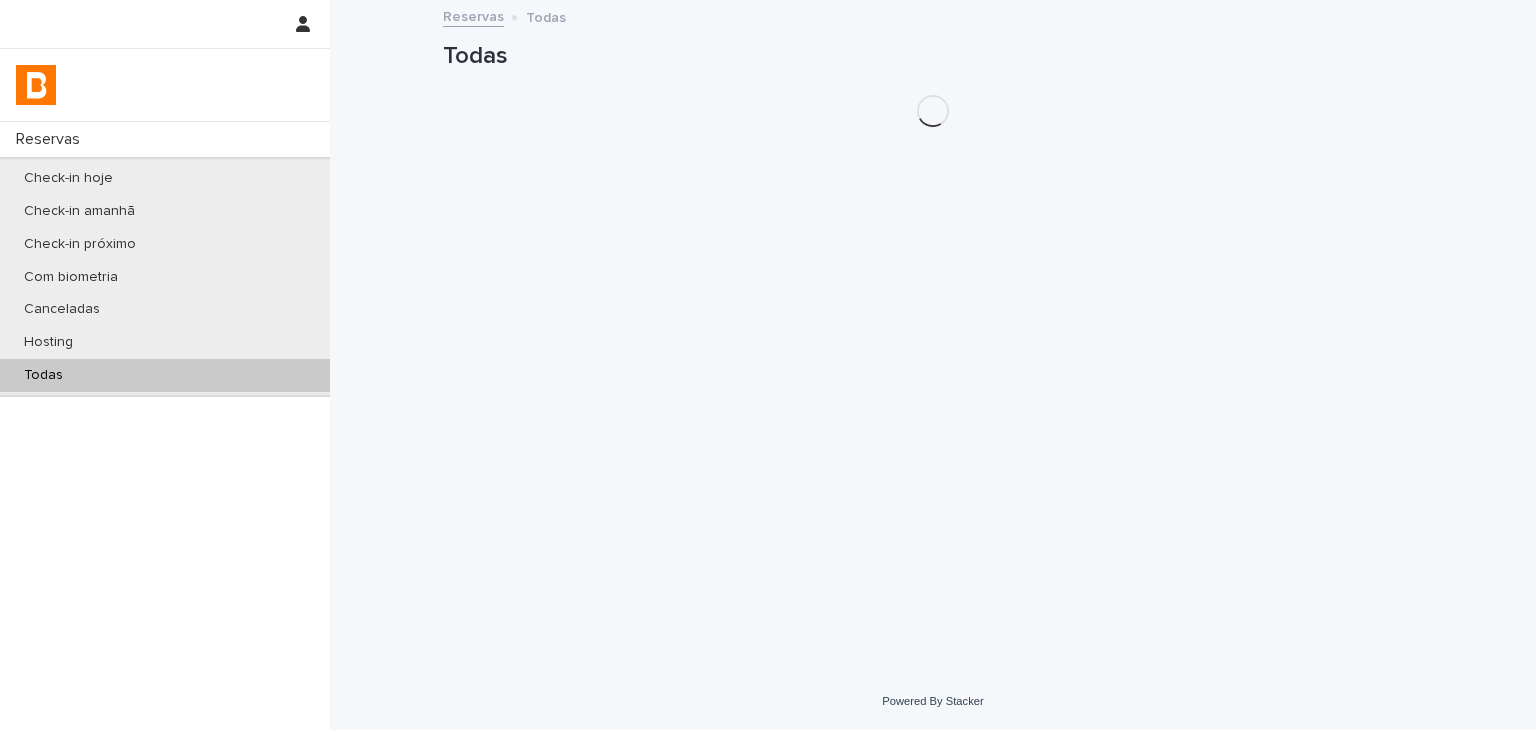 scroll, scrollTop: 0, scrollLeft: 0, axis: both 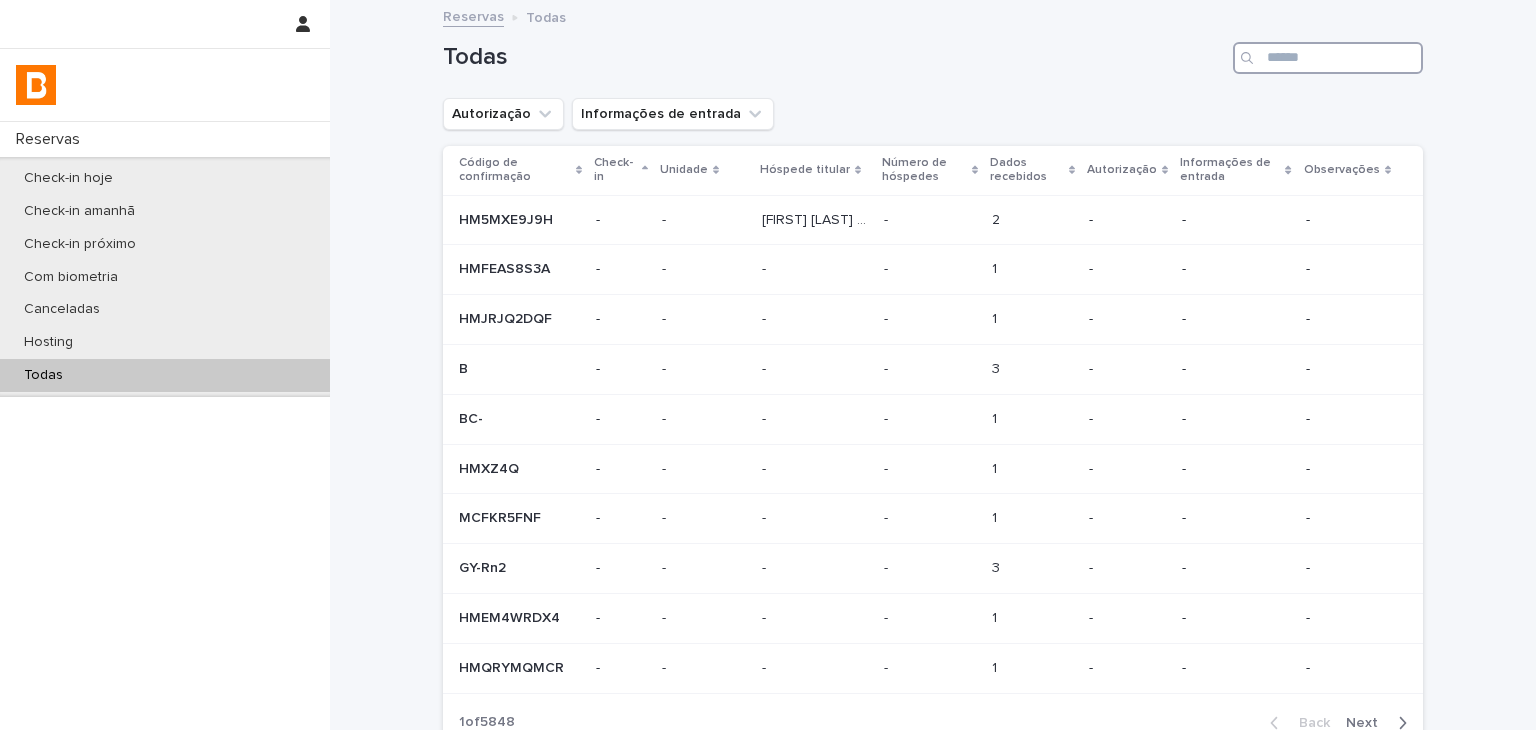 click at bounding box center [1328, 58] 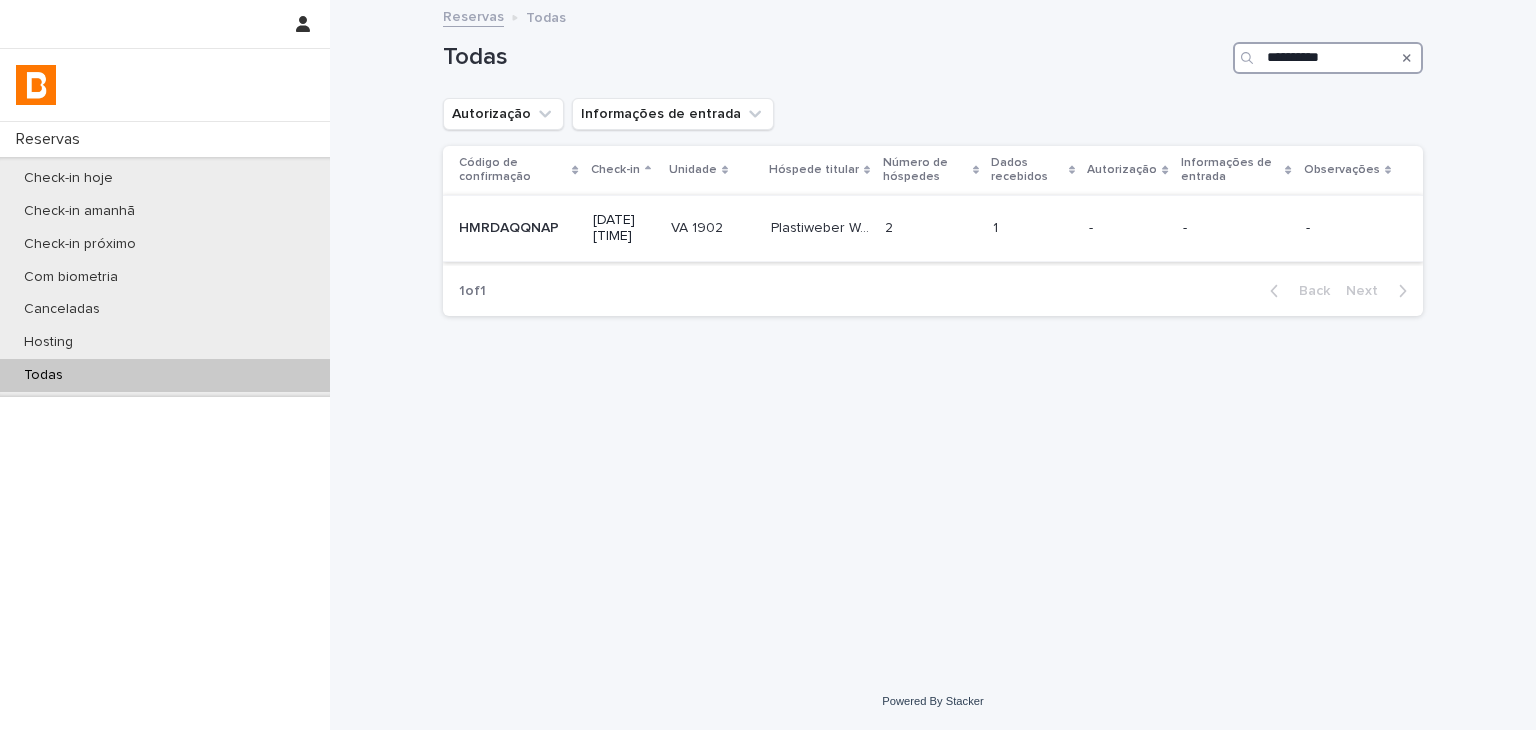 type on "**********" 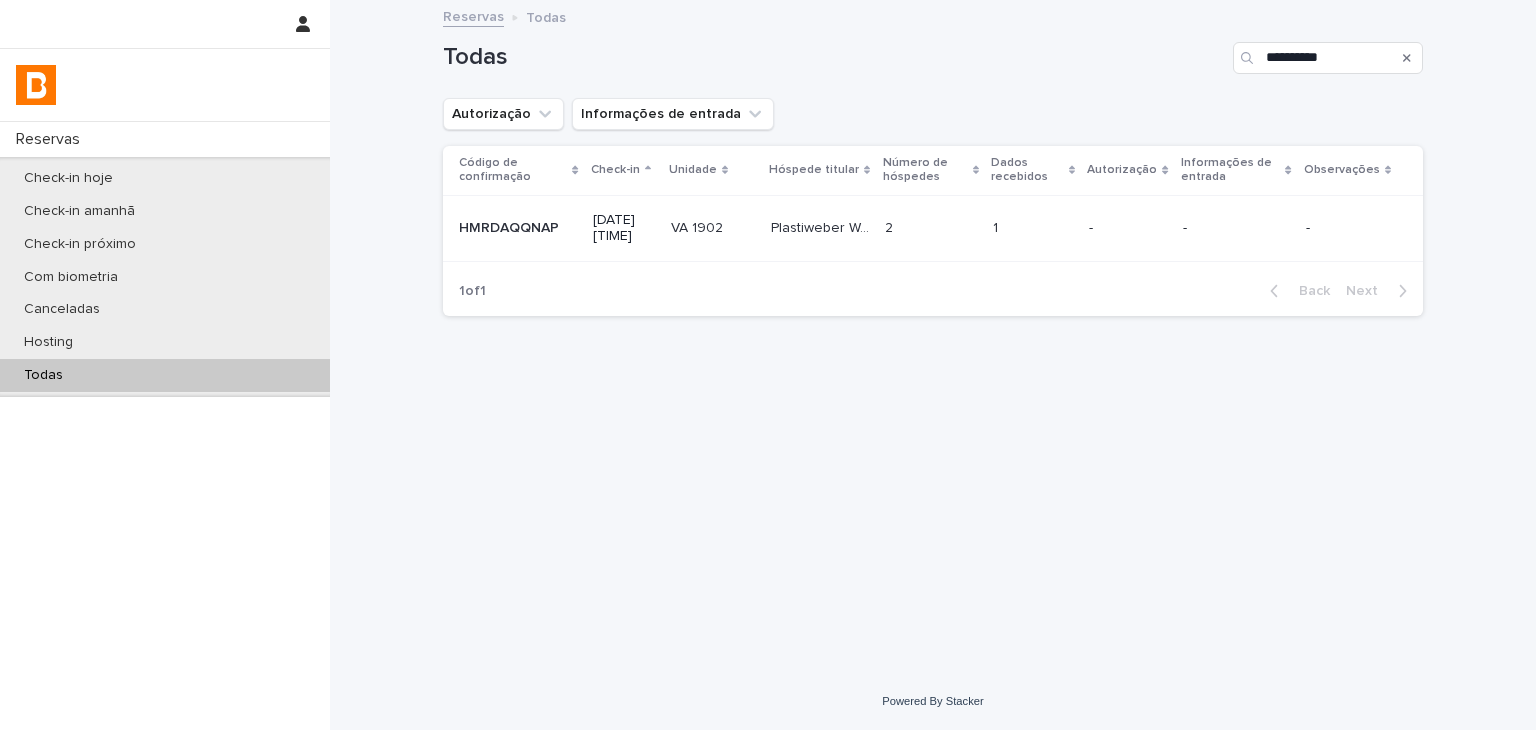 click on "-" at bounding box center (1127, 228) 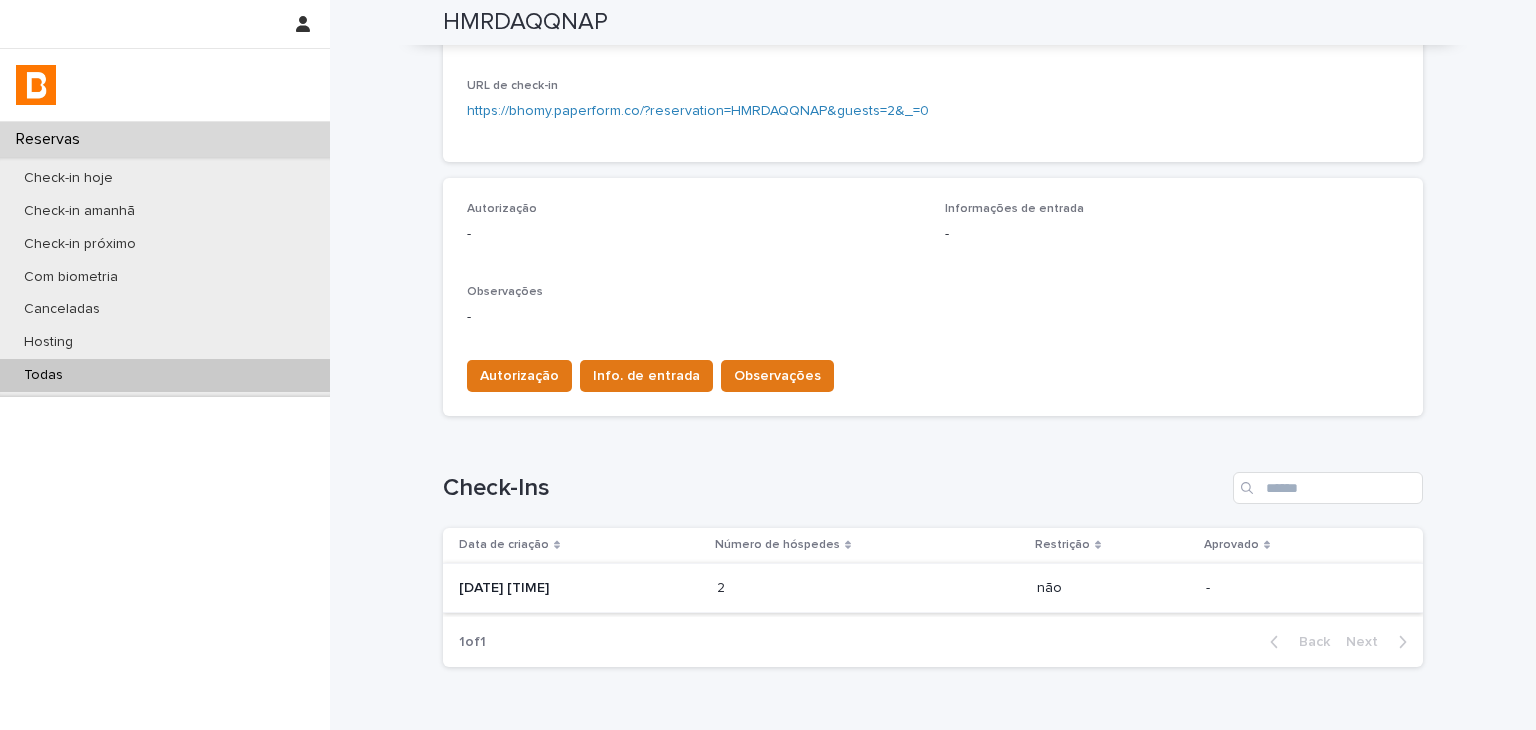 scroll, scrollTop: 478, scrollLeft: 0, axis: vertical 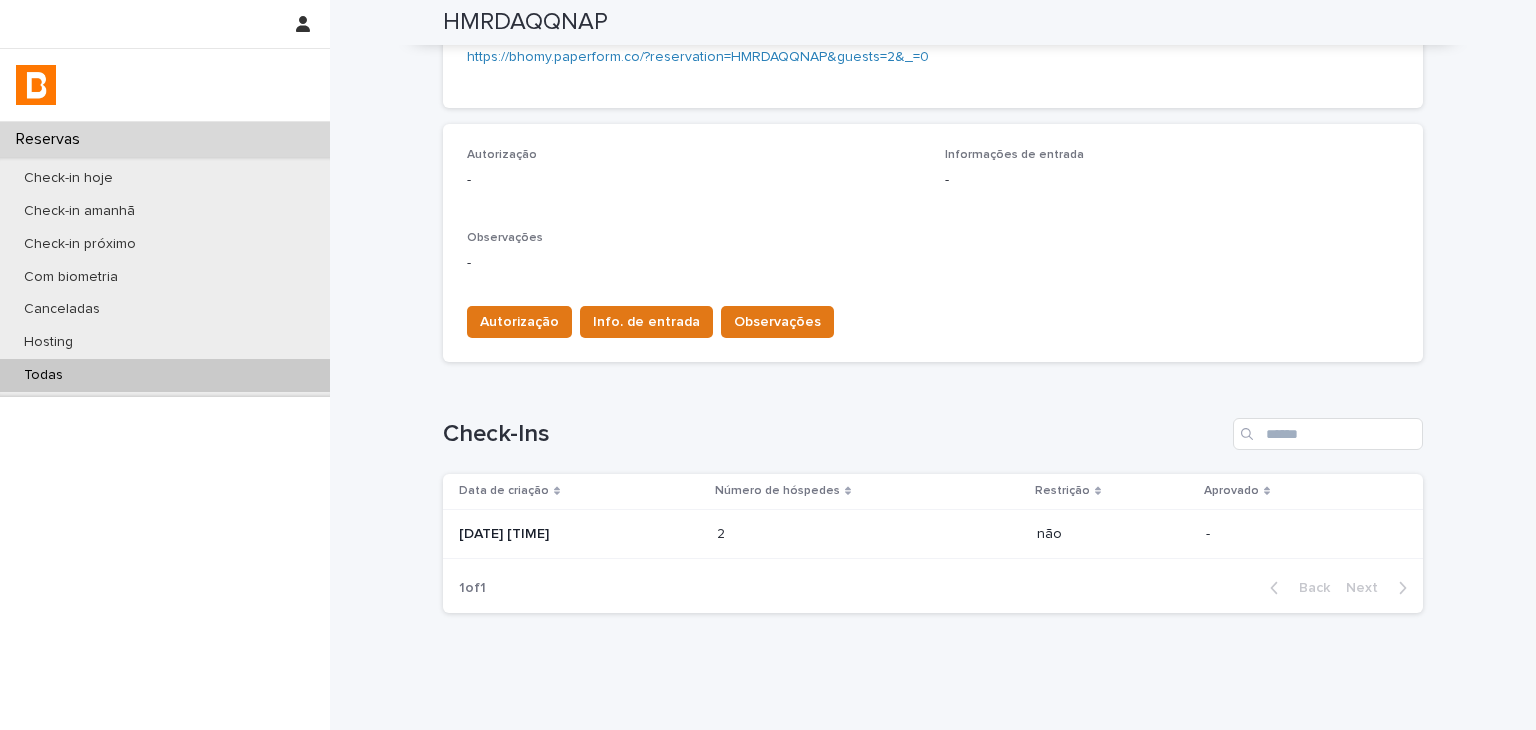 click on "2 2" at bounding box center [869, 534] 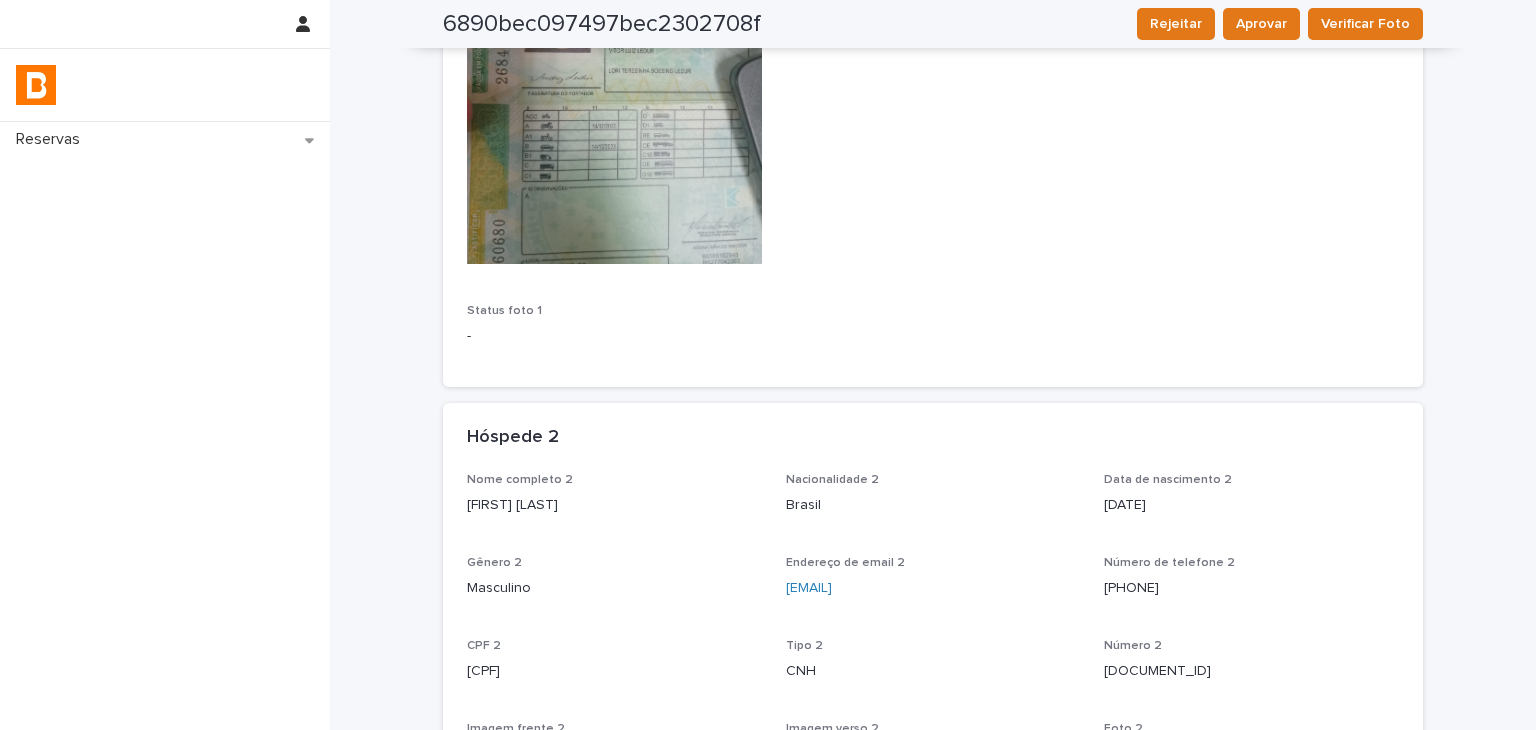 scroll, scrollTop: 0, scrollLeft: 0, axis: both 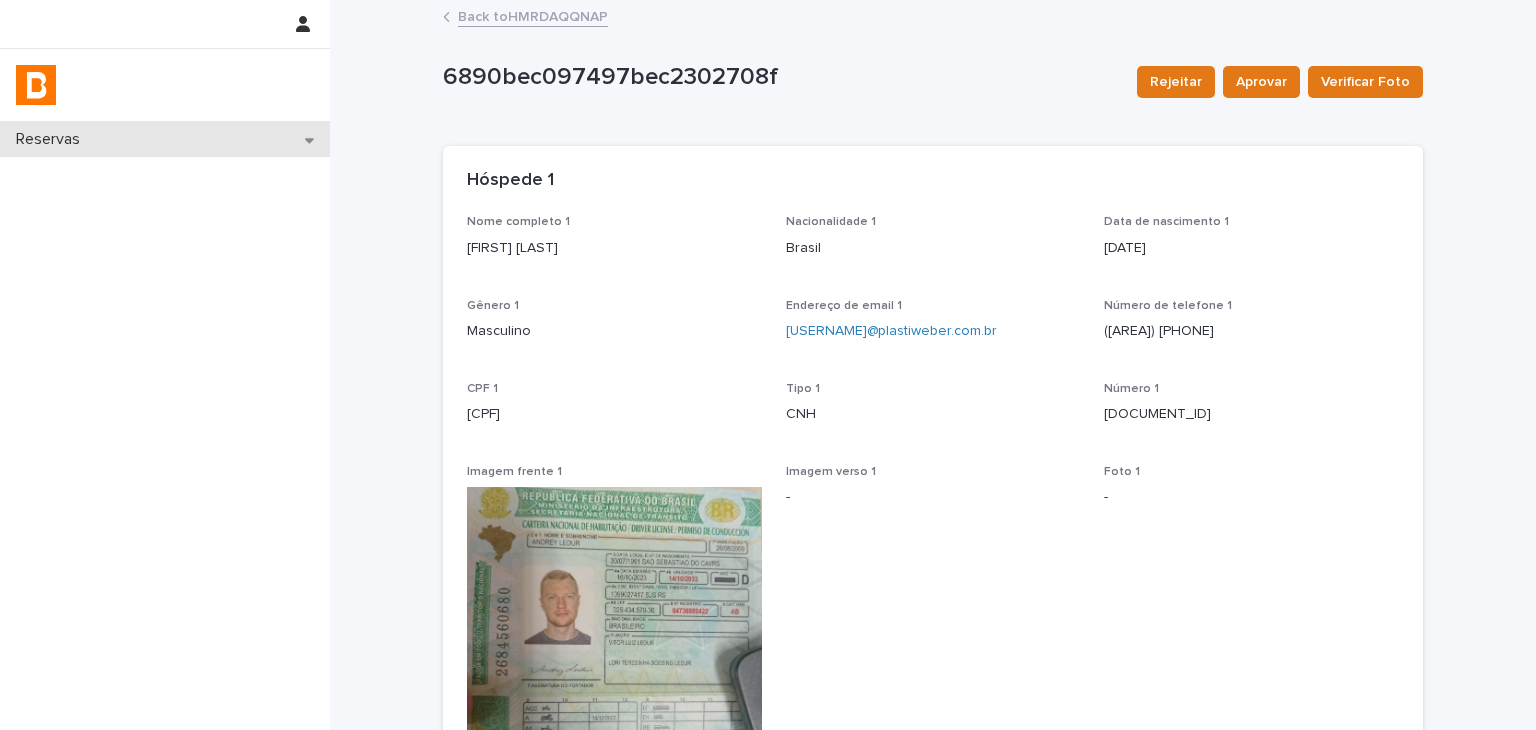 click on "Reservas" at bounding box center [165, 139] 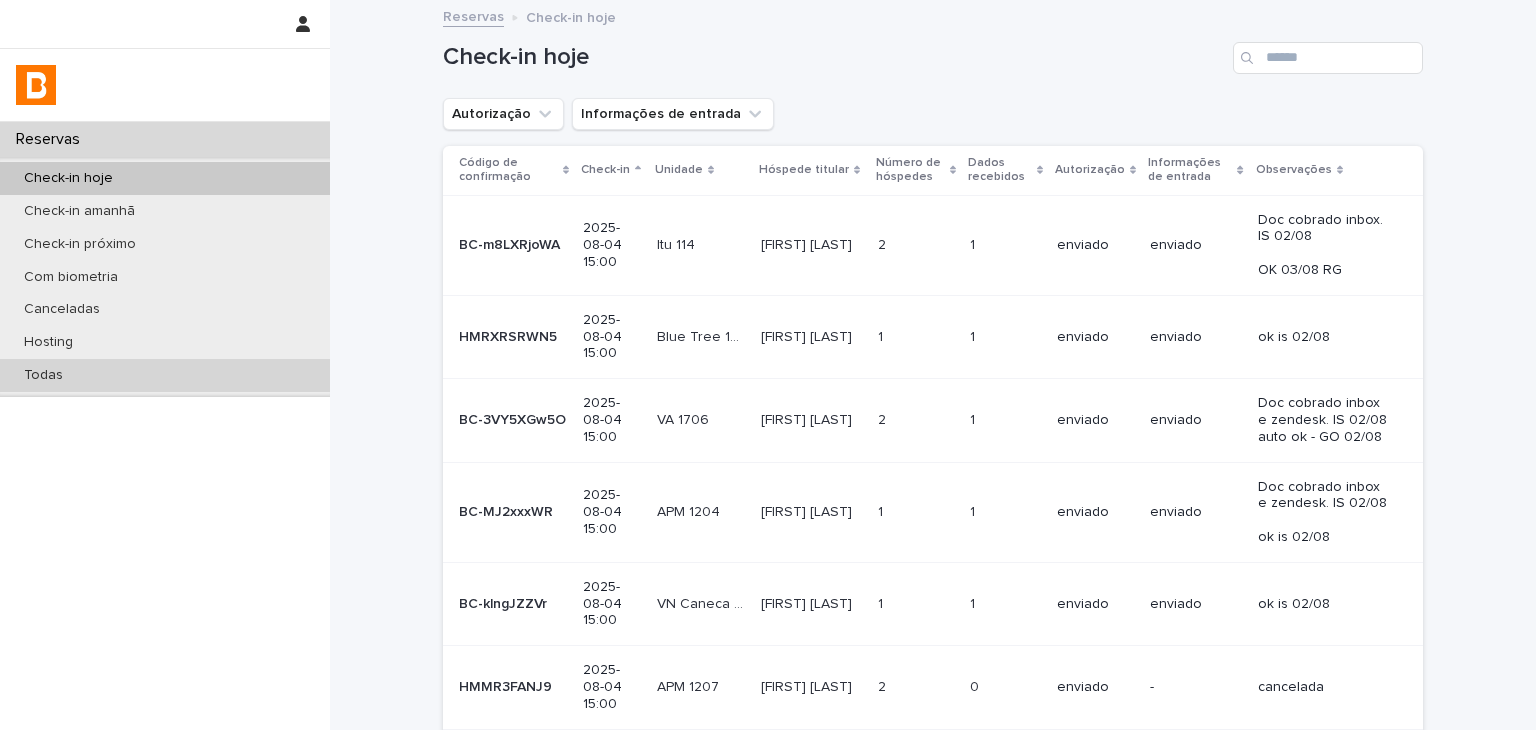 click on "Todas" at bounding box center (165, 375) 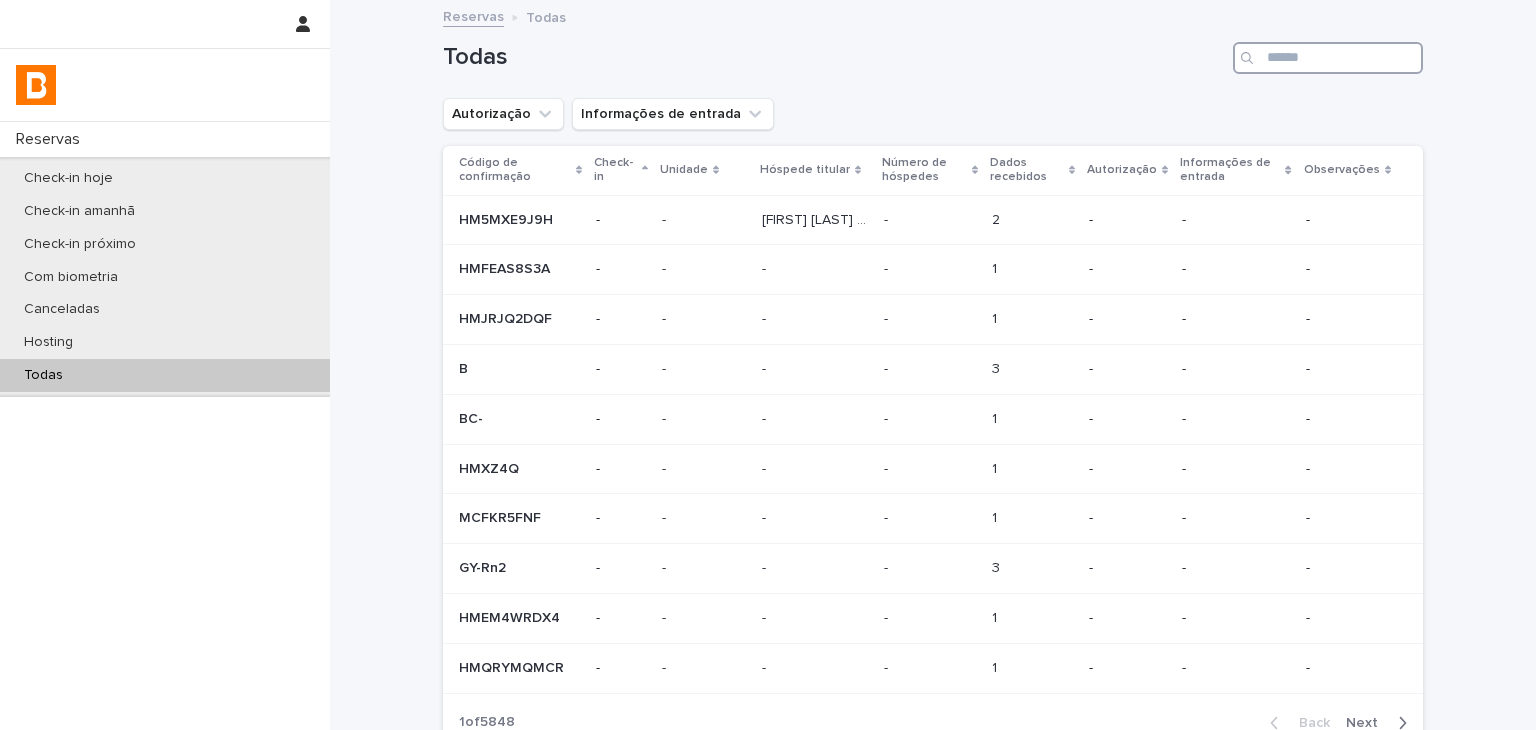 click at bounding box center [1328, 58] 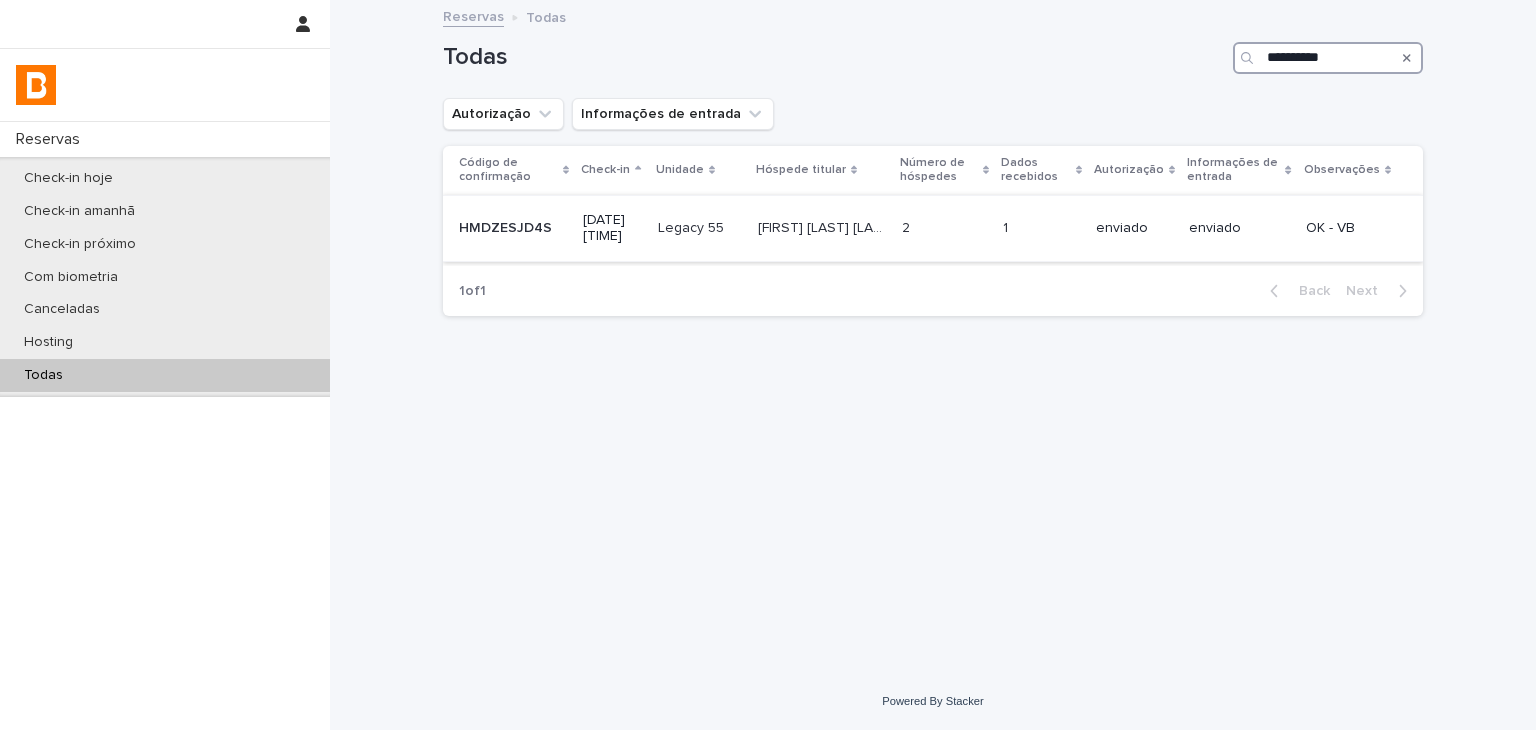 type on "**********" 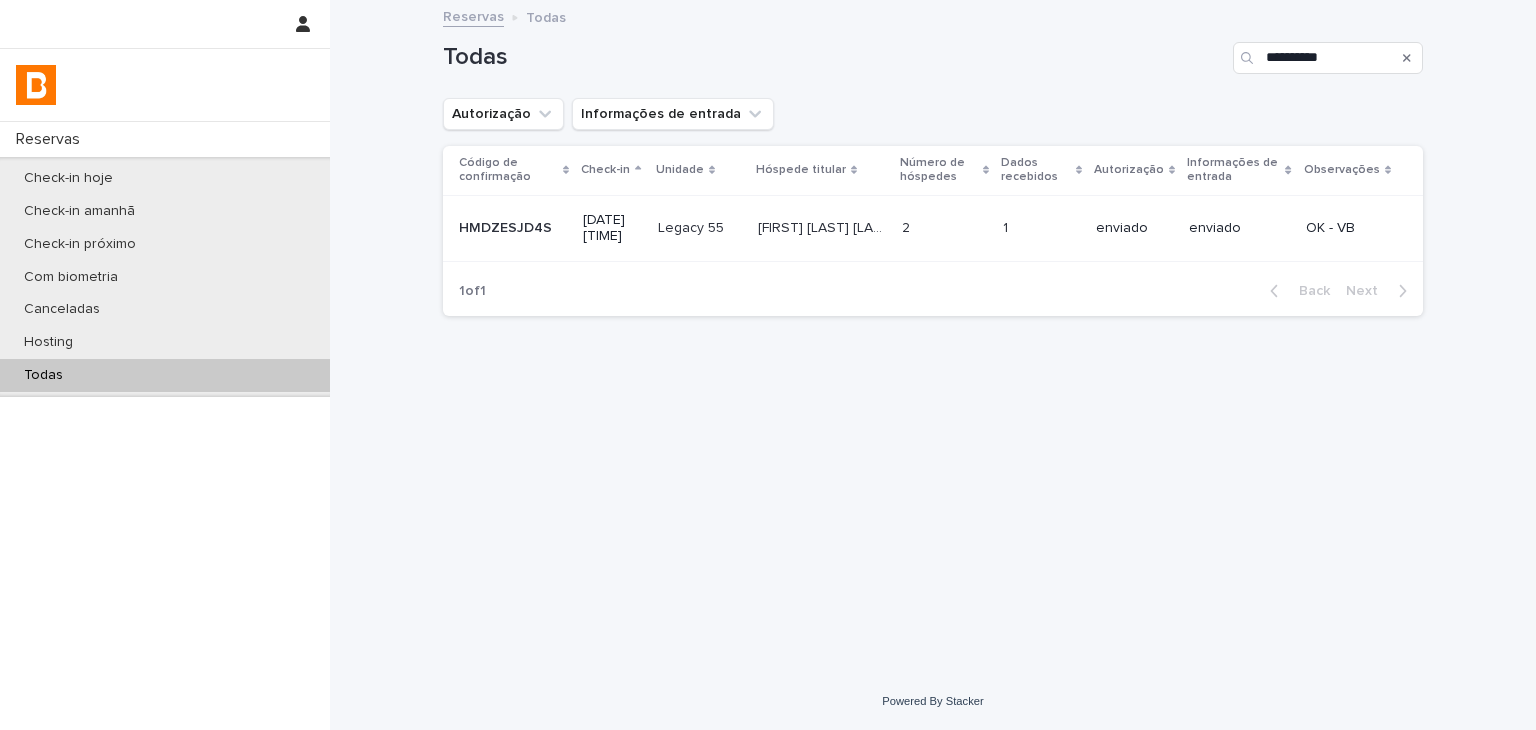 click on "enviado" at bounding box center [1239, 228] 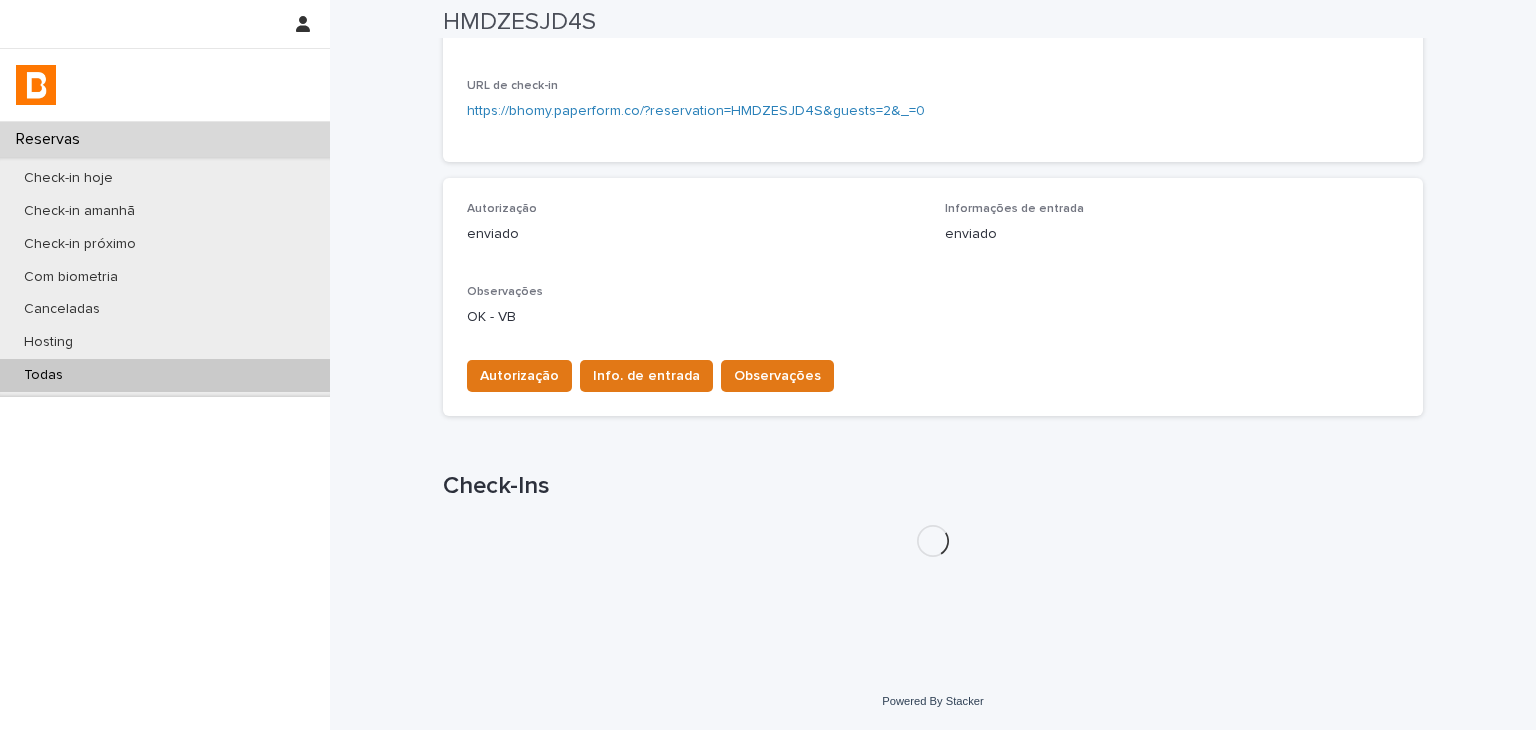 scroll, scrollTop: 478, scrollLeft: 0, axis: vertical 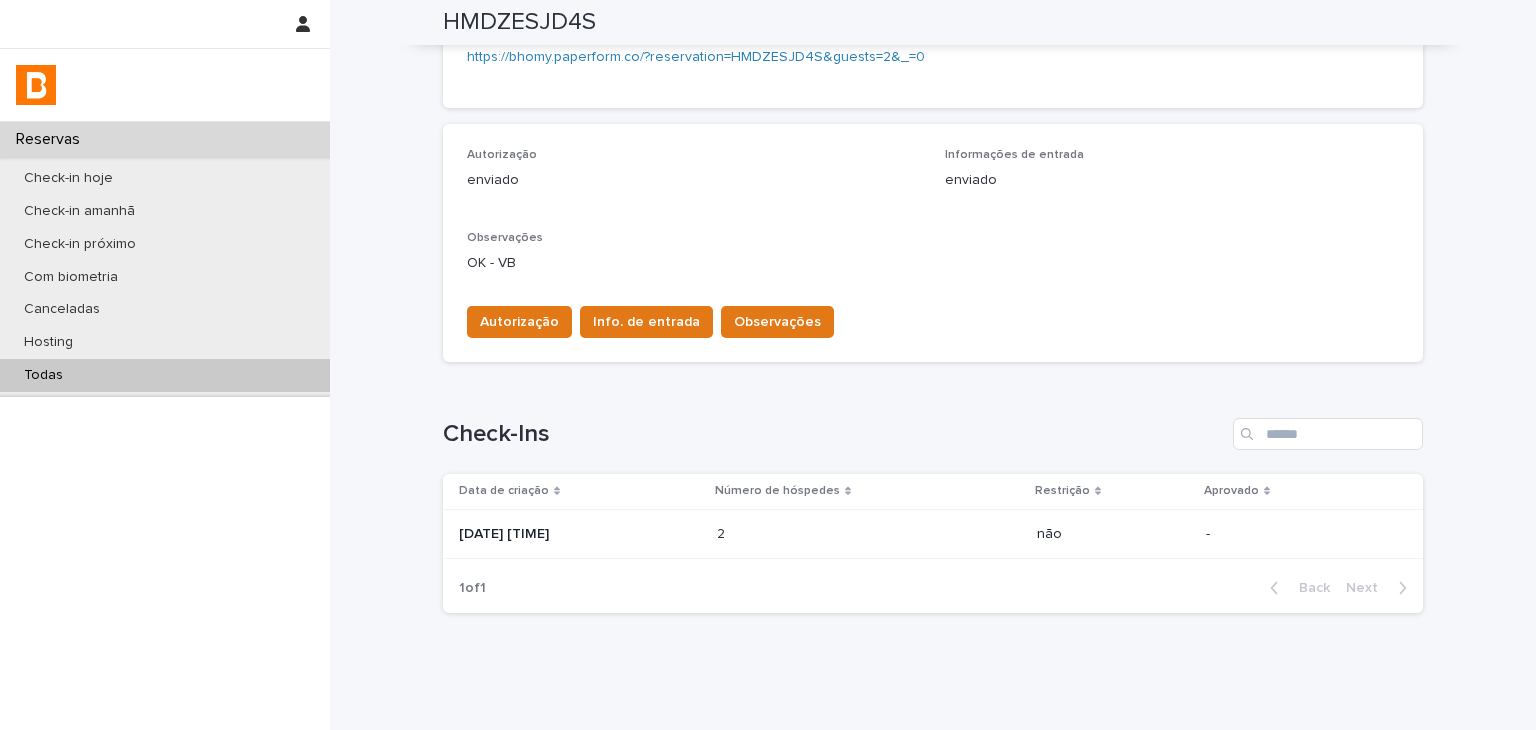 click on "2 2" at bounding box center [869, 534] 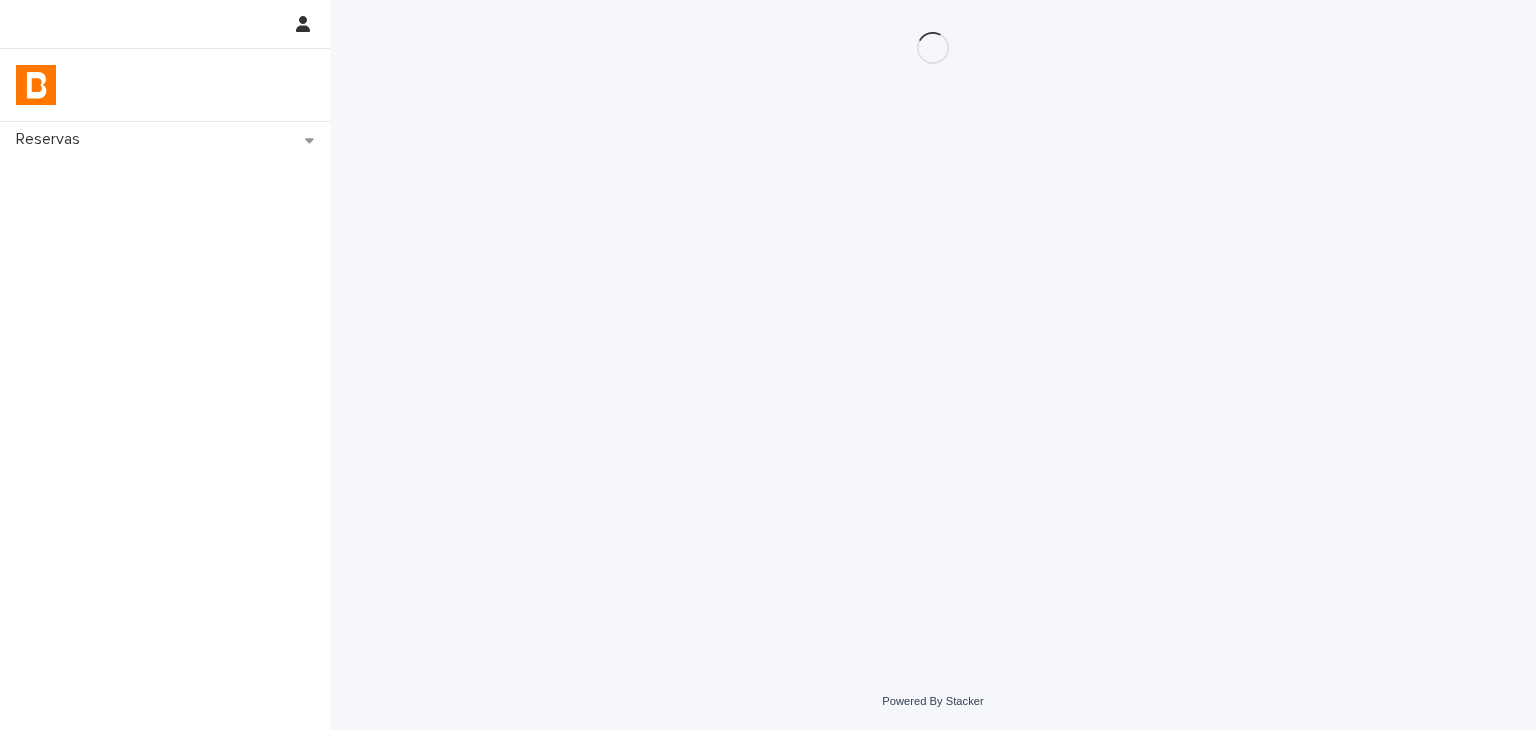 scroll, scrollTop: 0, scrollLeft: 0, axis: both 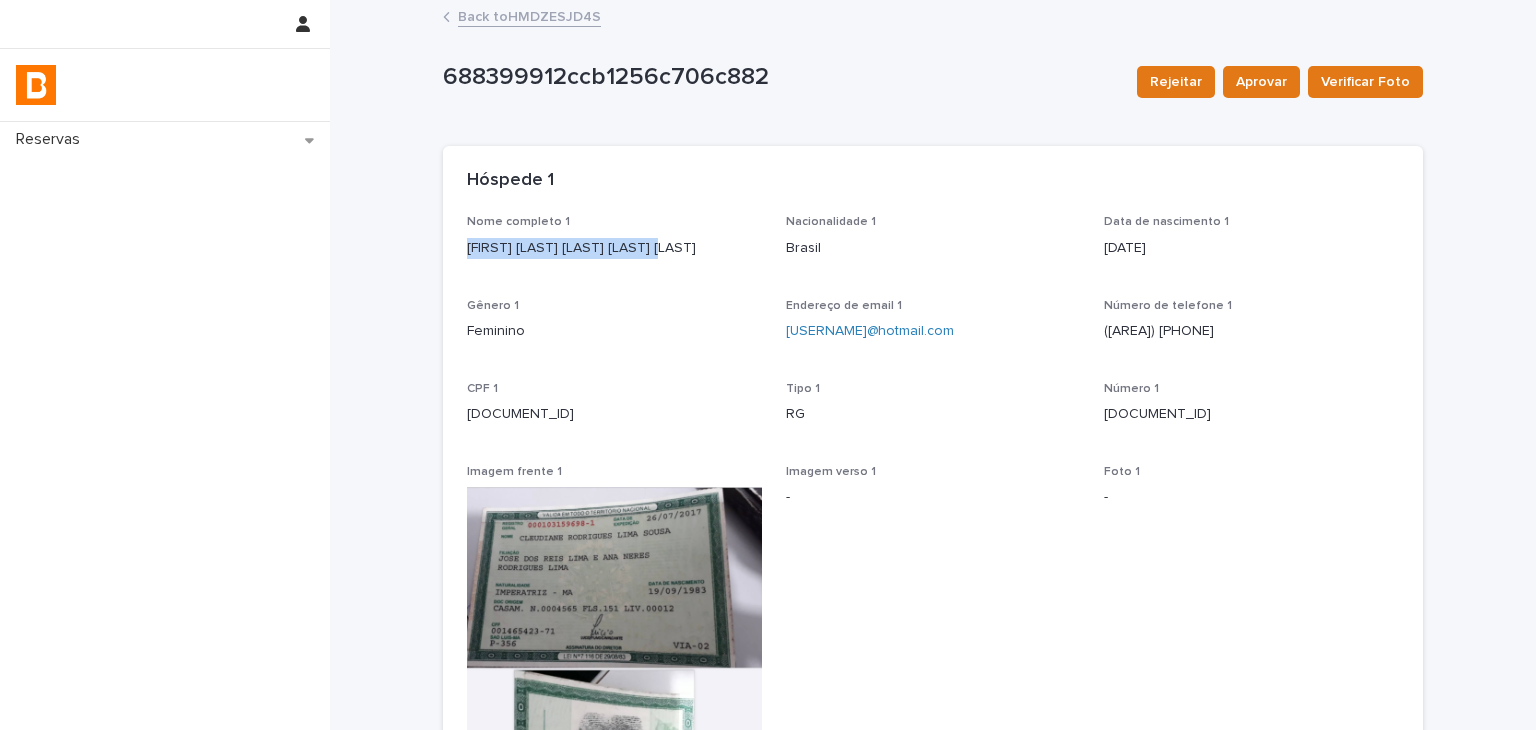 drag, startPoint x: 502, startPoint y: 245, endPoint x: 715, endPoint y: 248, distance: 213.02112 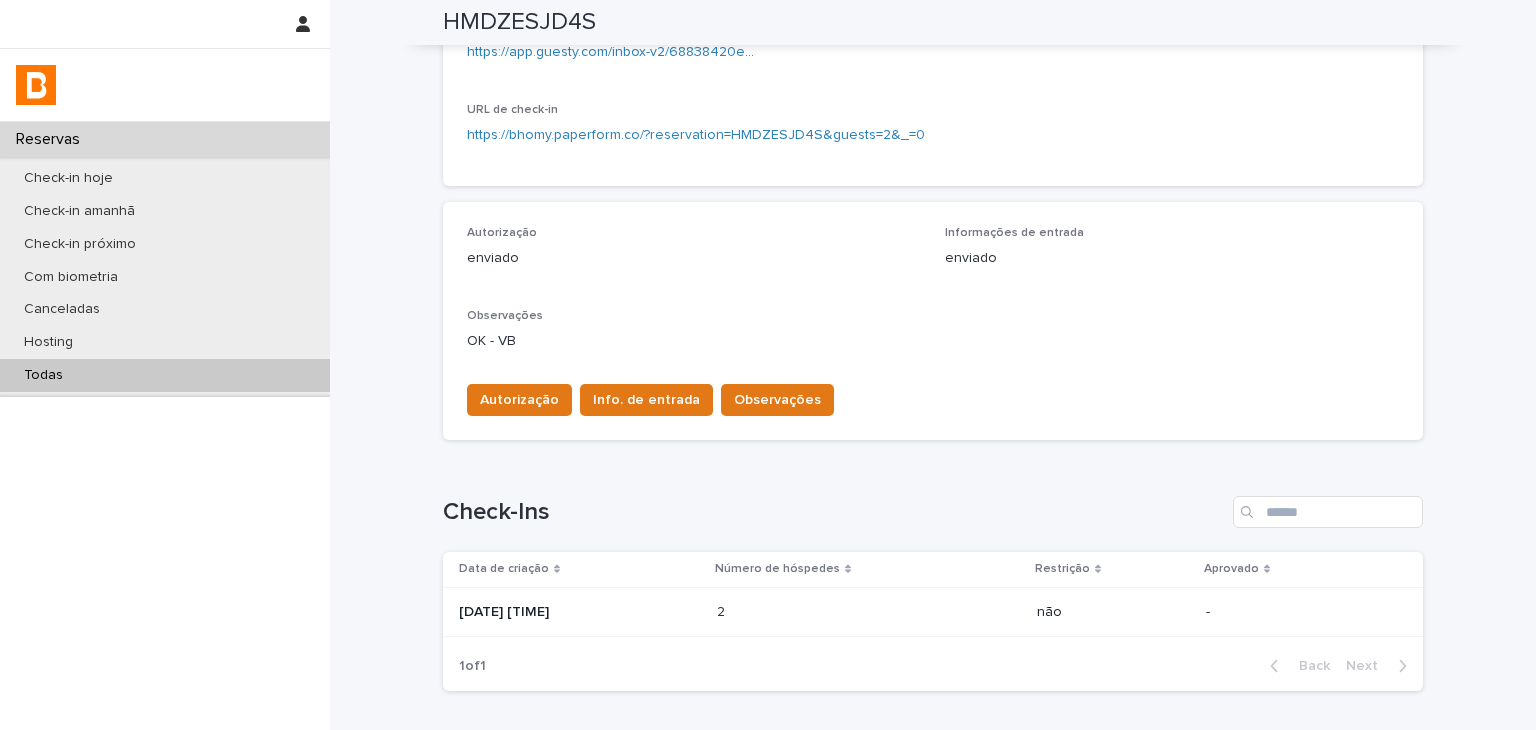 click on "[DATE] [TIME]" at bounding box center (580, 612) 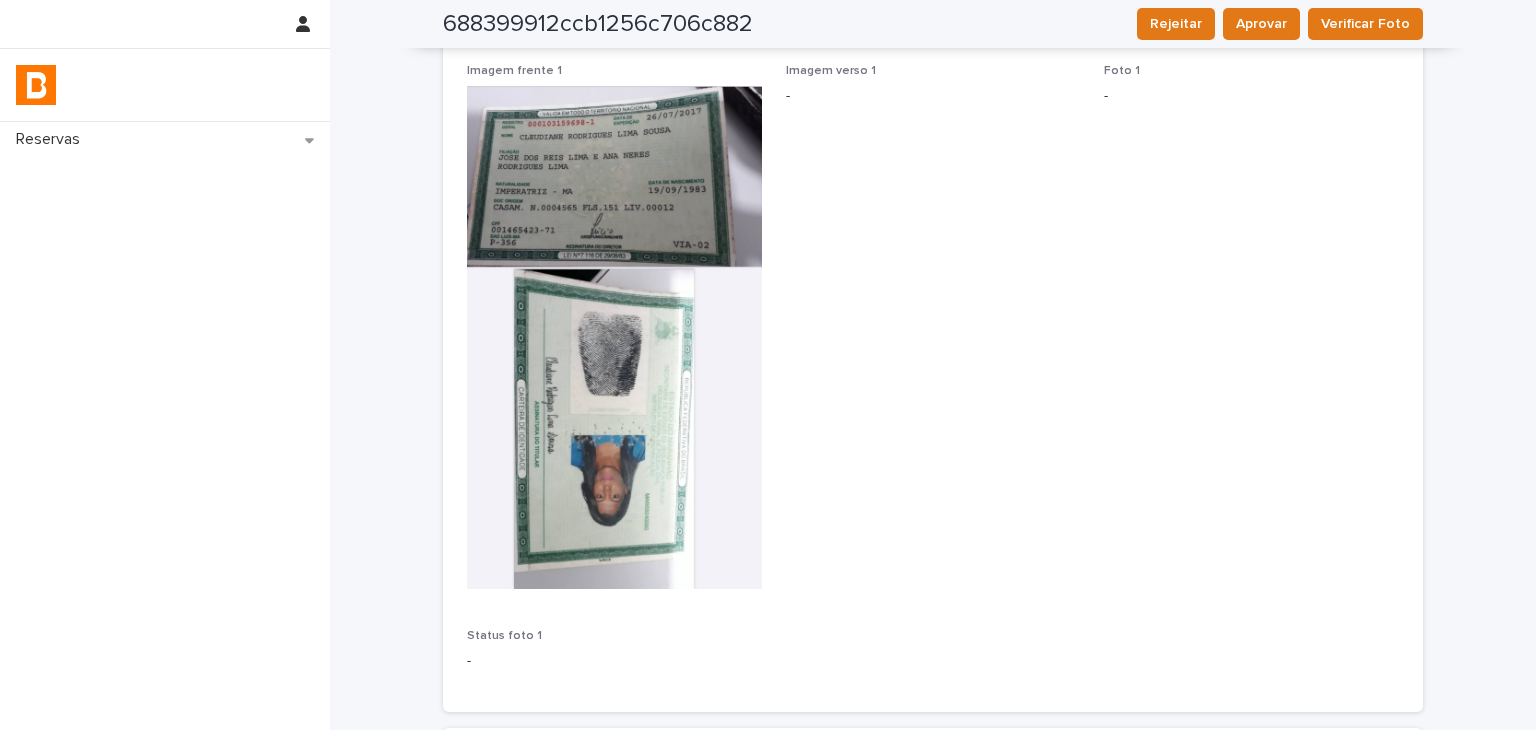 scroll, scrollTop: 201, scrollLeft: 0, axis: vertical 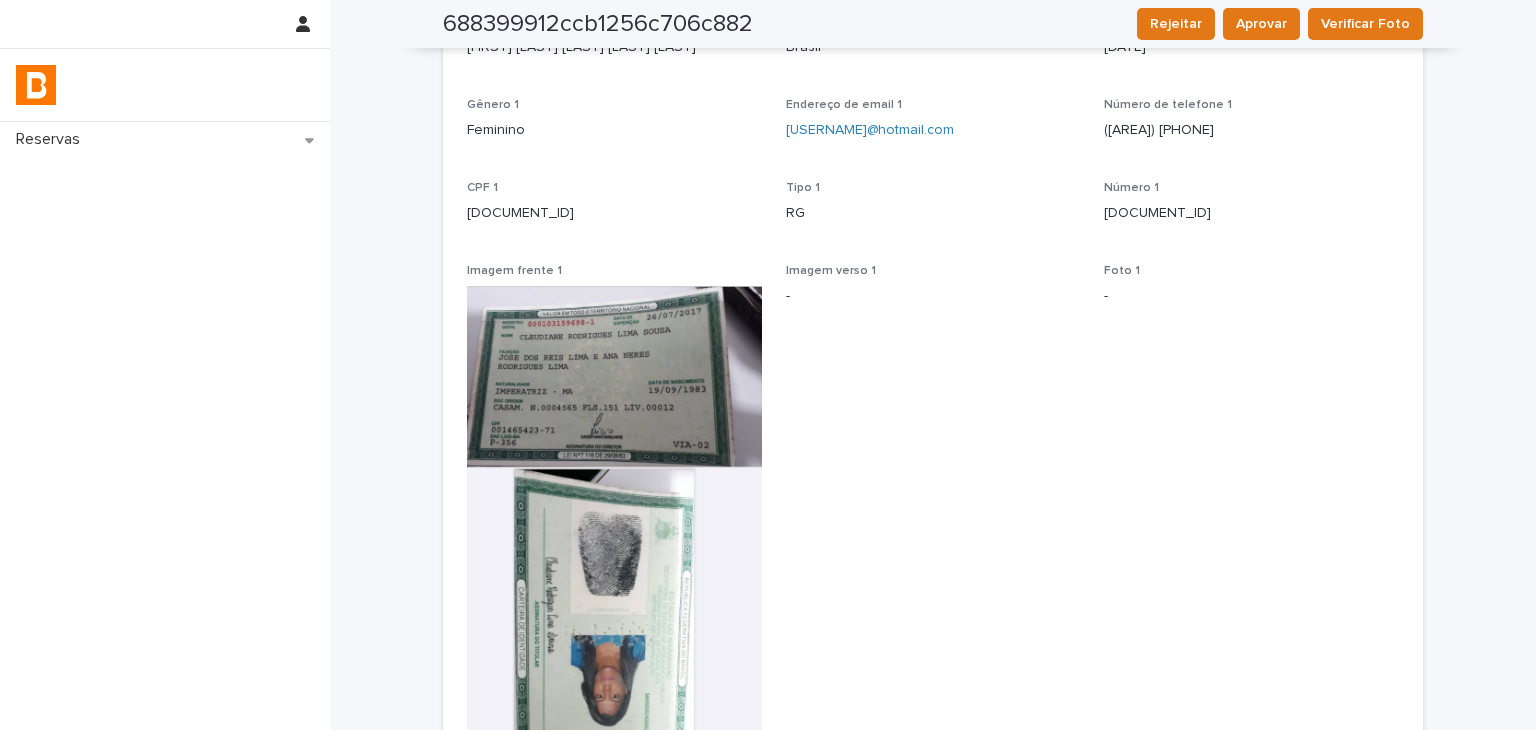 drag, startPoint x: 500, startPoint y: 283, endPoint x: 582, endPoint y: 233, distance: 96.04166 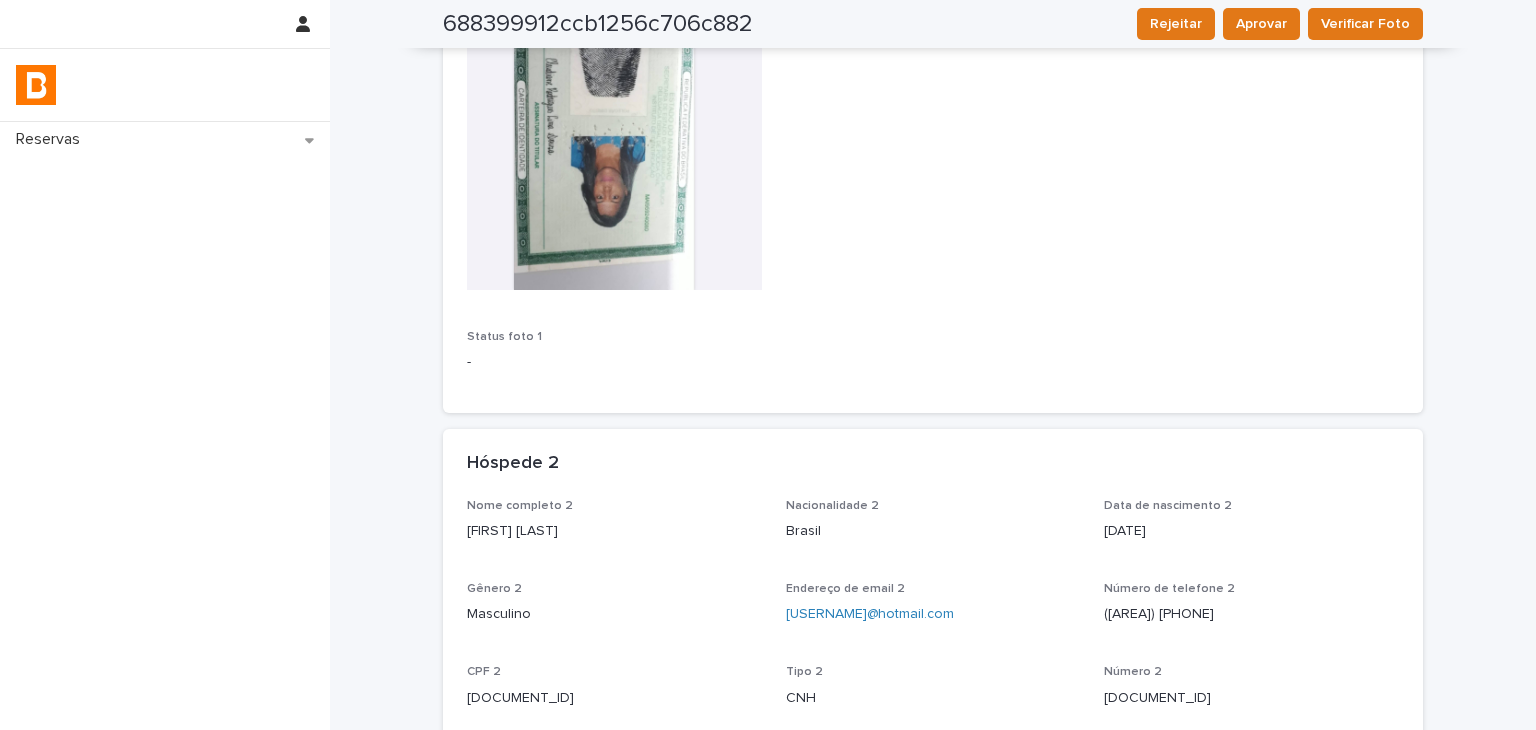 scroll, scrollTop: 1100, scrollLeft: 0, axis: vertical 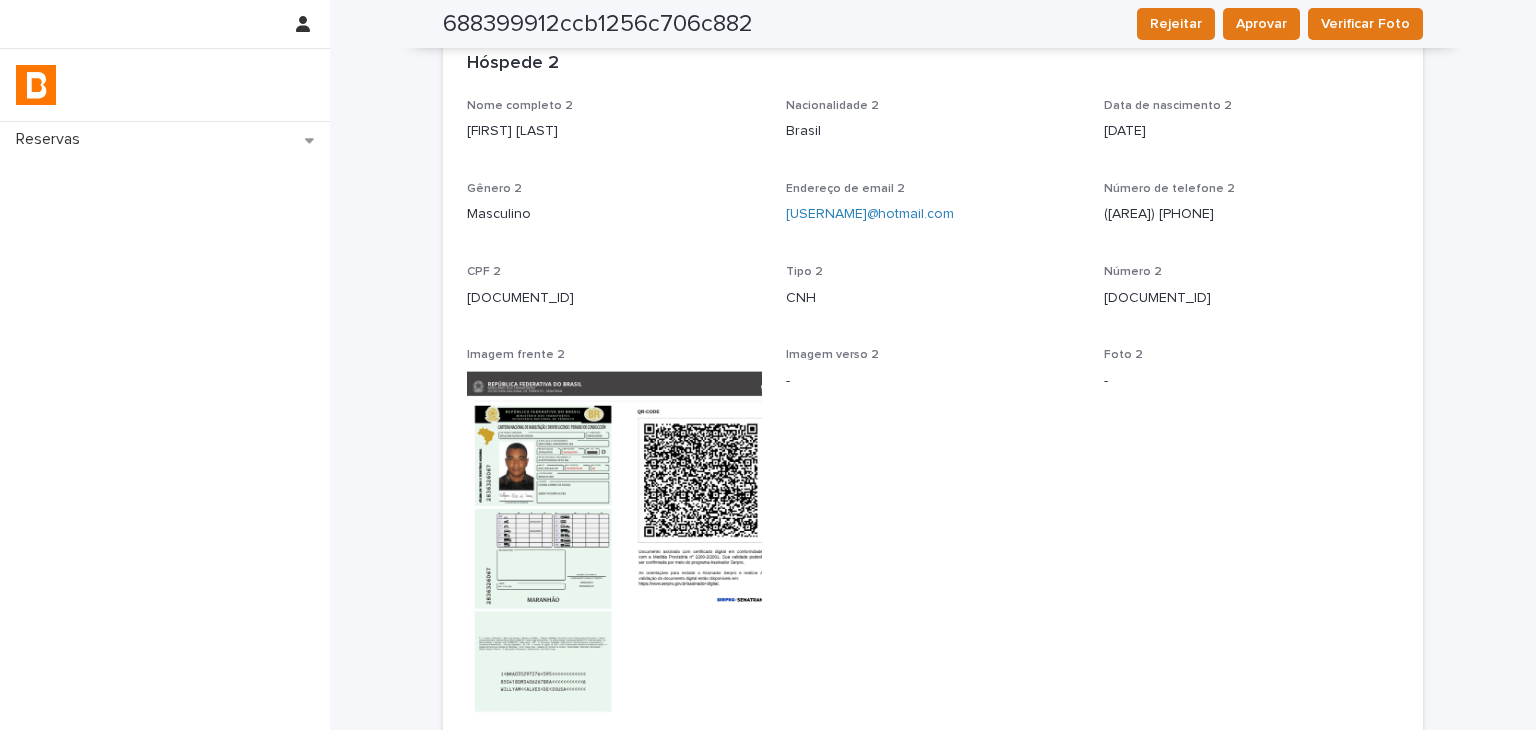 drag, startPoint x: 458, startPoint y: 133, endPoint x: 680, endPoint y: 101, distance: 224.29445 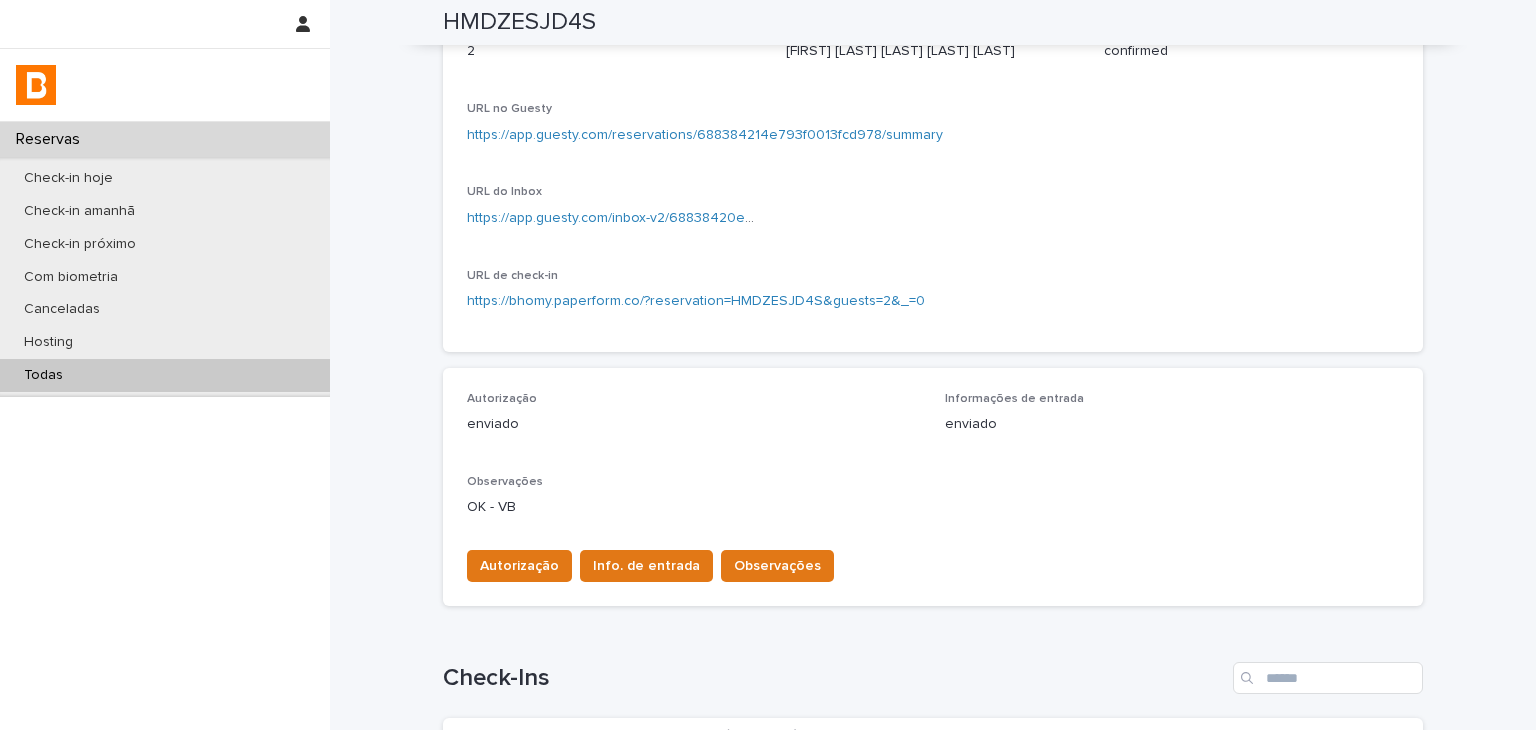 scroll, scrollTop: 0, scrollLeft: 0, axis: both 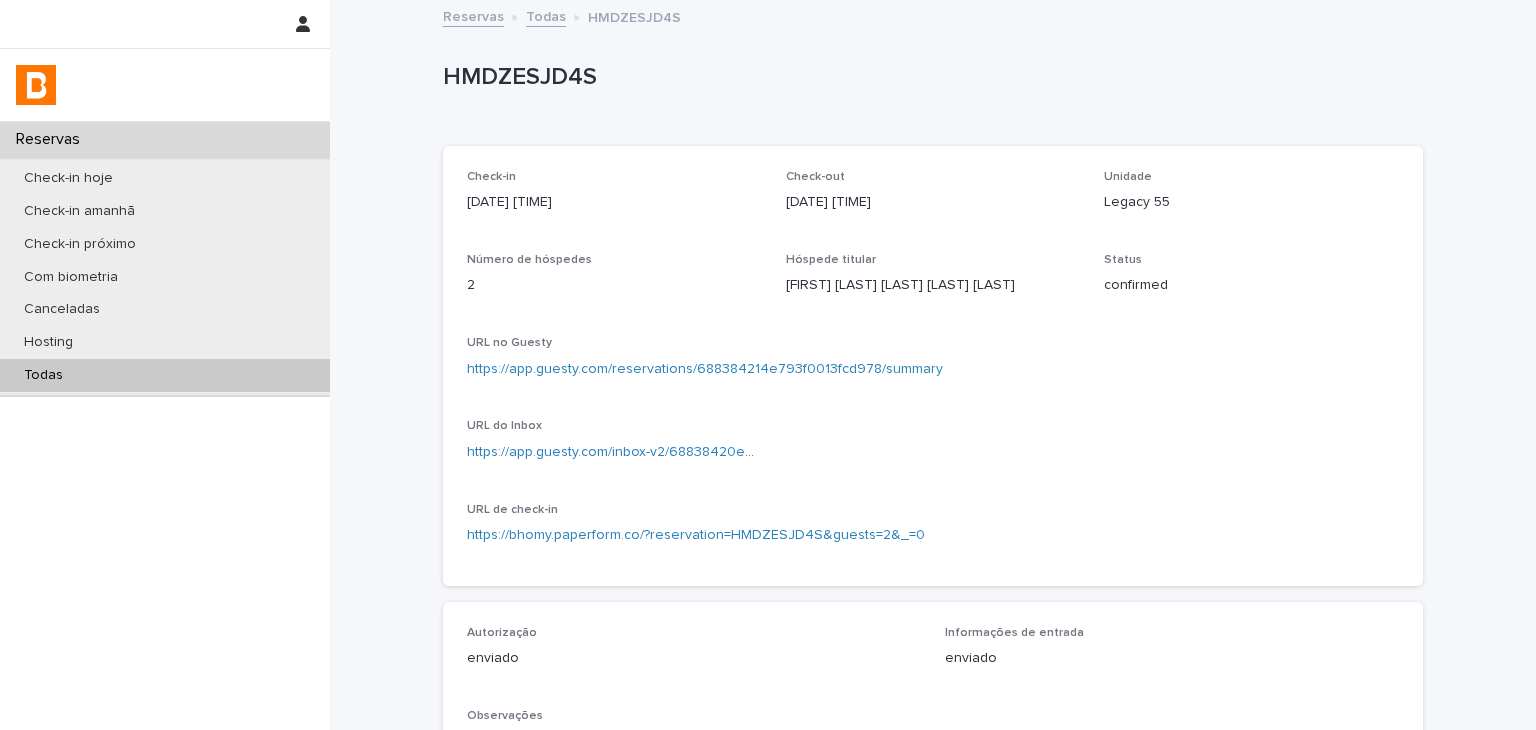 click on "Todas" at bounding box center (165, 375) 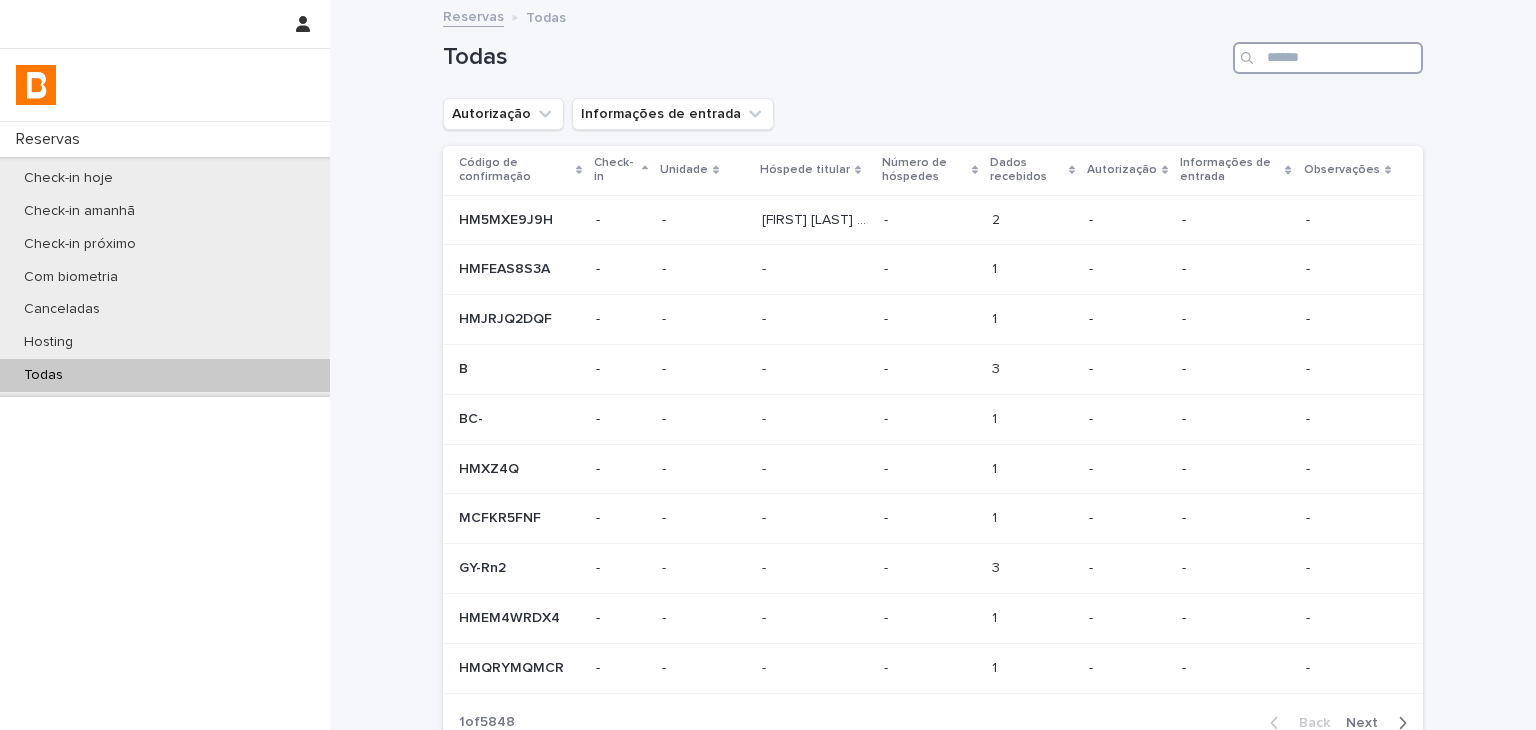 click at bounding box center [1328, 58] 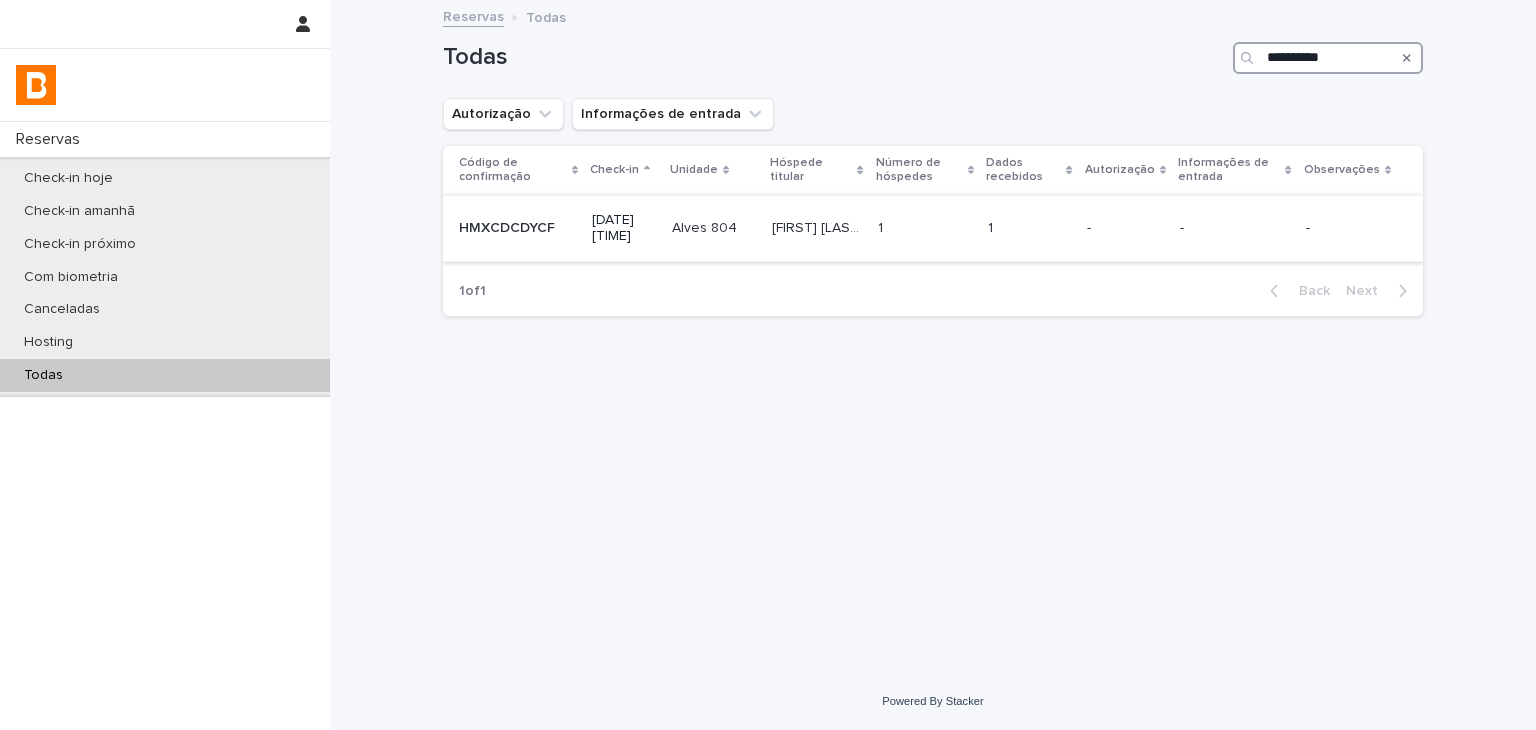 type on "**********" 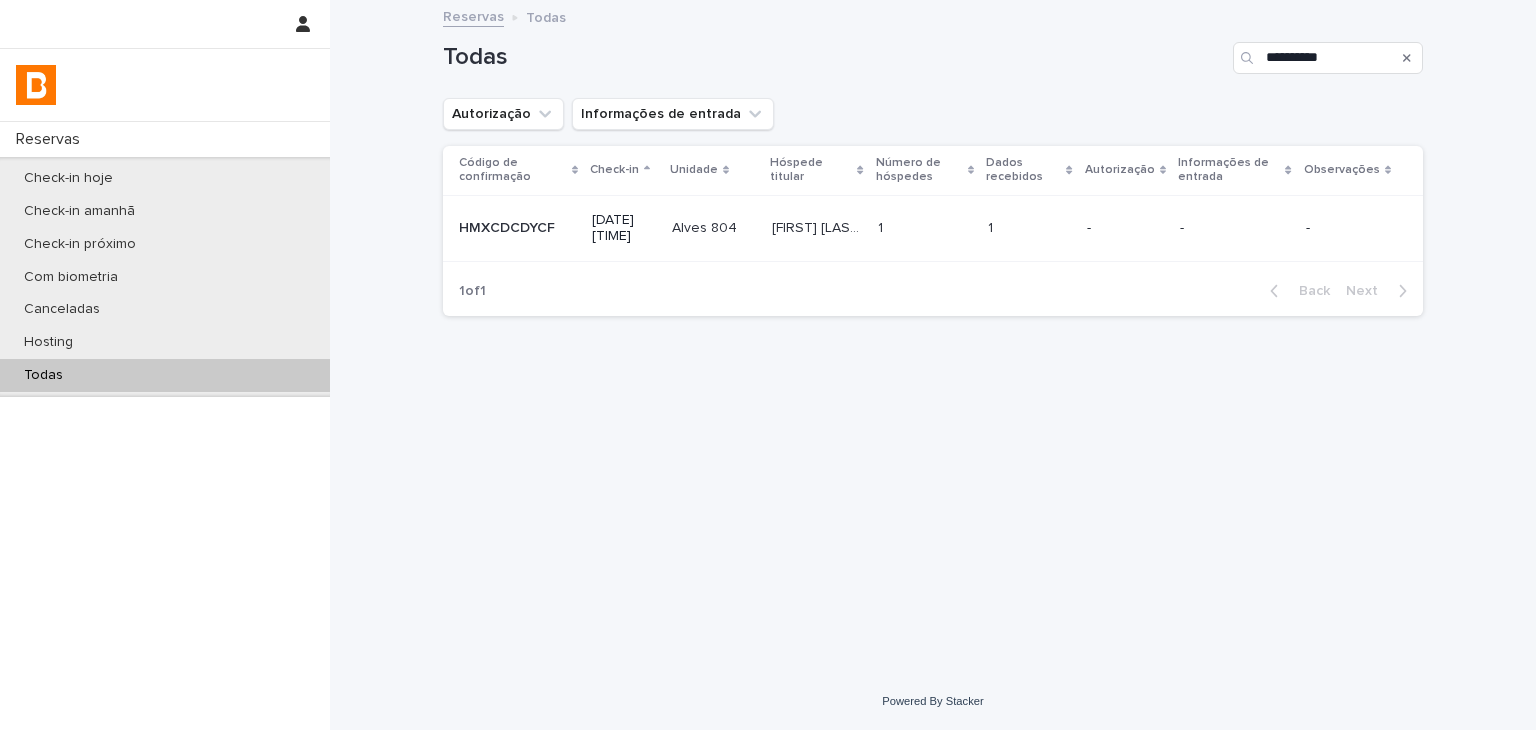click on "-" at bounding box center (1348, 228) 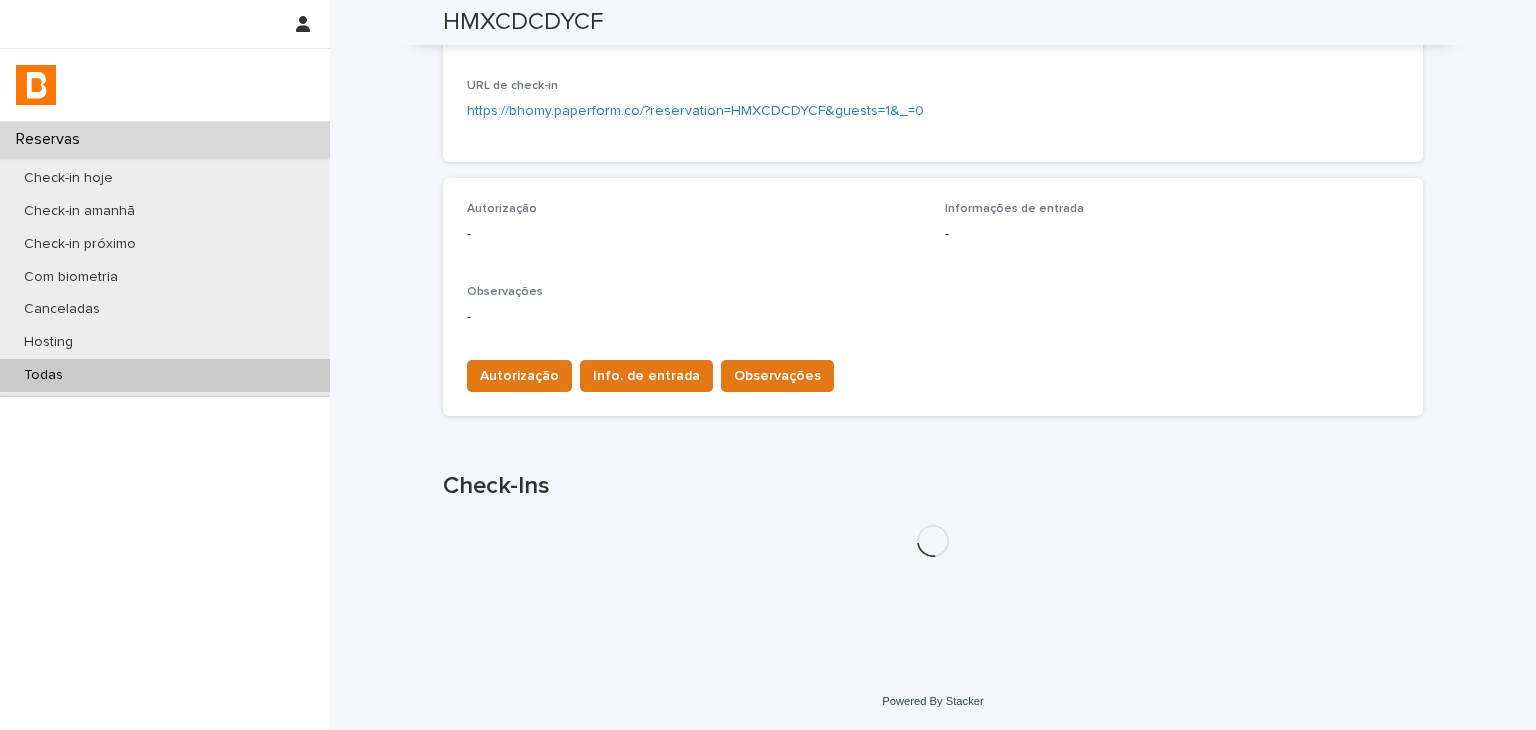 scroll, scrollTop: 478, scrollLeft: 0, axis: vertical 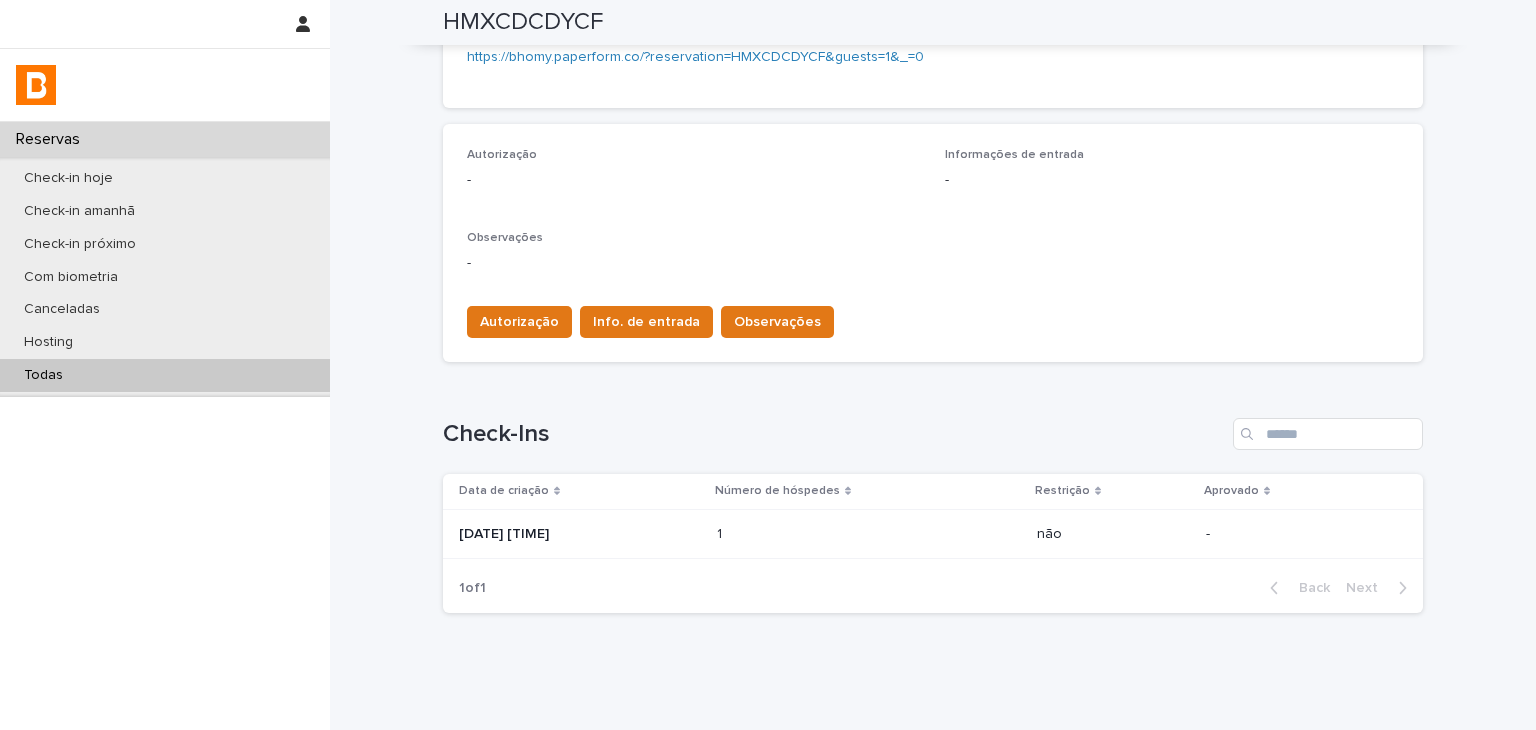 click at bounding box center (804, 534) 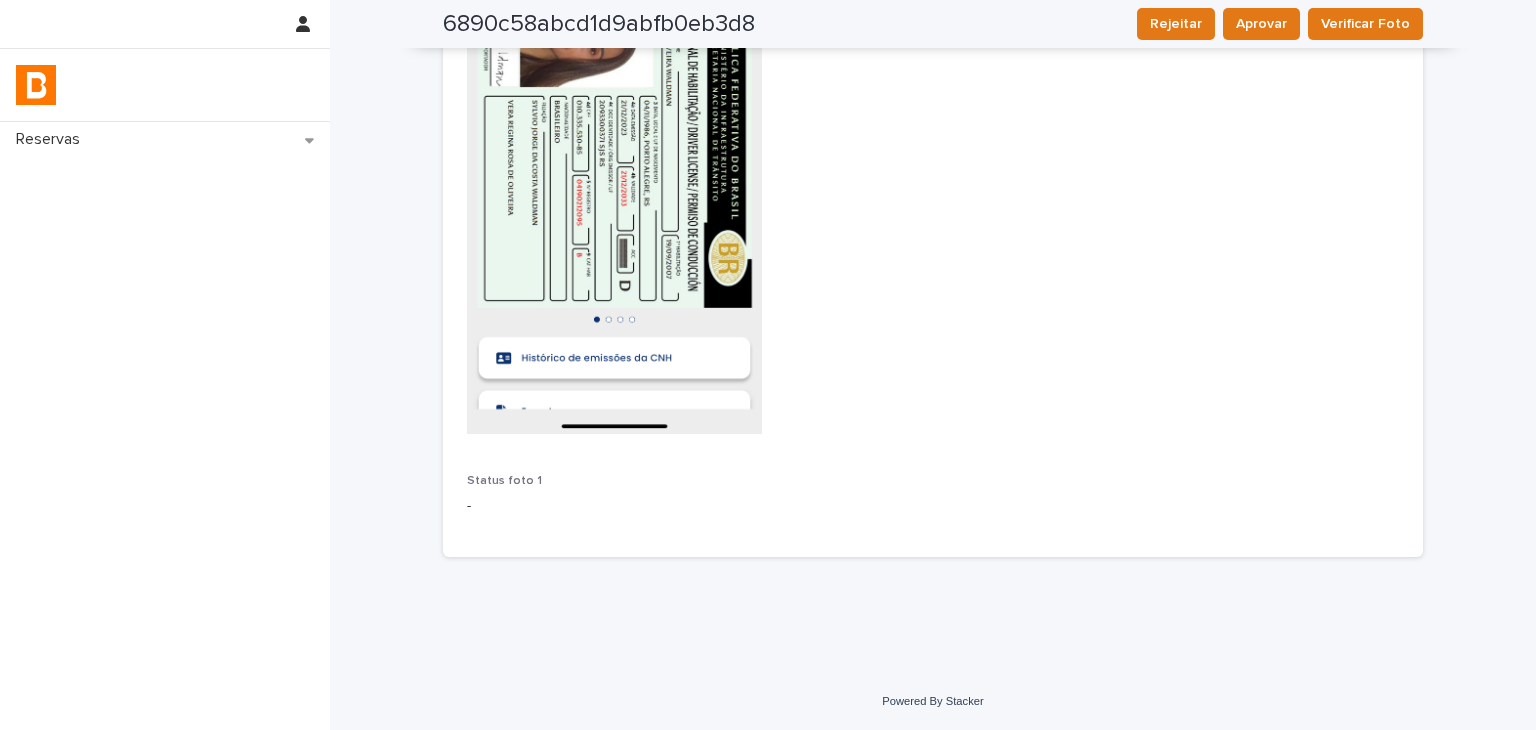 scroll, scrollTop: 294, scrollLeft: 0, axis: vertical 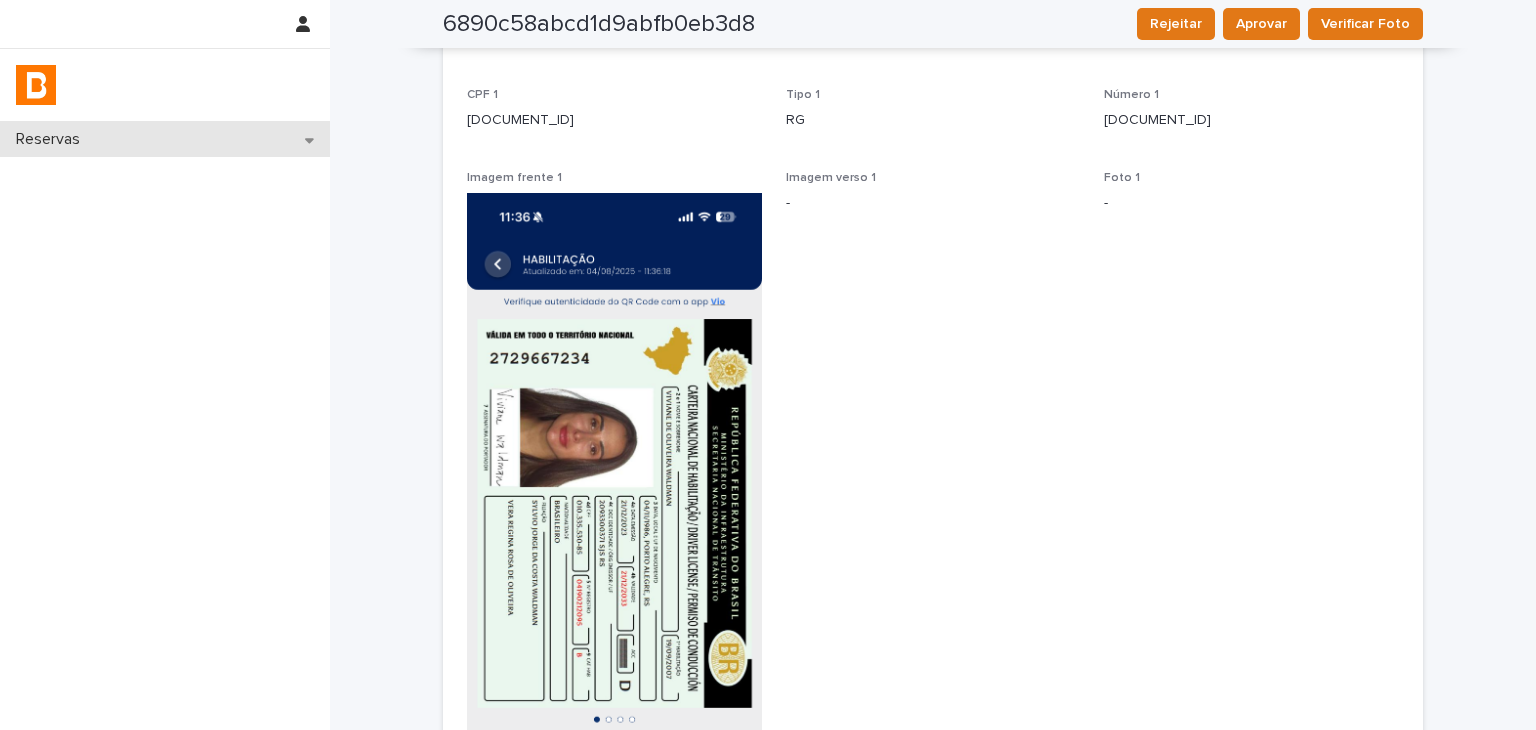 click on "Reservas" at bounding box center [165, 139] 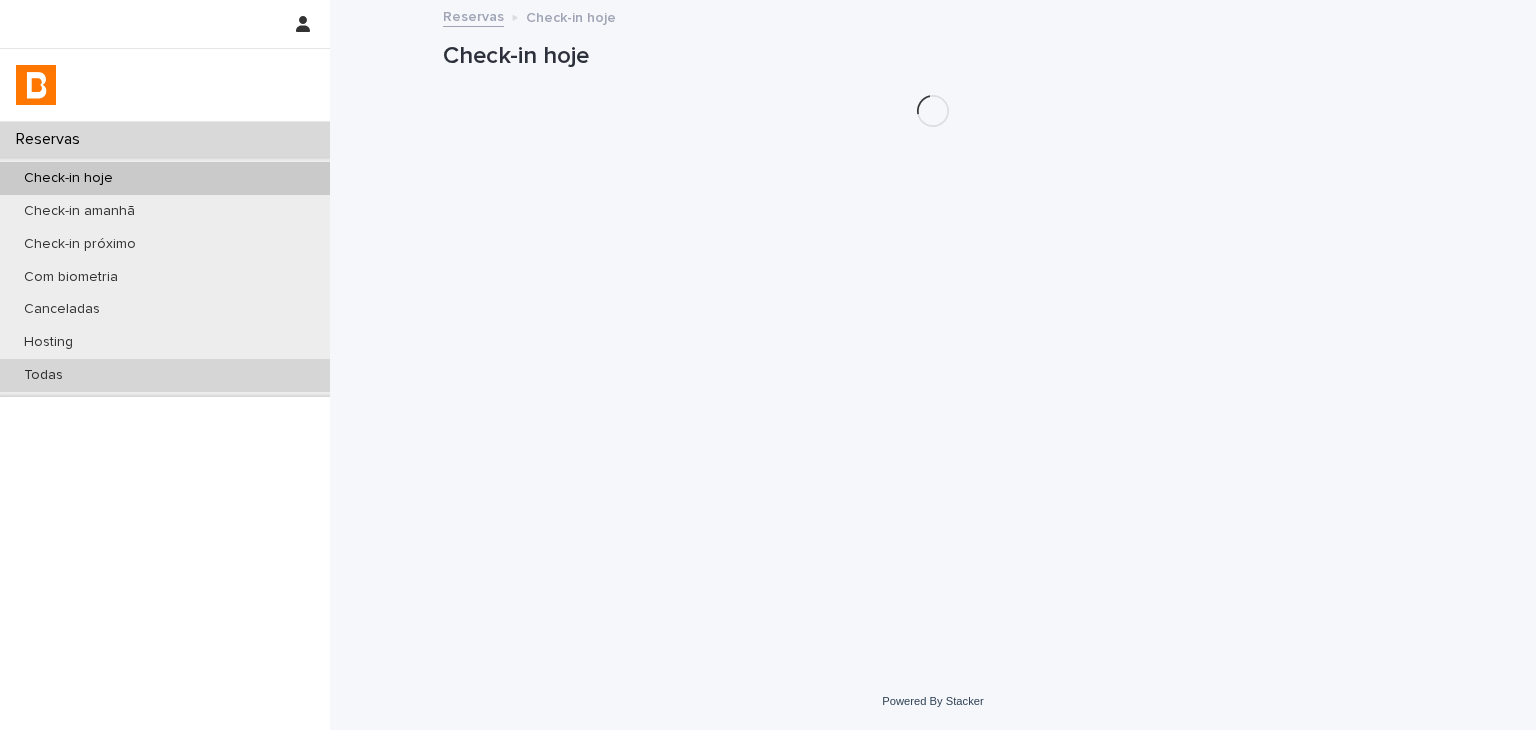 scroll, scrollTop: 0, scrollLeft: 0, axis: both 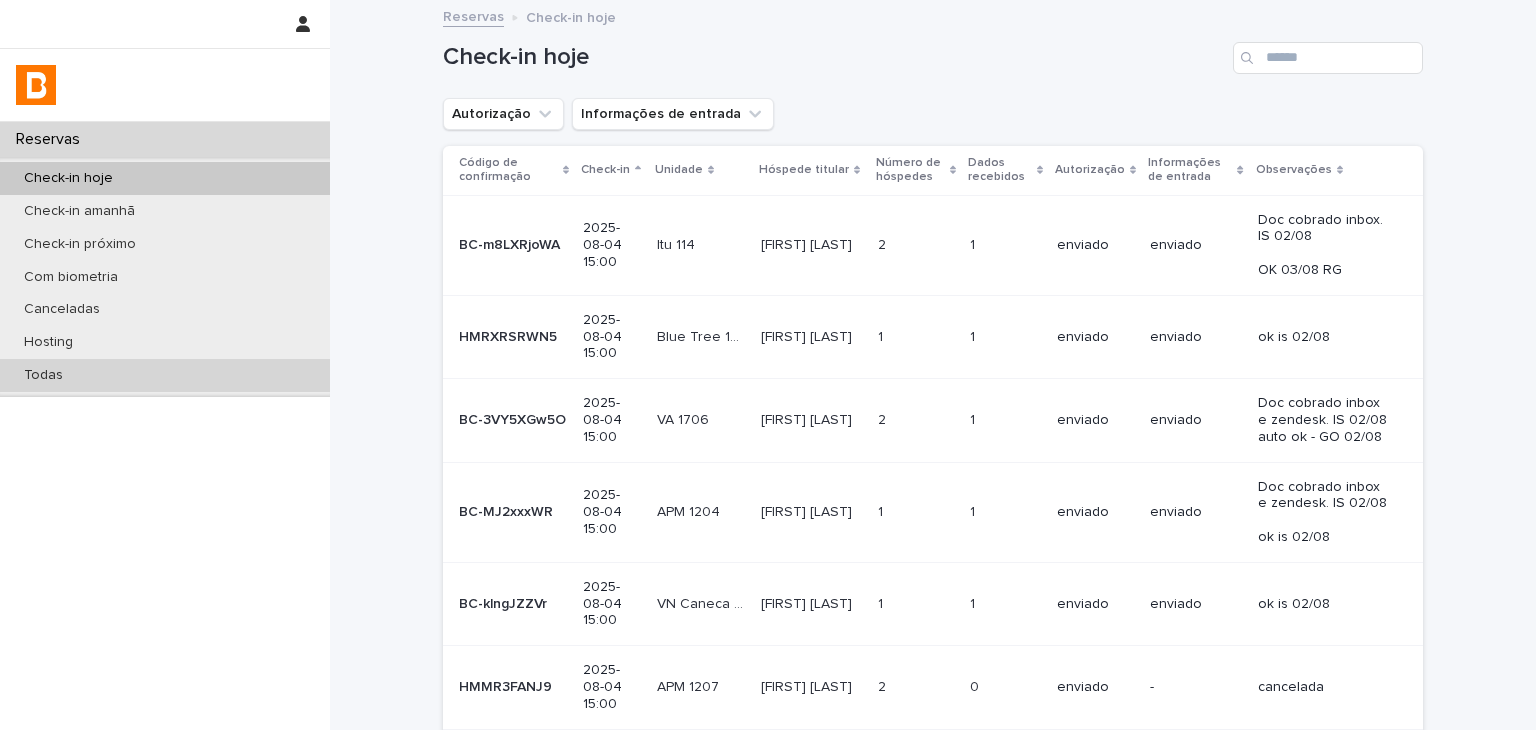 click on "Todas" at bounding box center (165, 375) 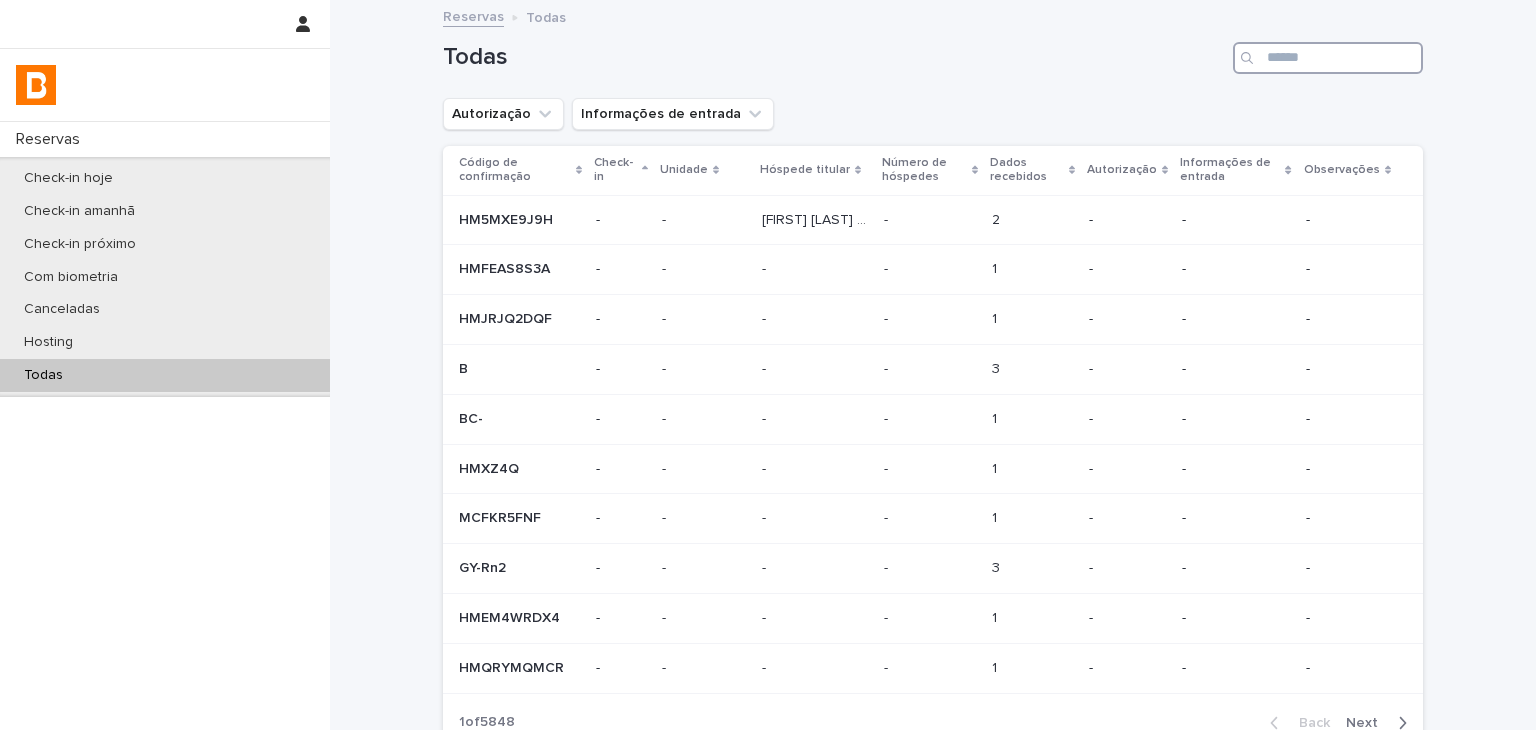 click at bounding box center (1328, 58) 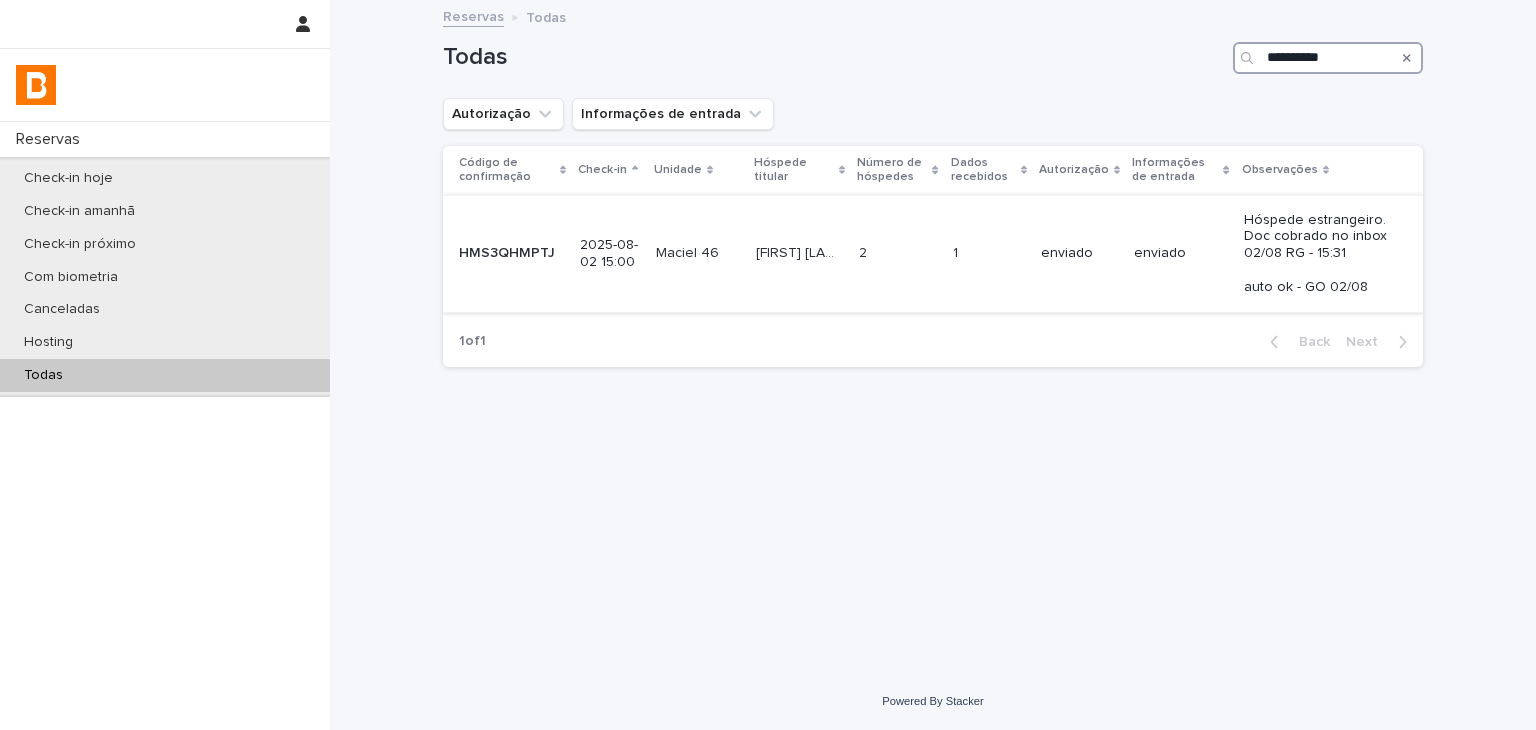 type on "**********" 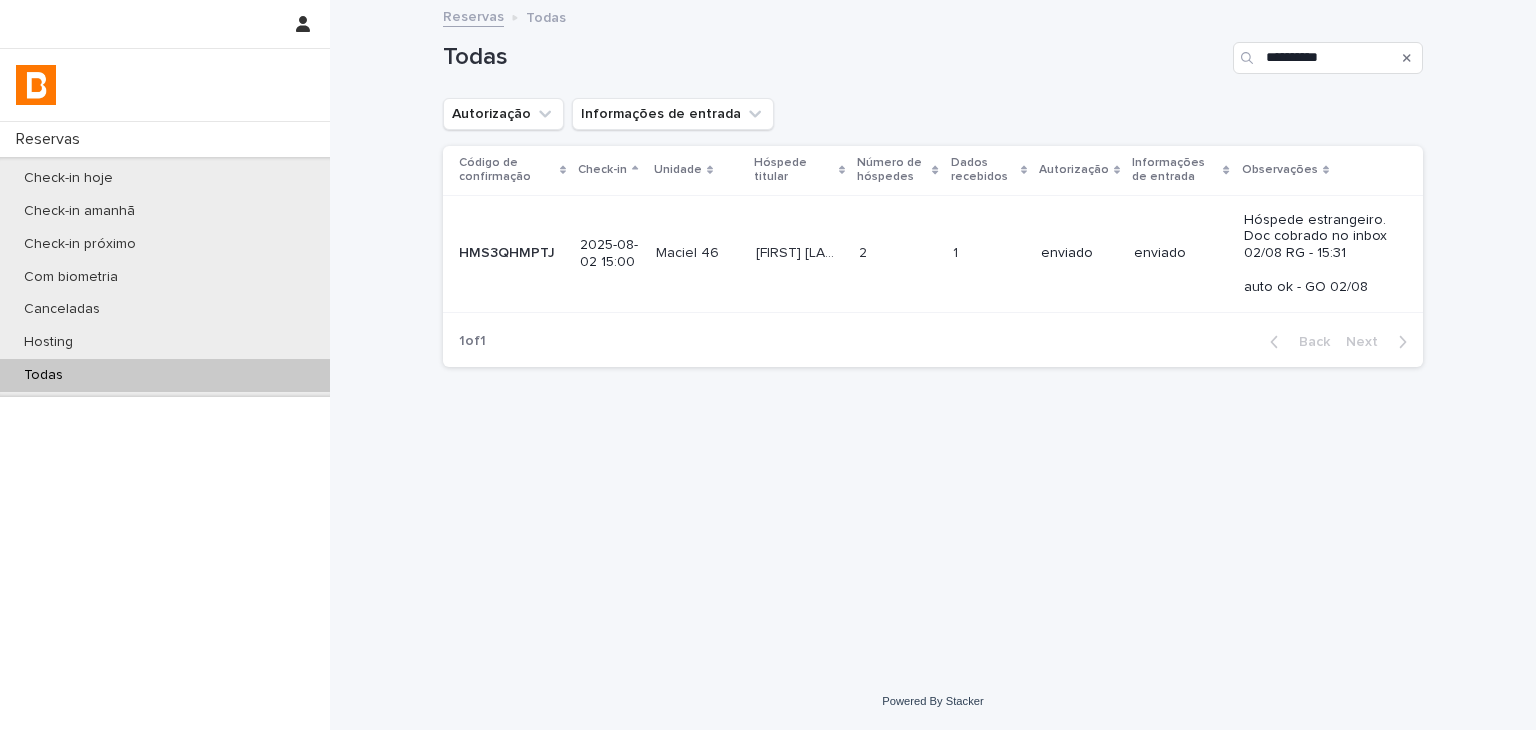 click on "enviado" at bounding box center [1180, 253] 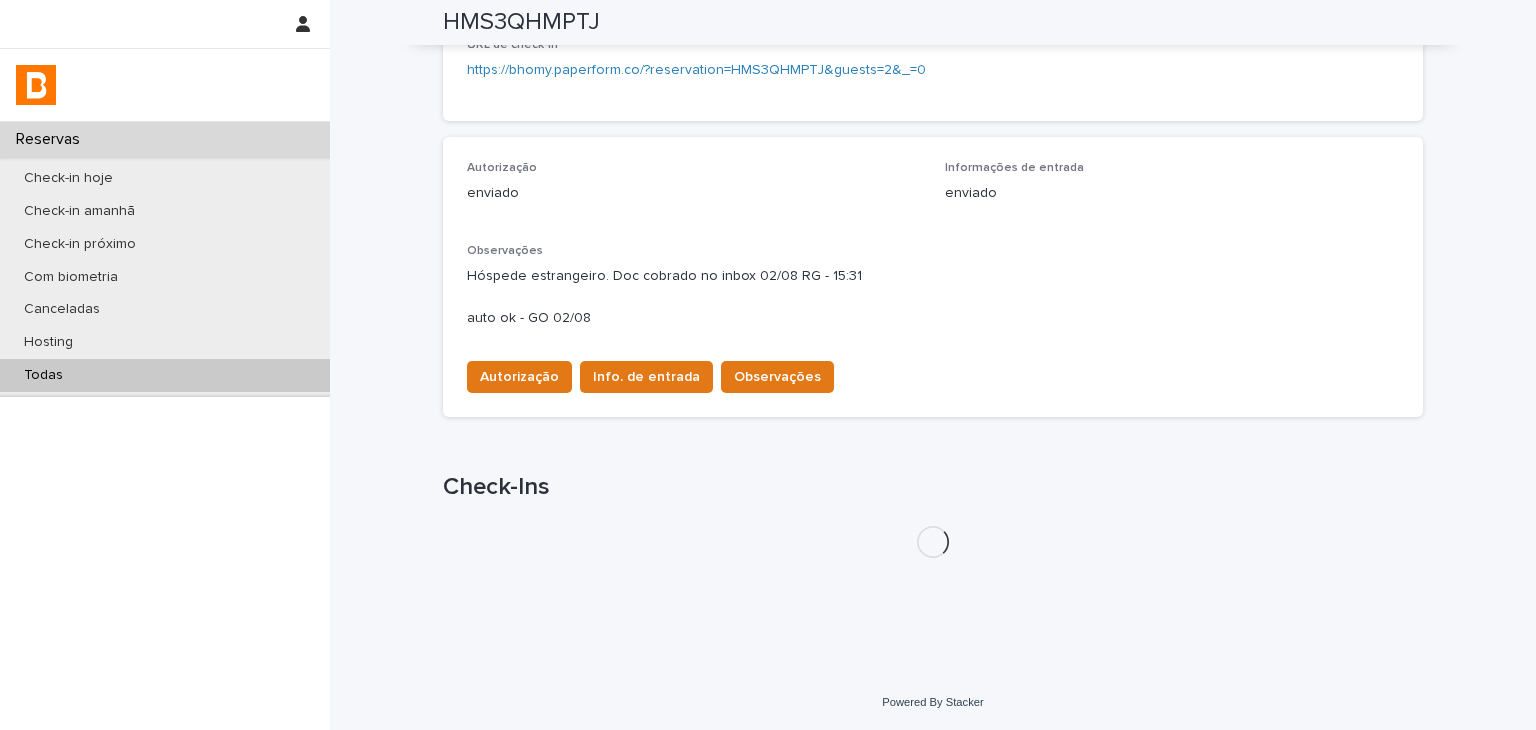 scroll, scrollTop: 520, scrollLeft: 0, axis: vertical 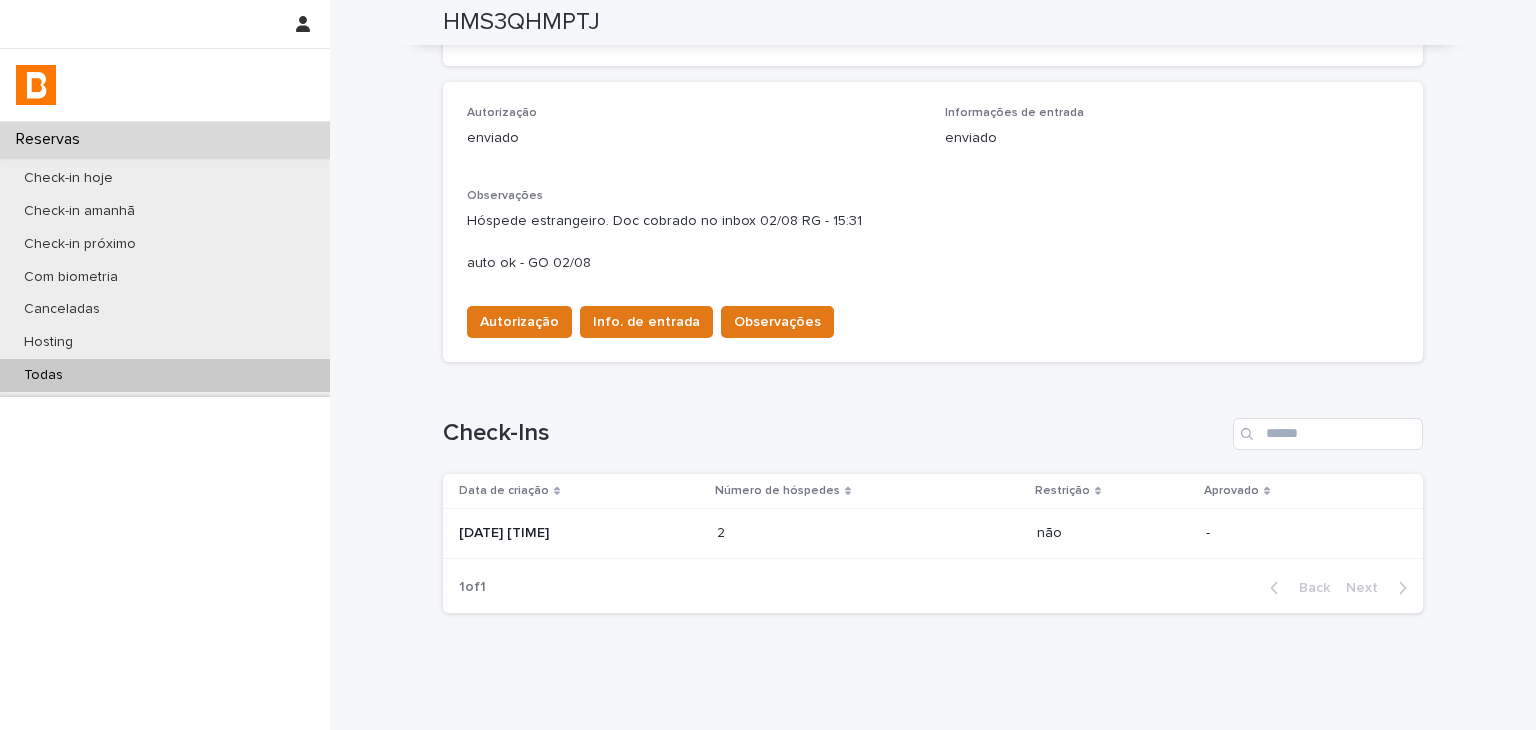 click on "[DATE] [TIME]" at bounding box center [580, 533] 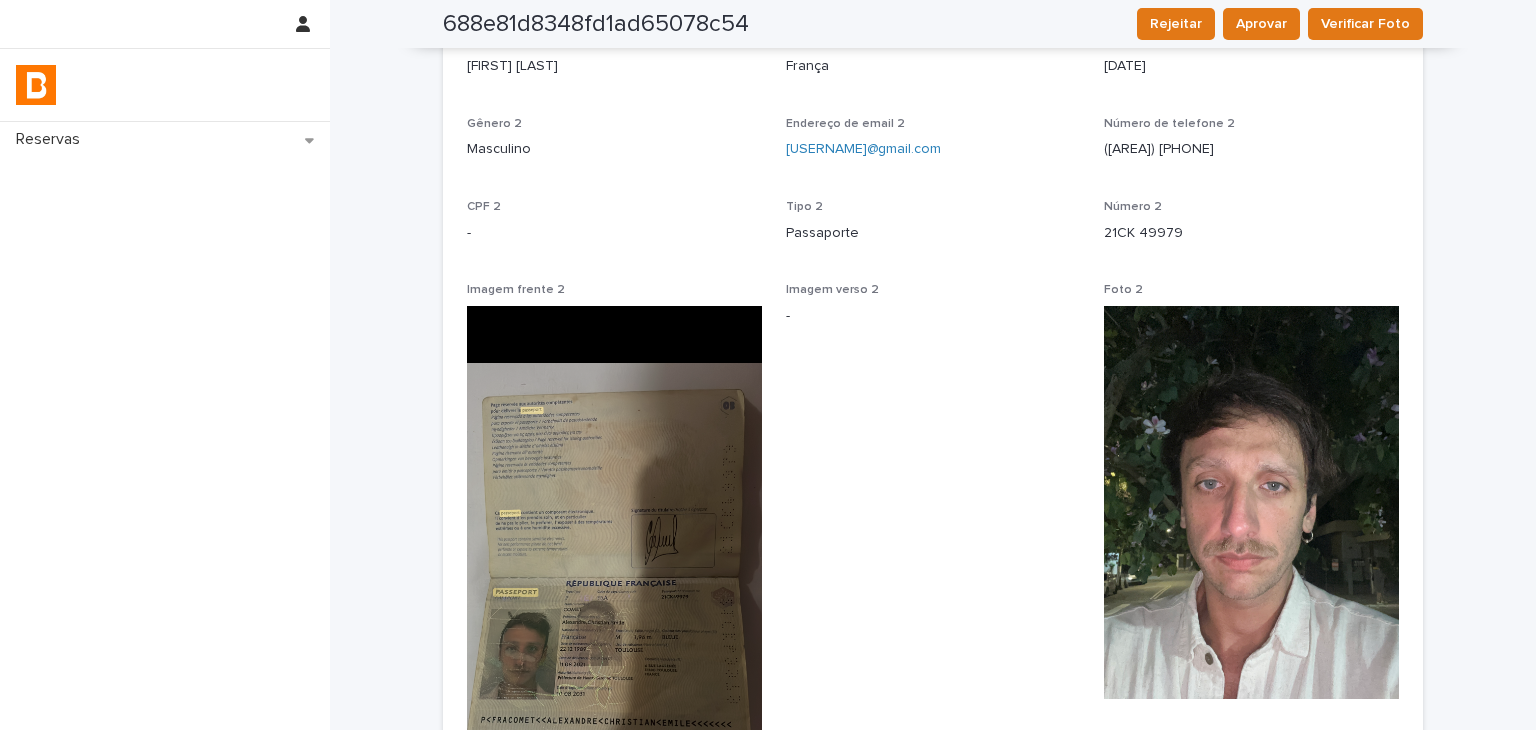 scroll, scrollTop: 1200, scrollLeft: 0, axis: vertical 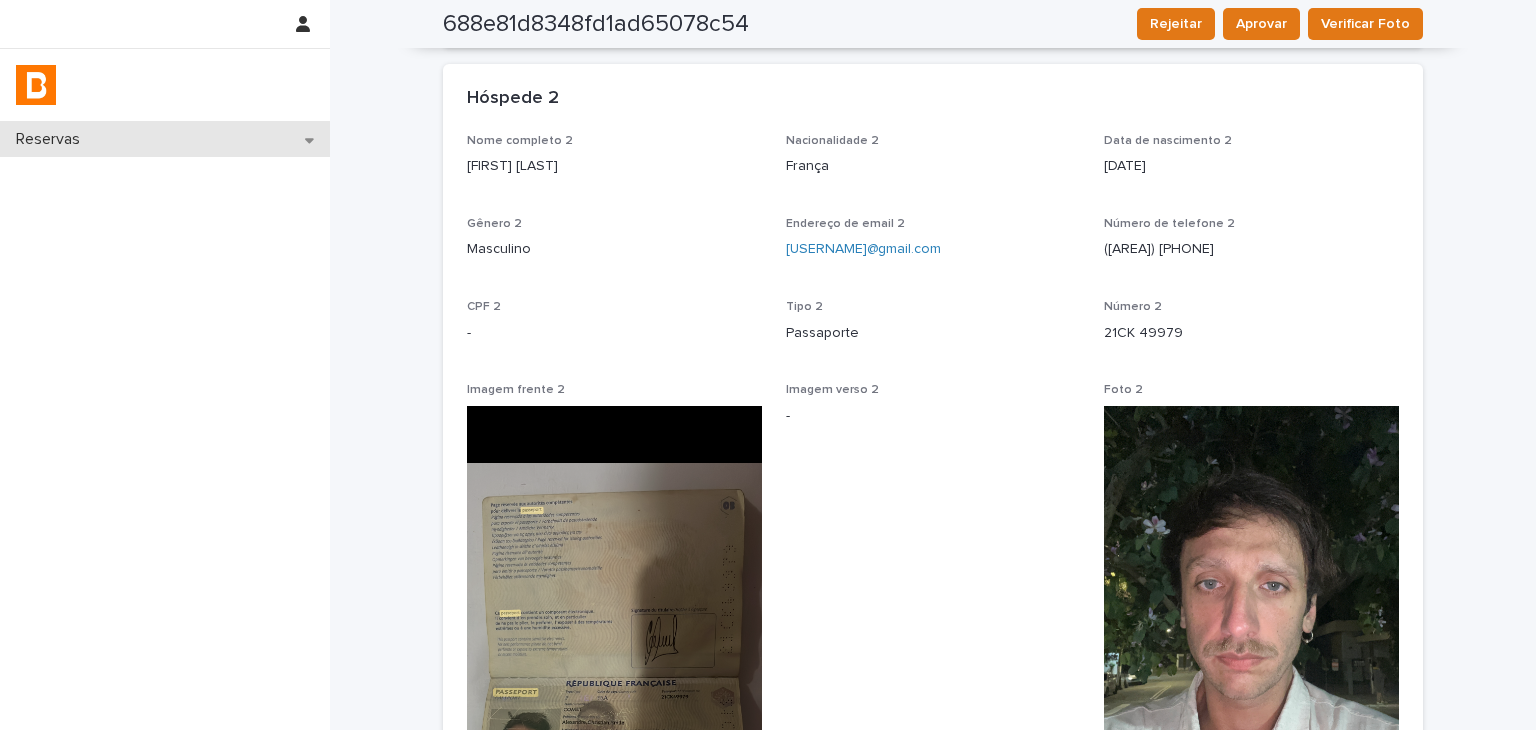click on "Reservas" at bounding box center [165, 139] 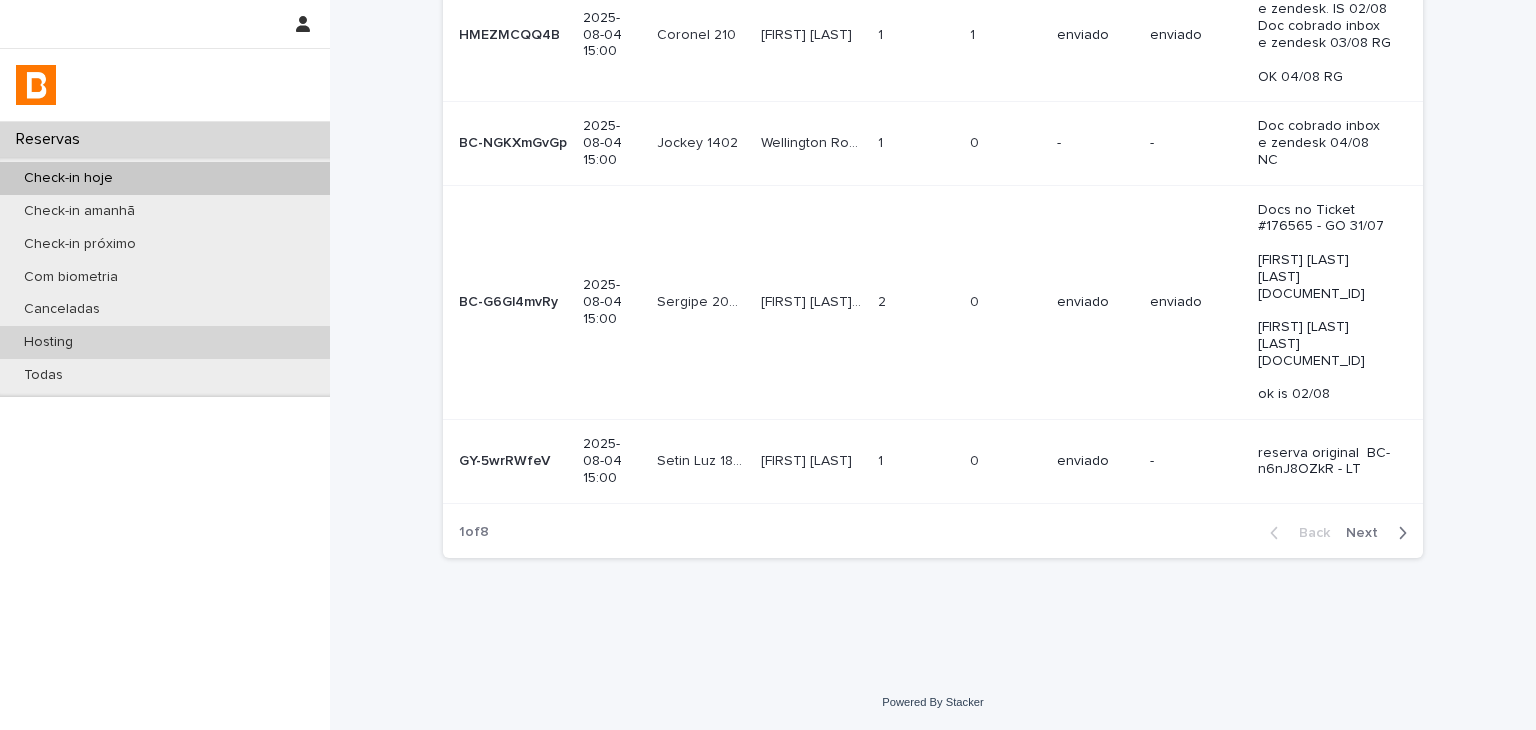 scroll, scrollTop: 0, scrollLeft: 0, axis: both 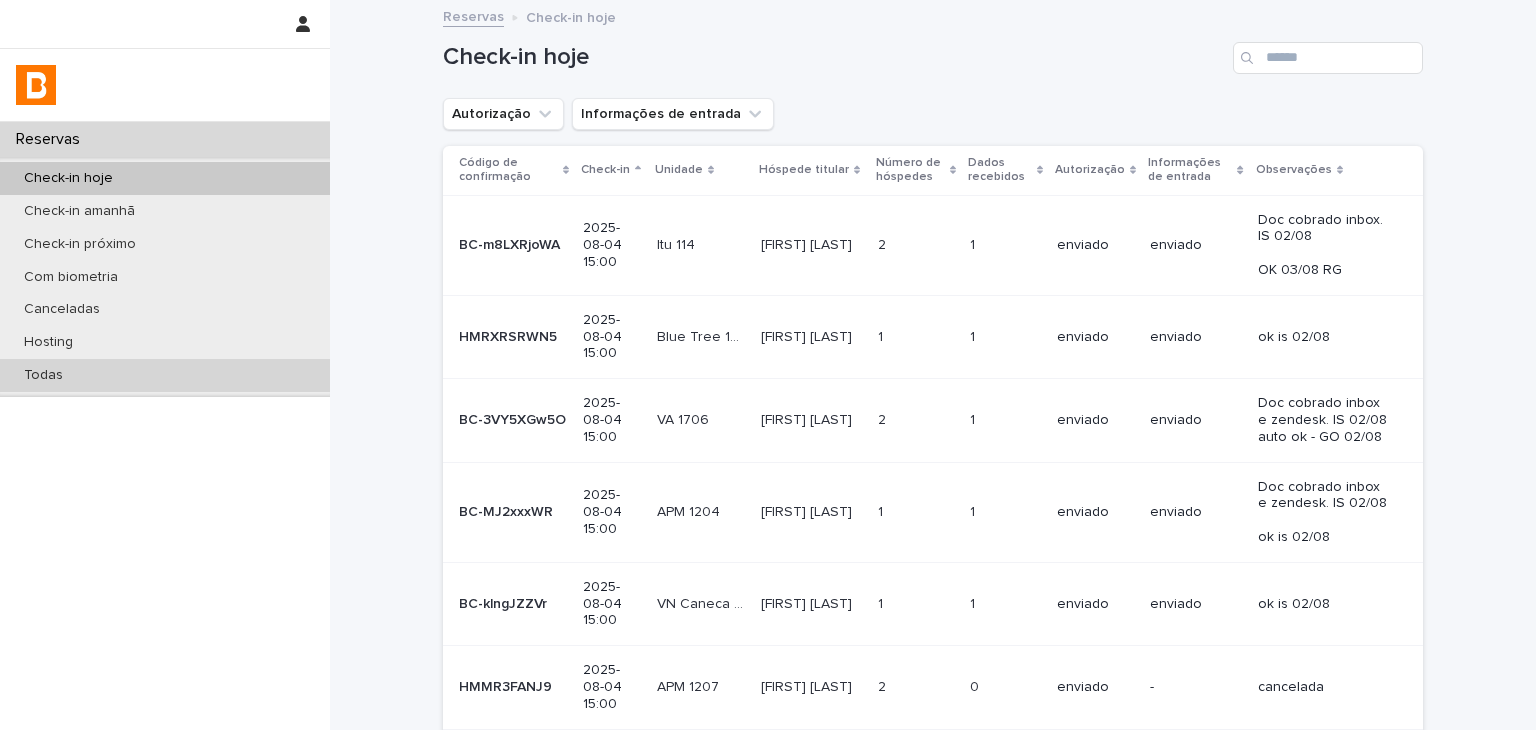 click on "Todas" at bounding box center [165, 375] 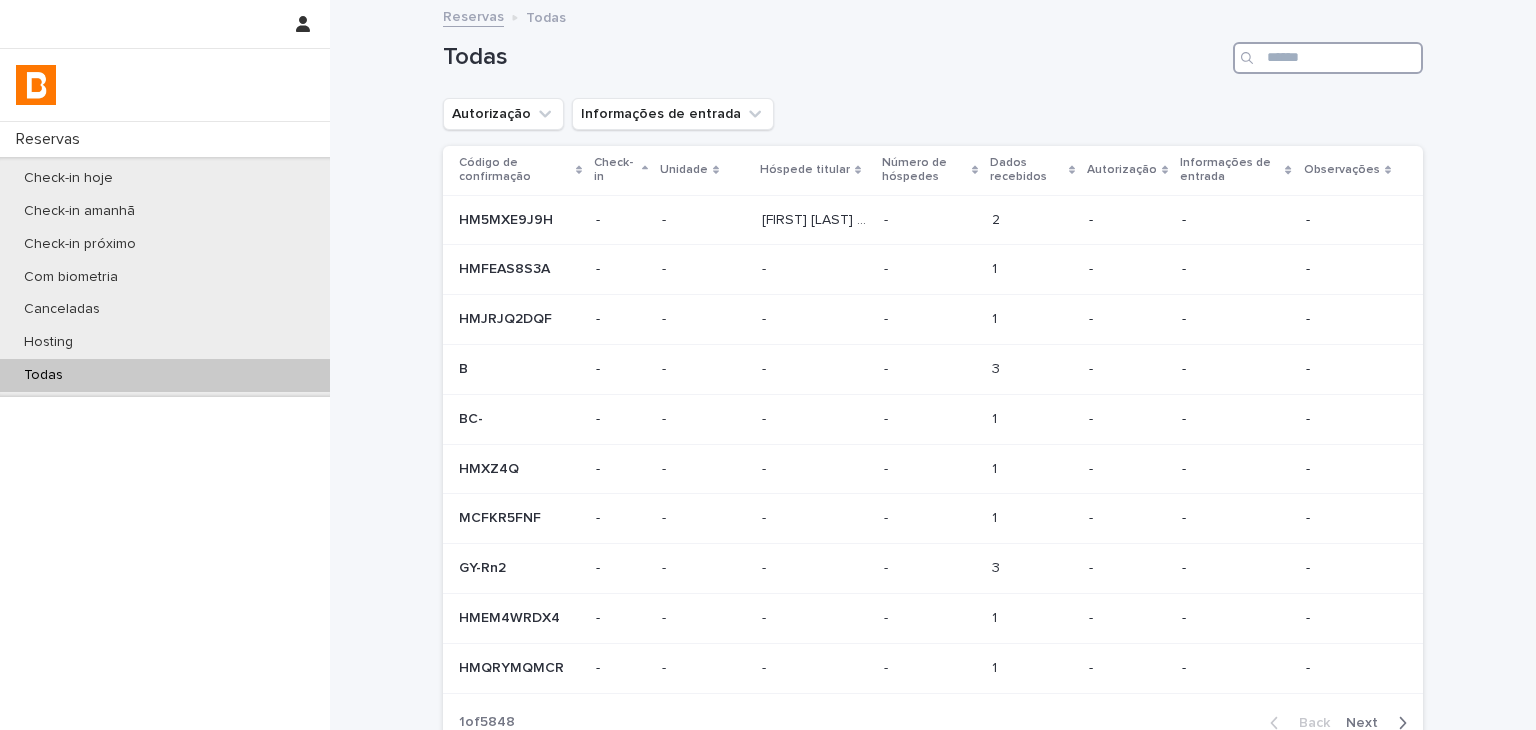 click at bounding box center [1328, 58] 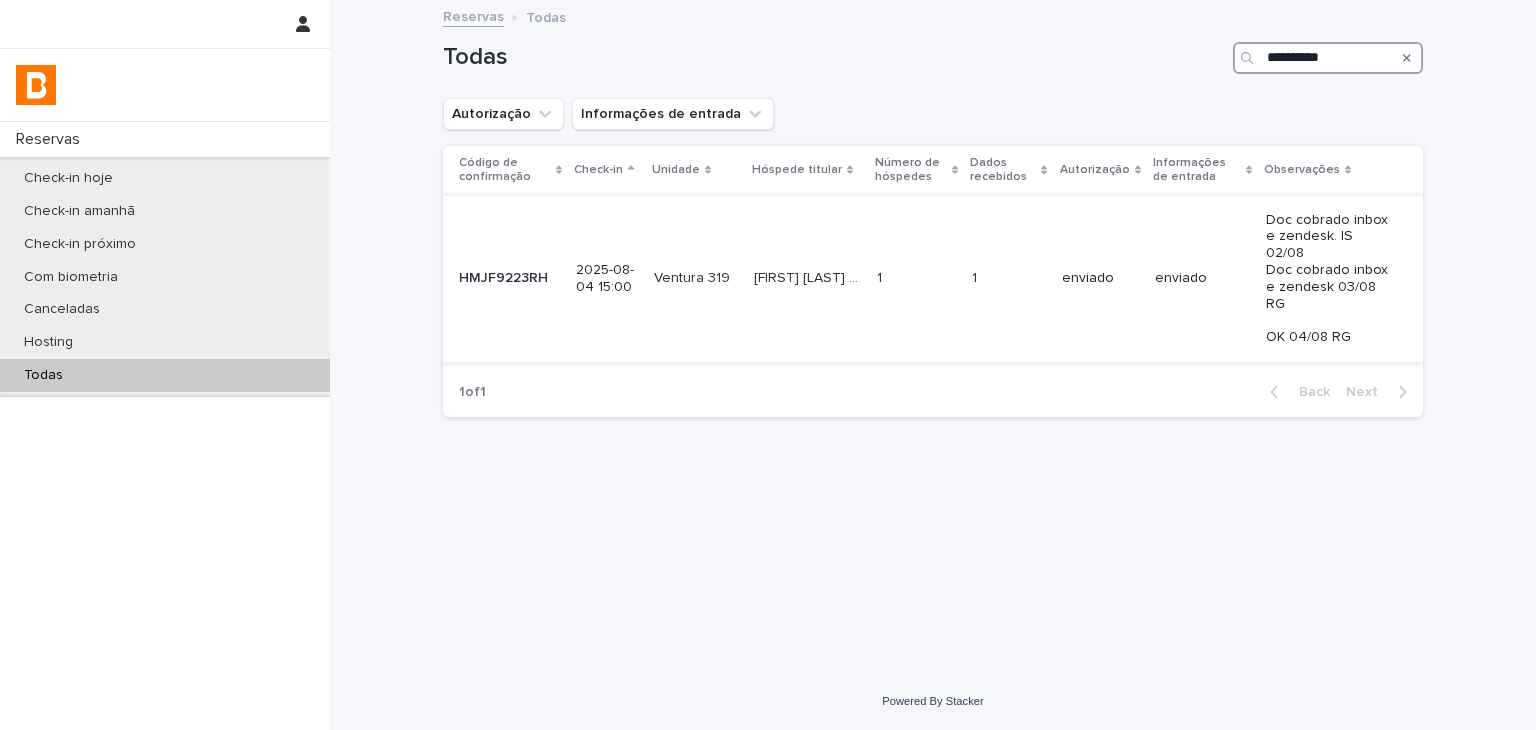 type on "**********" 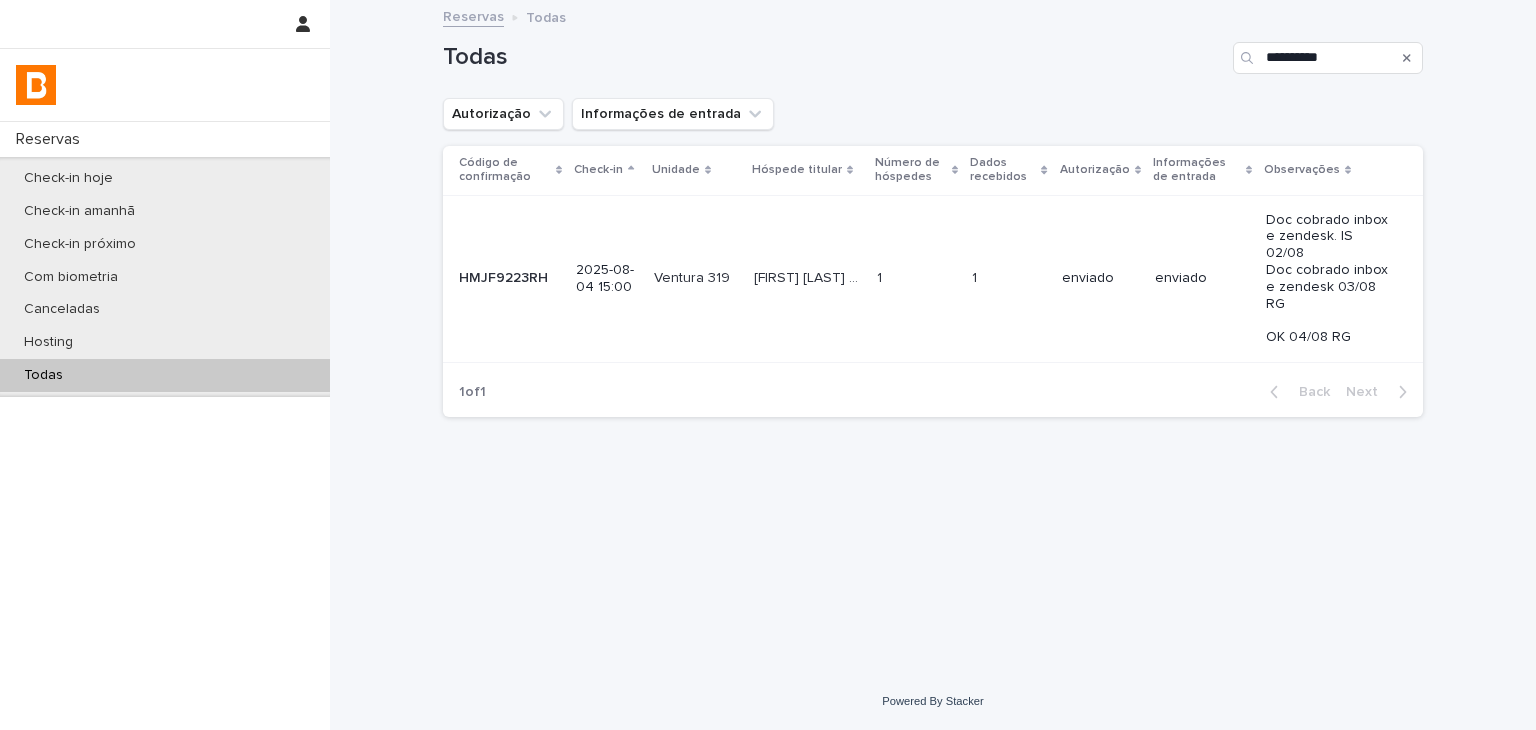click on "enviado" at bounding box center [1202, 278] 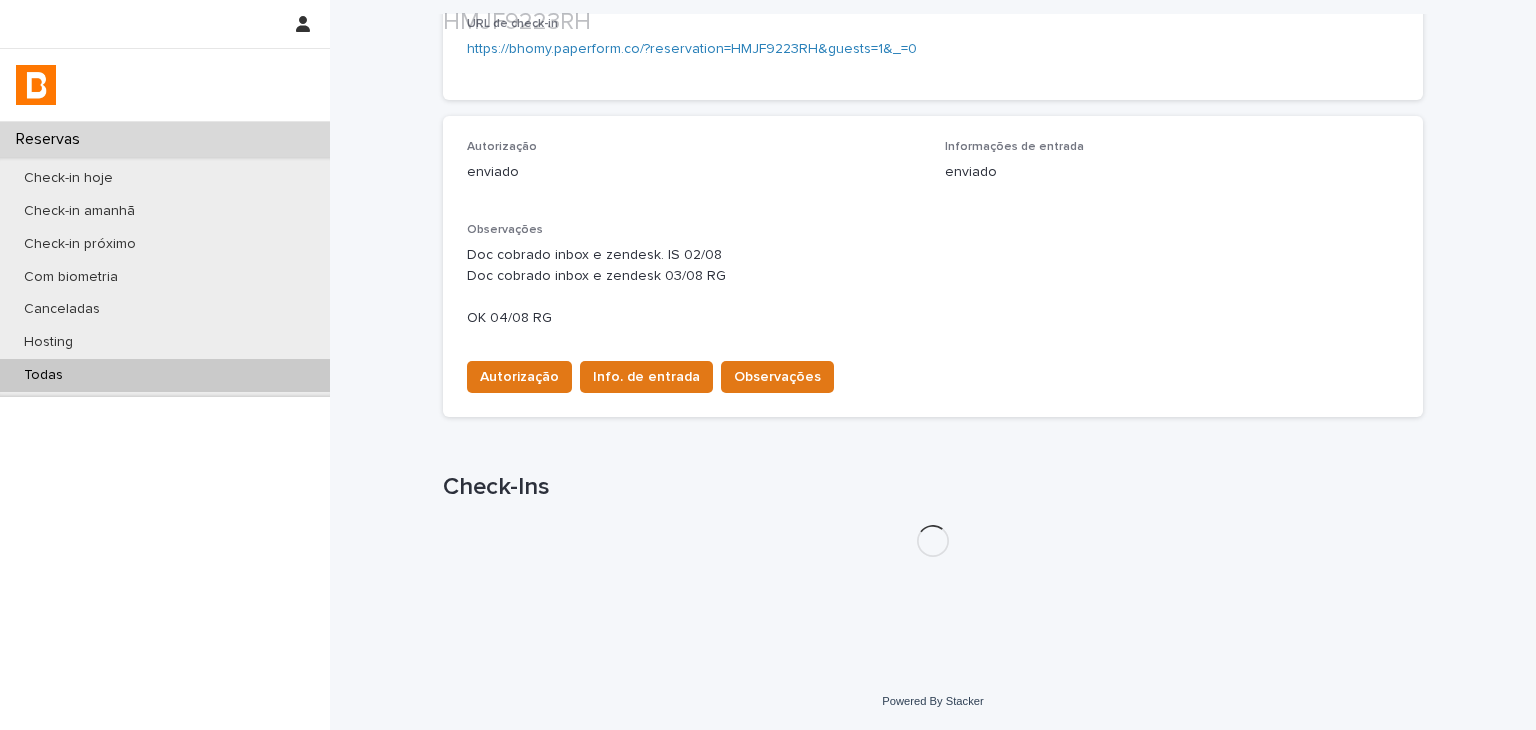 scroll, scrollTop: 540, scrollLeft: 0, axis: vertical 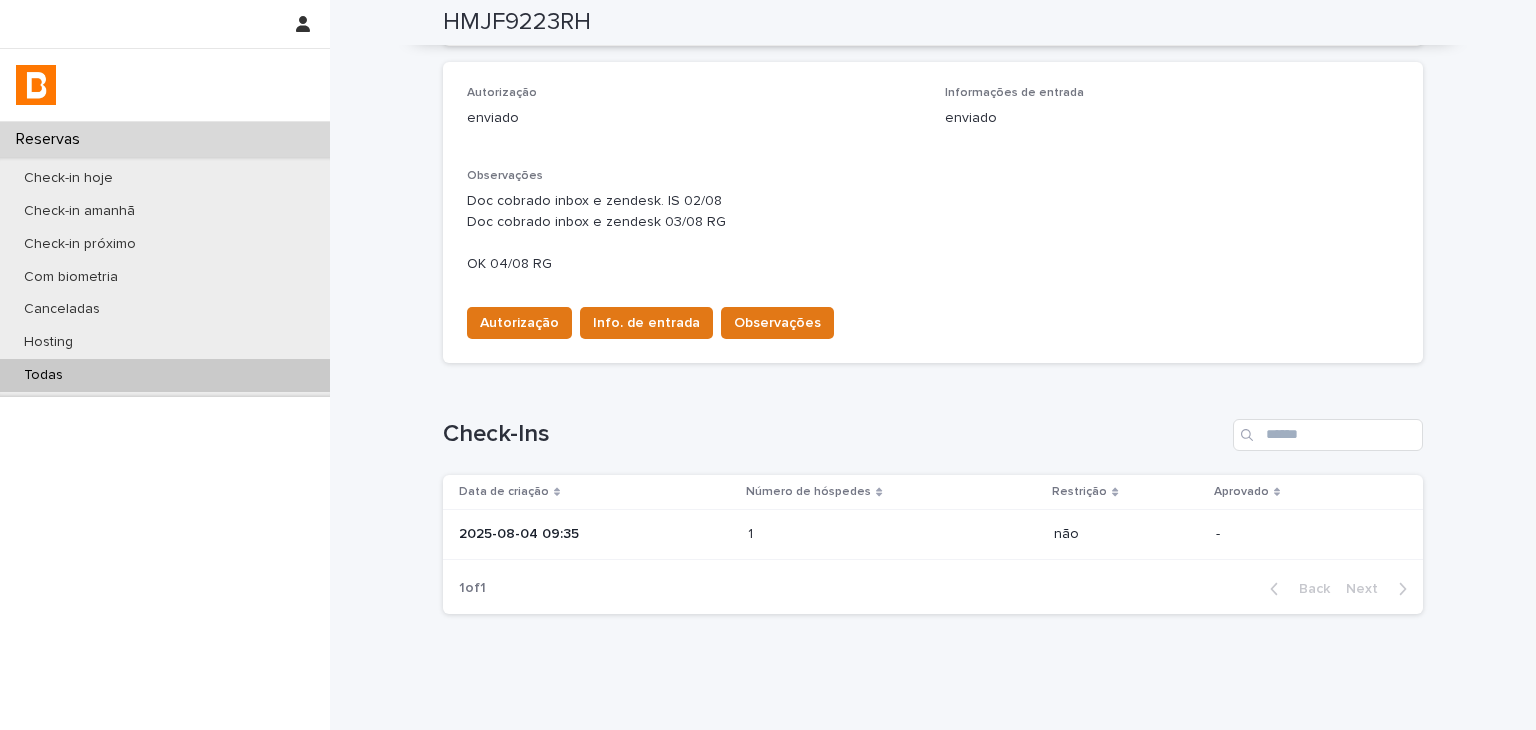 drag, startPoint x: 304, startPoint y: 371, endPoint x: 1535, endPoint y: 88, distance: 1263.1112 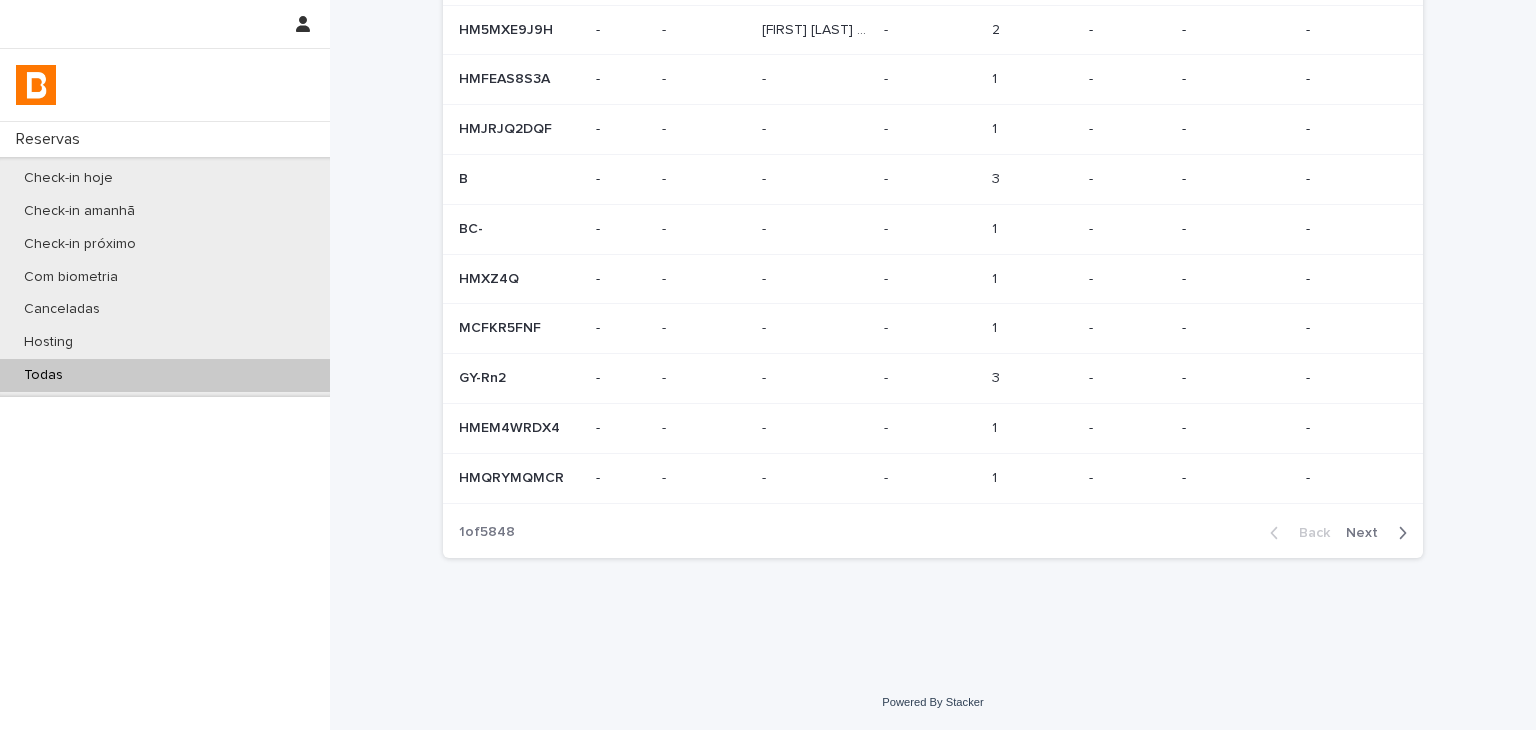 scroll, scrollTop: 0, scrollLeft: 0, axis: both 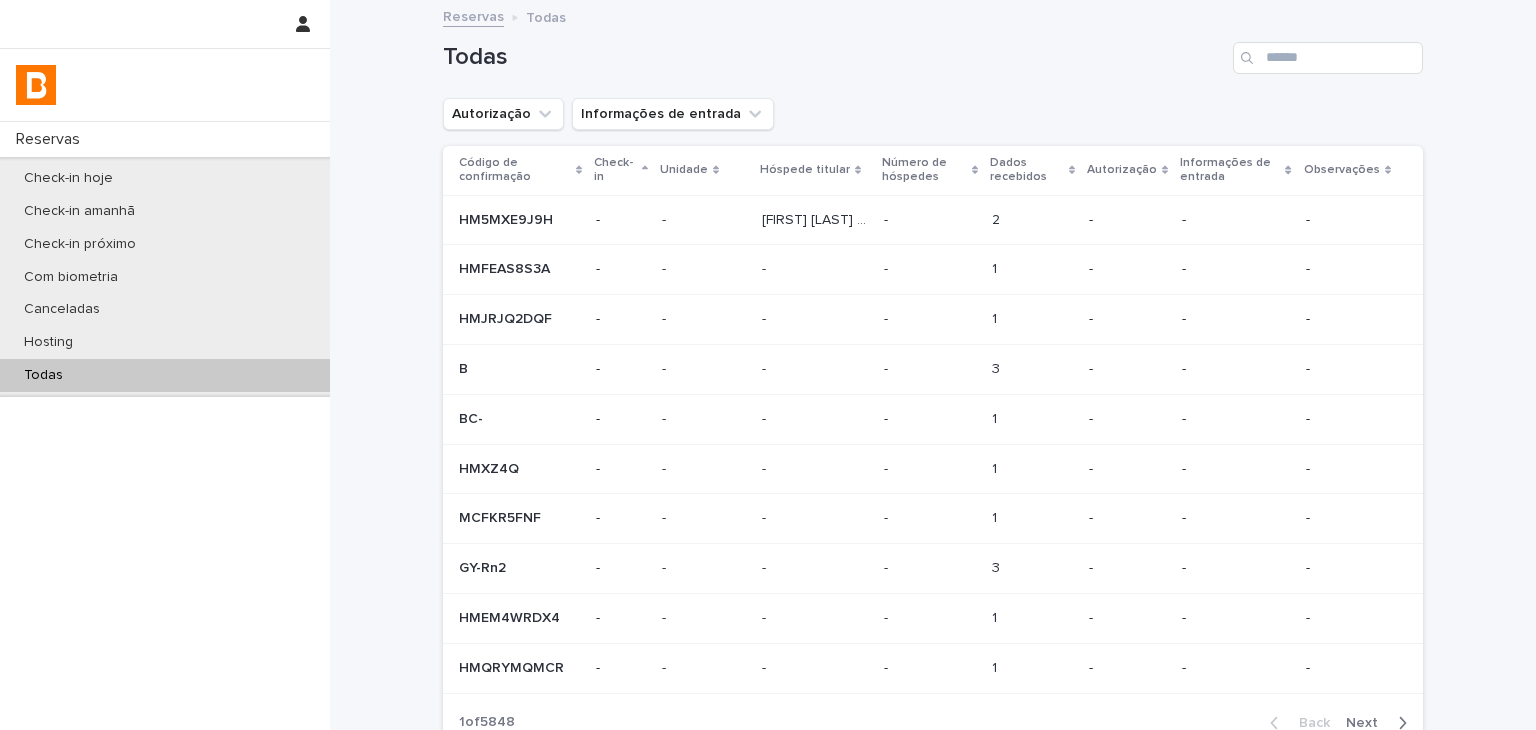 click on "Todas" at bounding box center [933, 50] 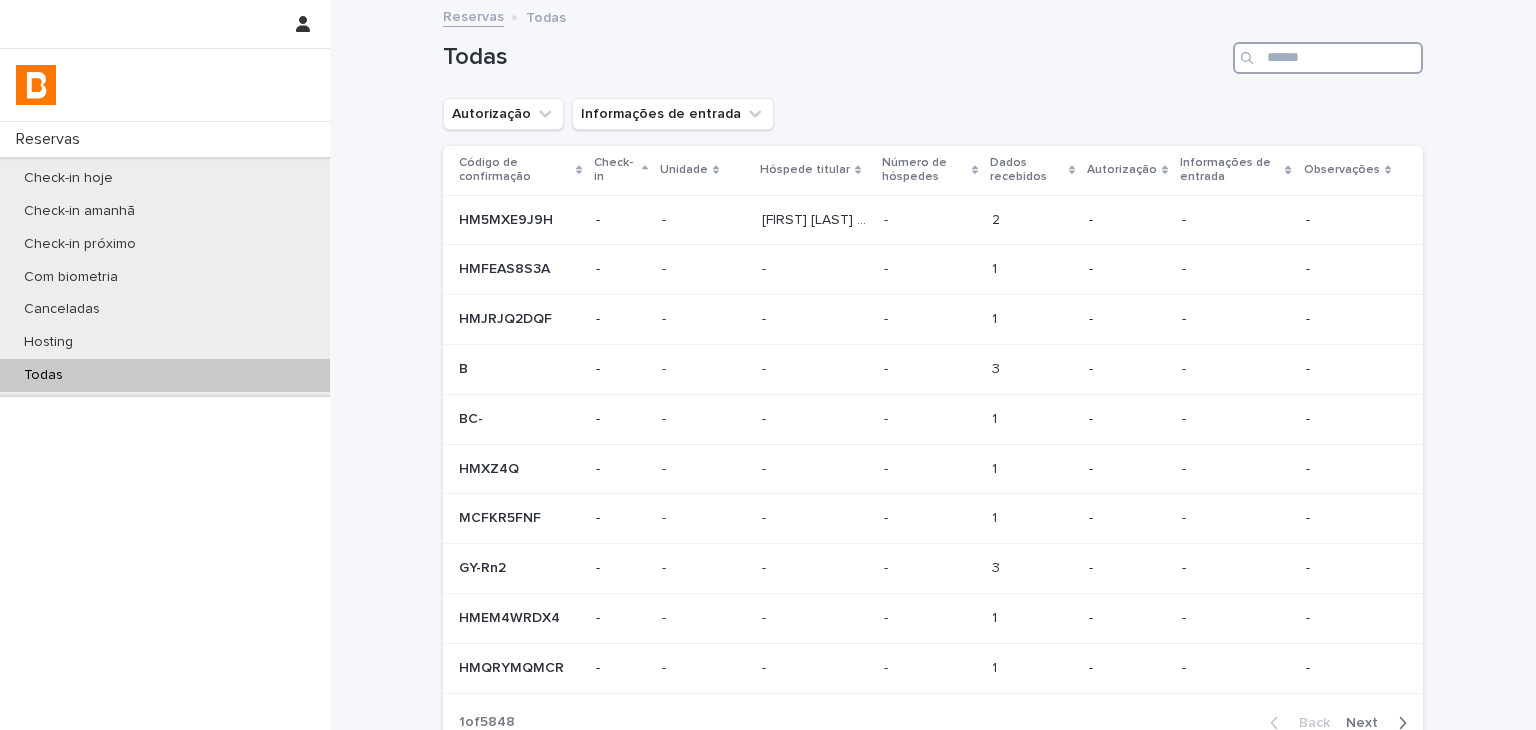 click at bounding box center (1328, 58) 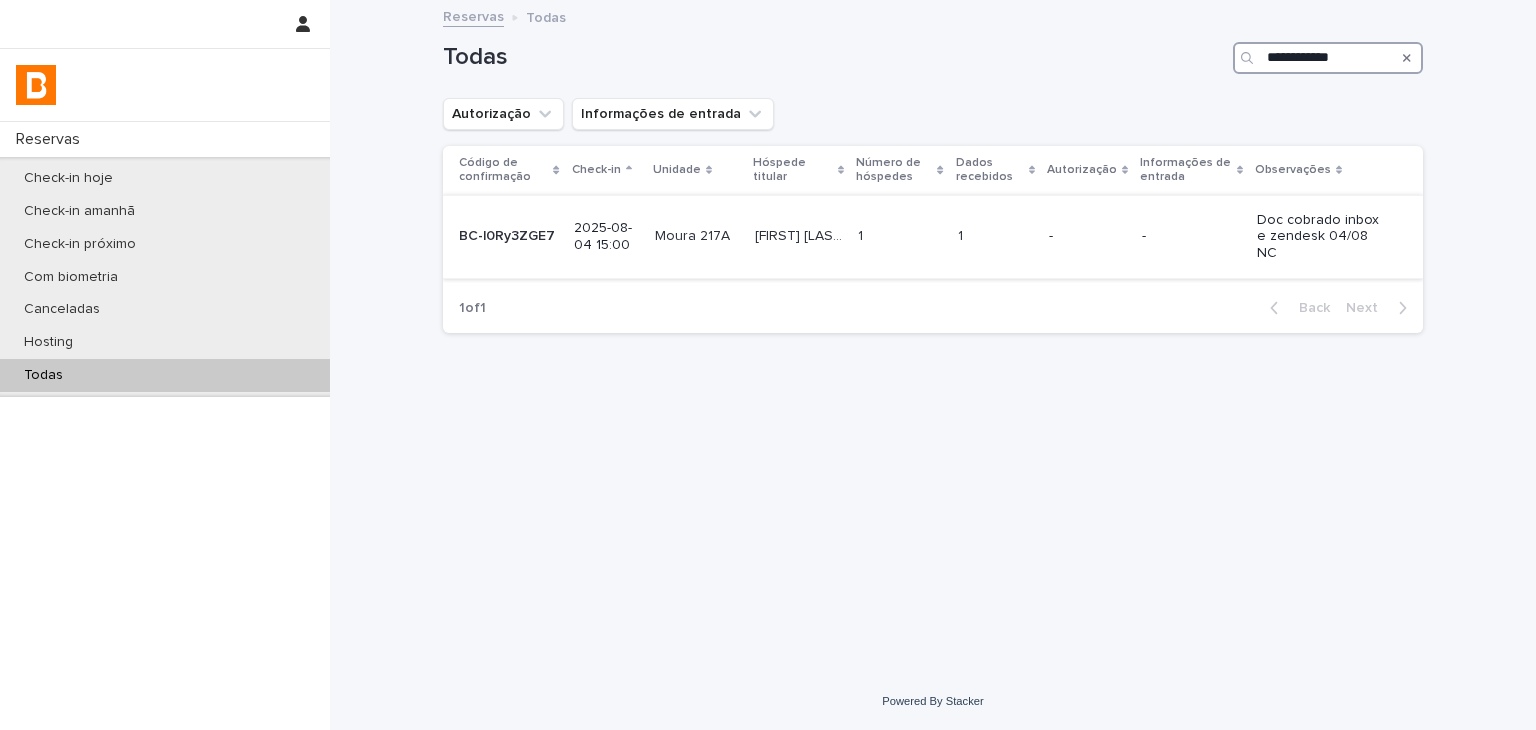type on "**********" 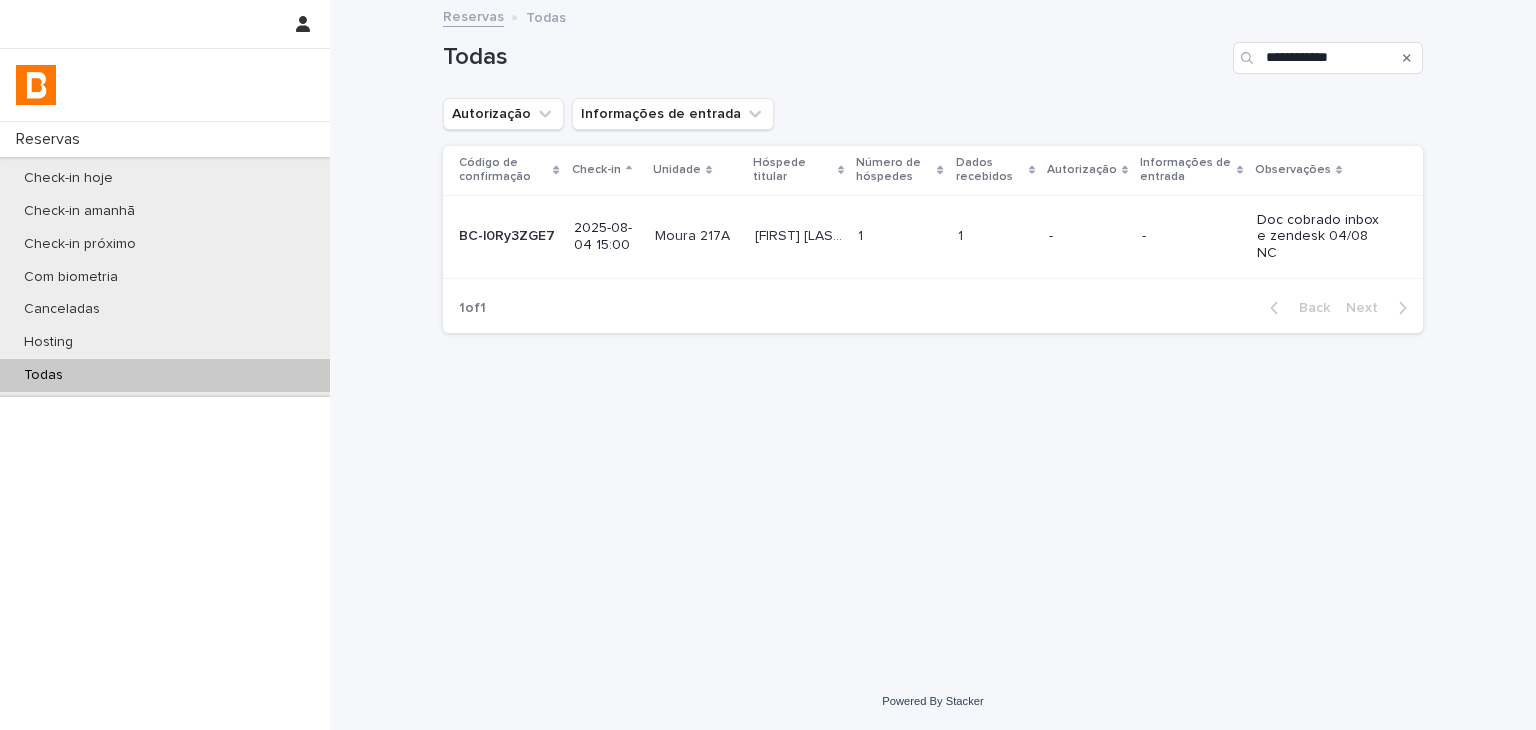 click on "-" at bounding box center (1191, 236) 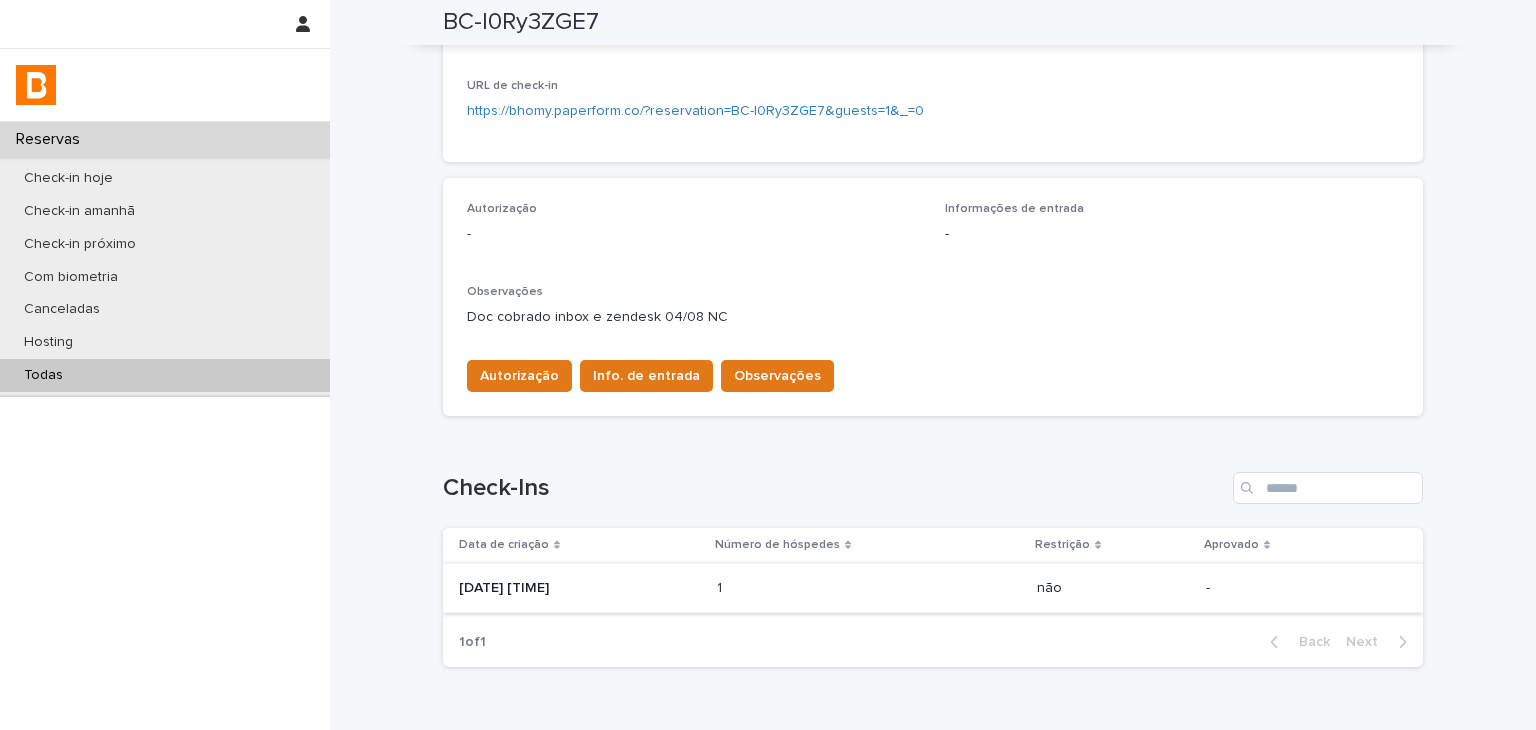 scroll, scrollTop: 478, scrollLeft: 0, axis: vertical 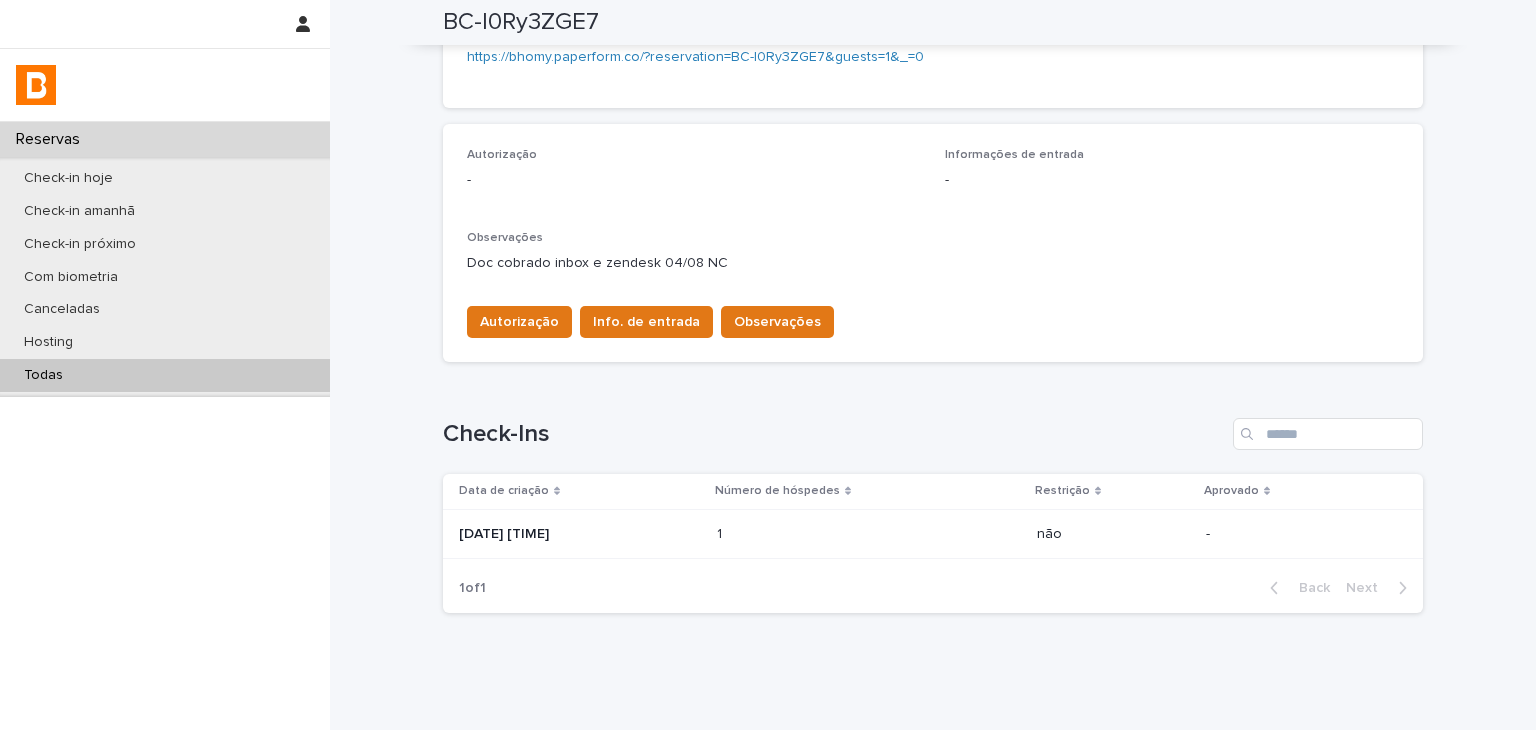 click at bounding box center (804, 534) 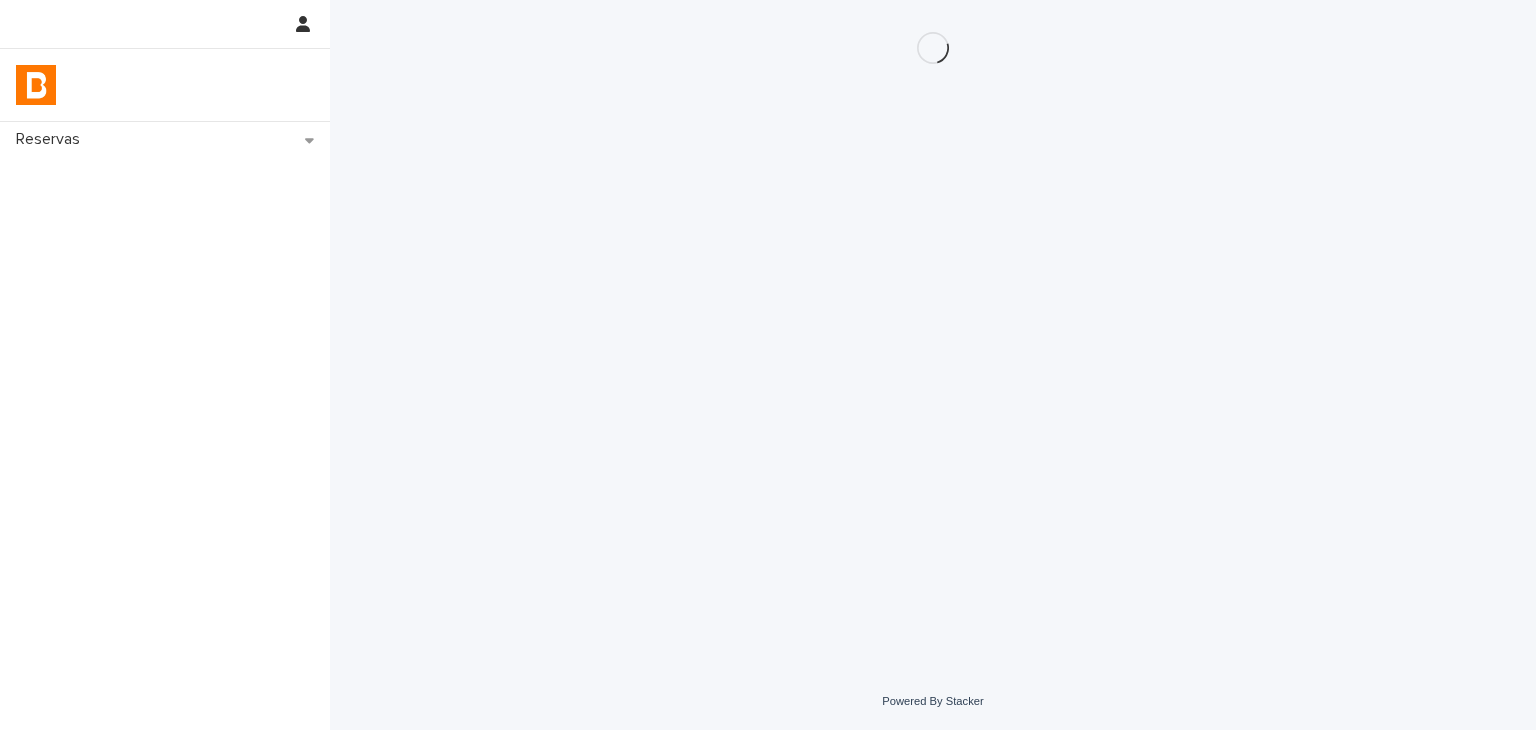 scroll, scrollTop: 0, scrollLeft: 0, axis: both 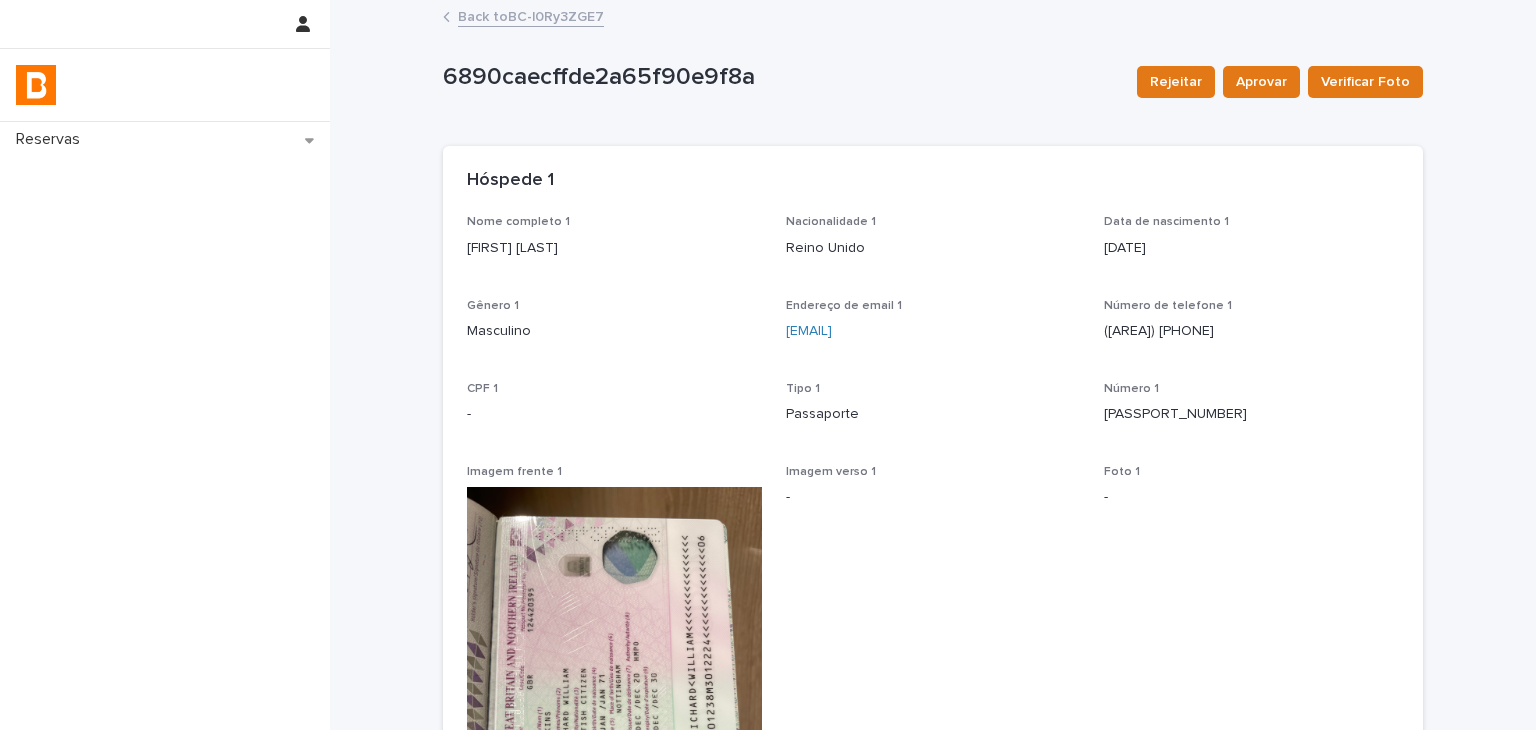 drag, startPoint x: 464, startPoint y: 251, endPoint x: 610, endPoint y: 261, distance: 146.34207 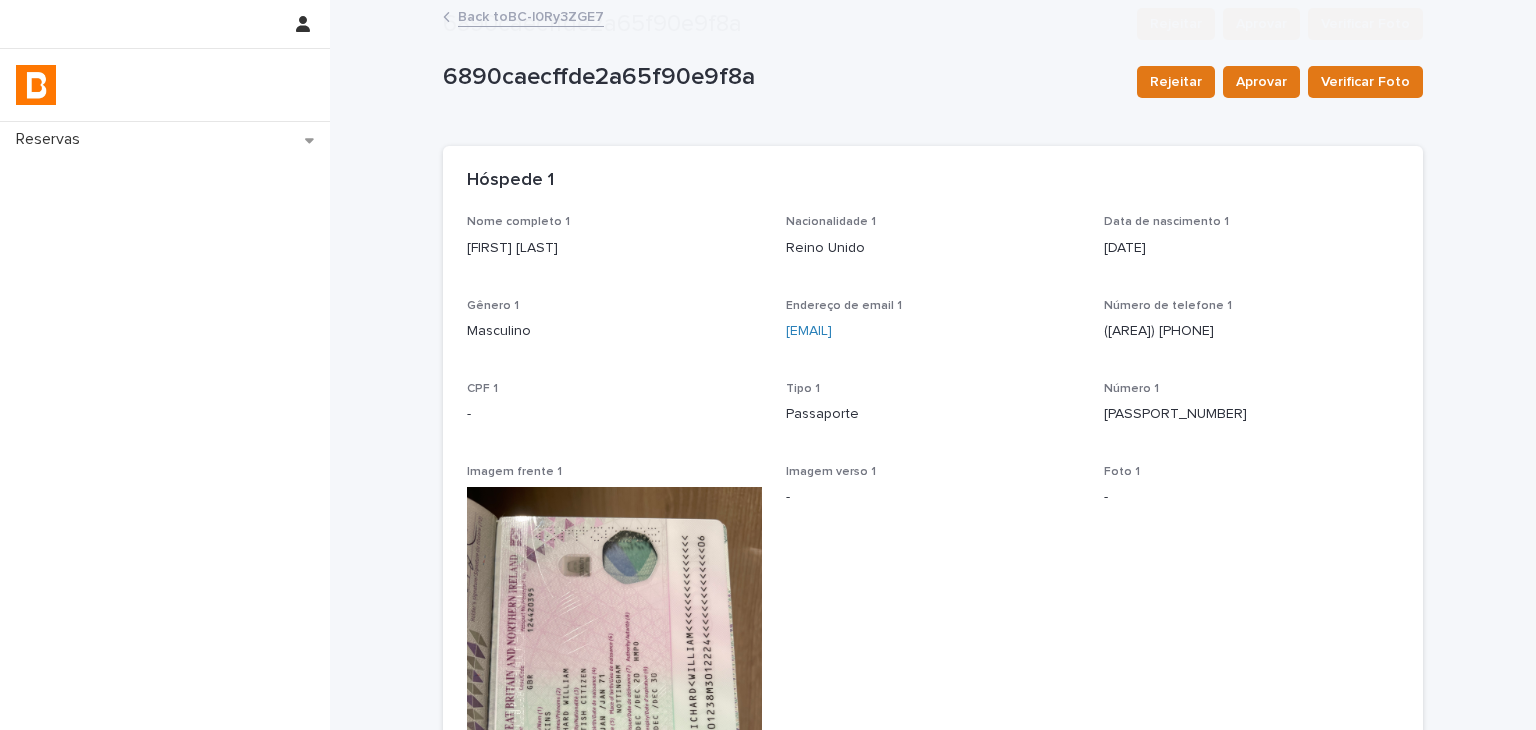 scroll, scrollTop: 446, scrollLeft: 0, axis: vertical 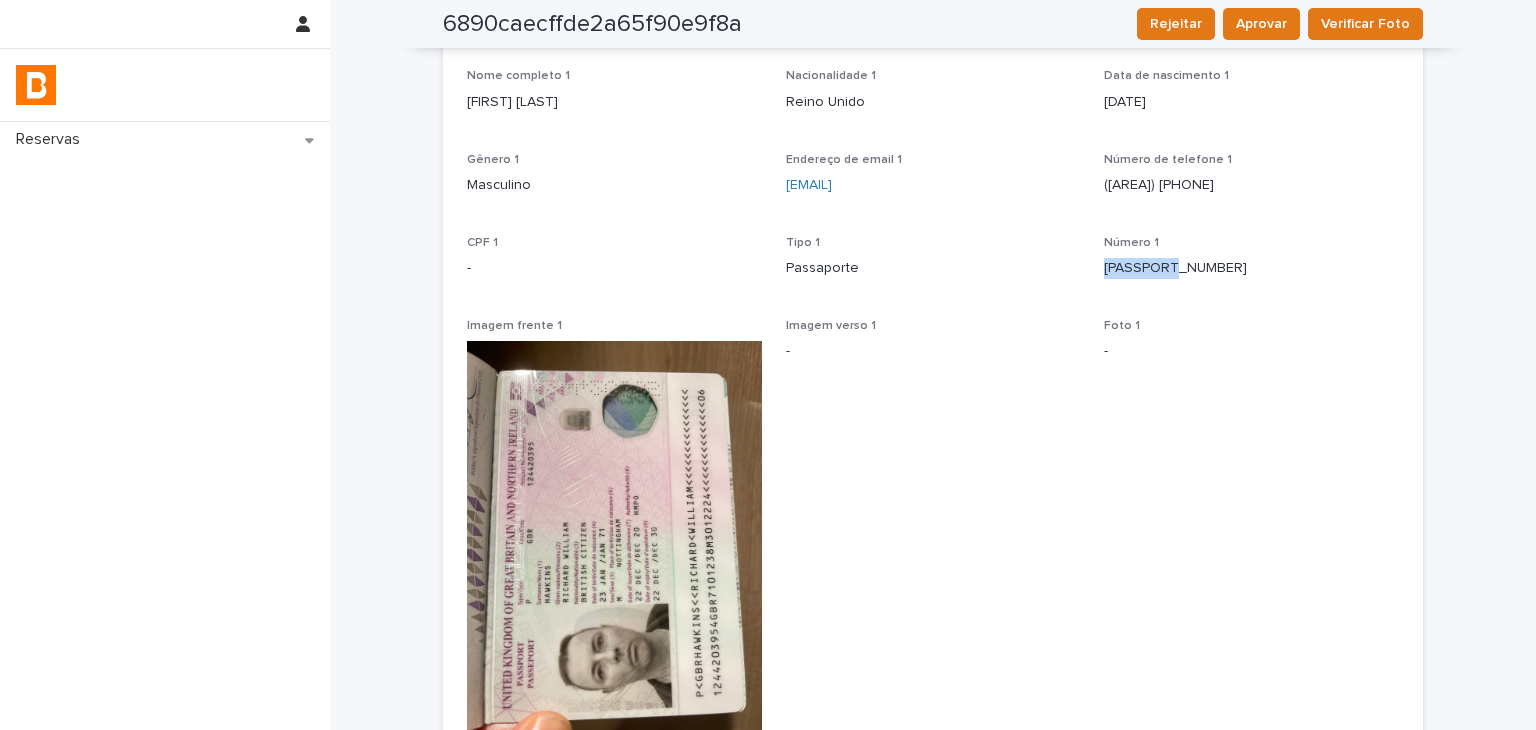 drag, startPoint x: 1106, startPoint y: 265, endPoint x: 1214, endPoint y: 267, distance: 108.01852 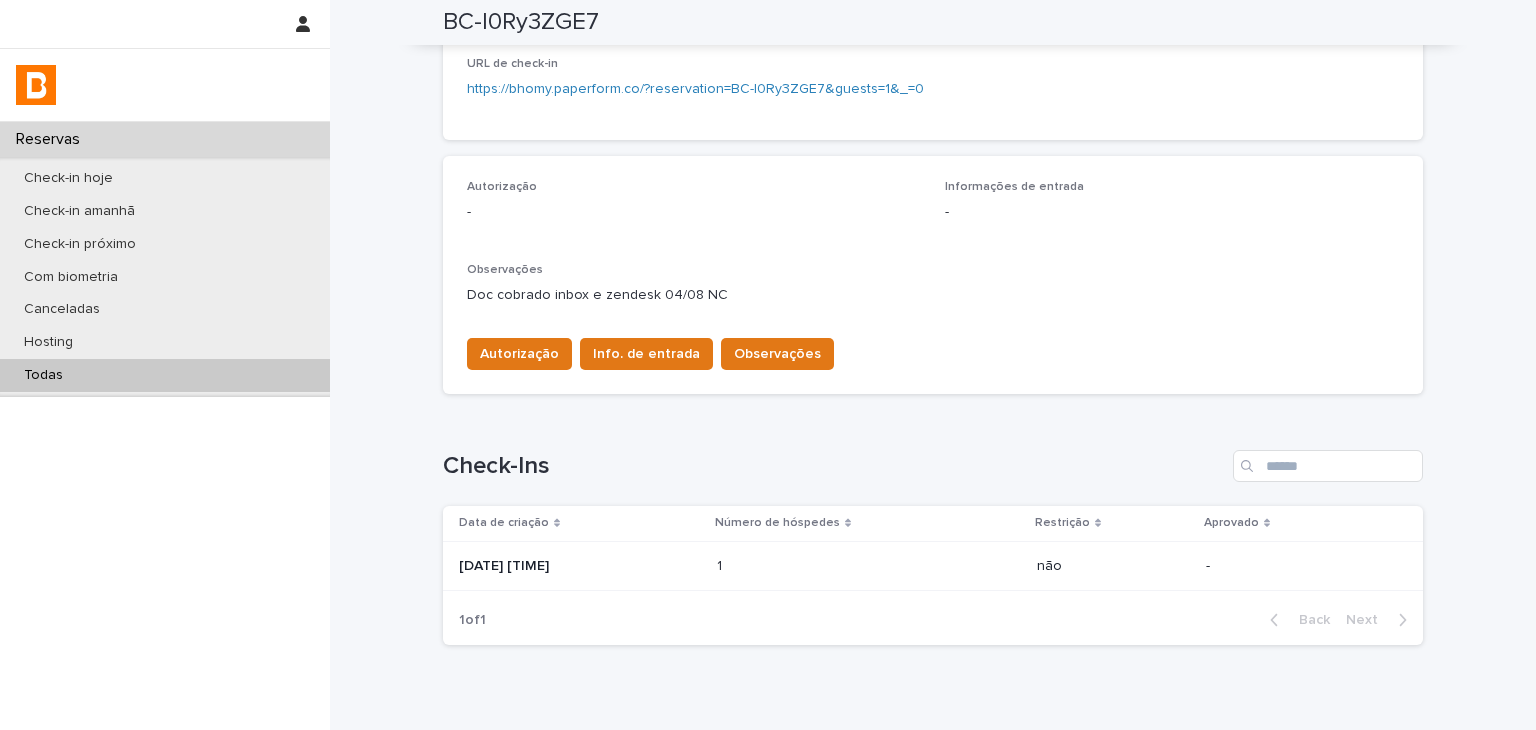 scroll, scrollTop: 7, scrollLeft: 0, axis: vertical 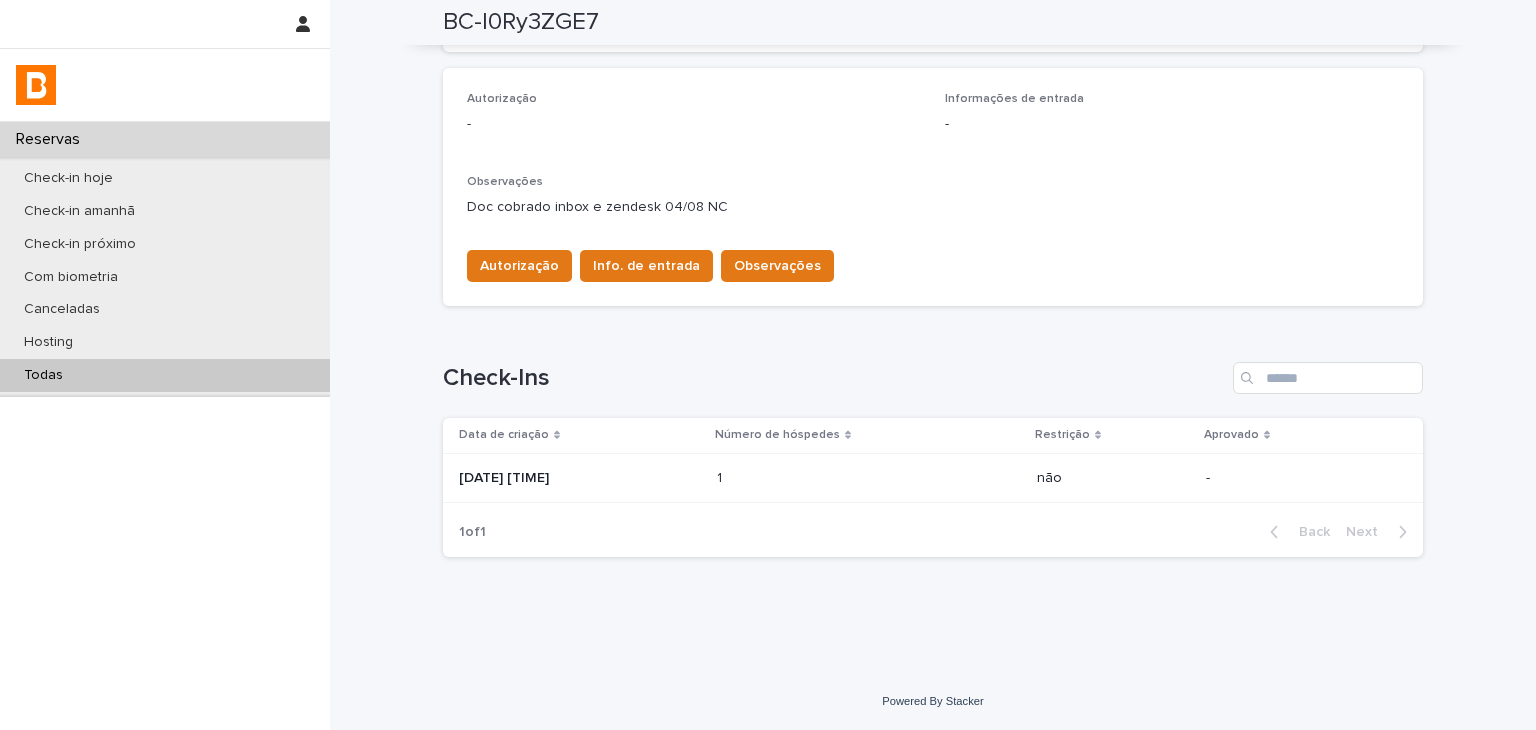 click on "1 1" at bounding box center (869, 478) 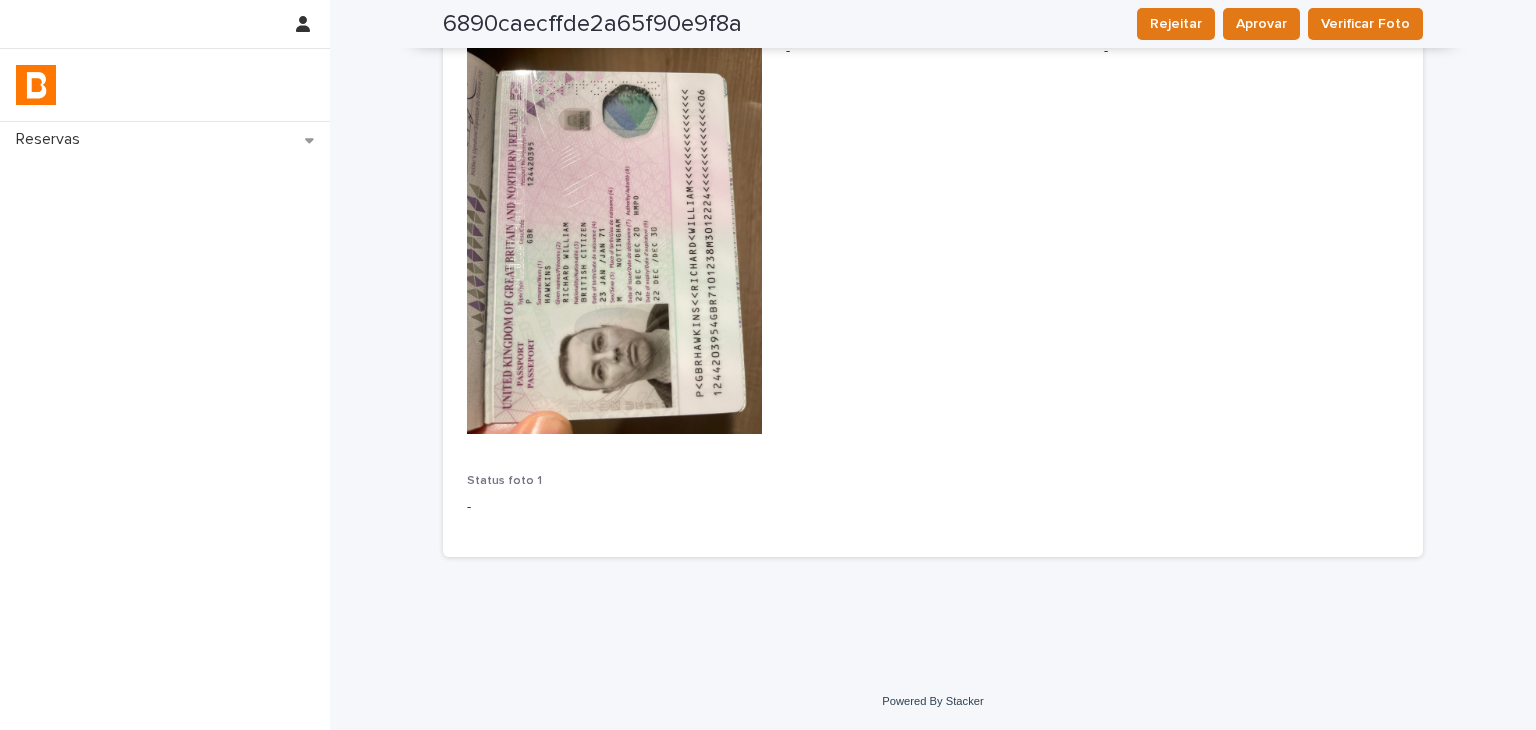 scroll, scrollTop: 46, scrollLeft: 0, axis: vertical 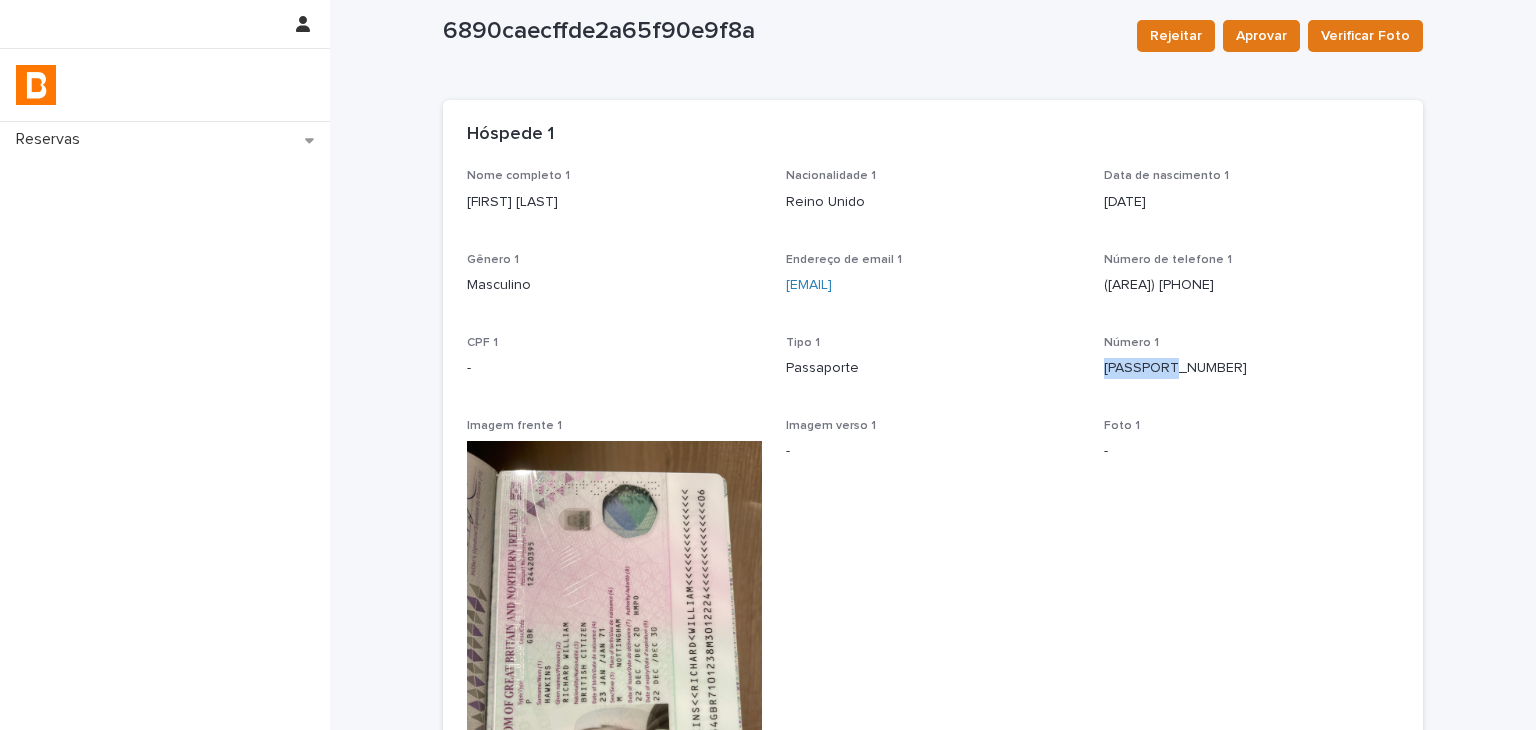 drag, startPoint x: 1140, startPoint y: 365, endPoint x: 1190, endPoint y: 369, distance: 50.159744 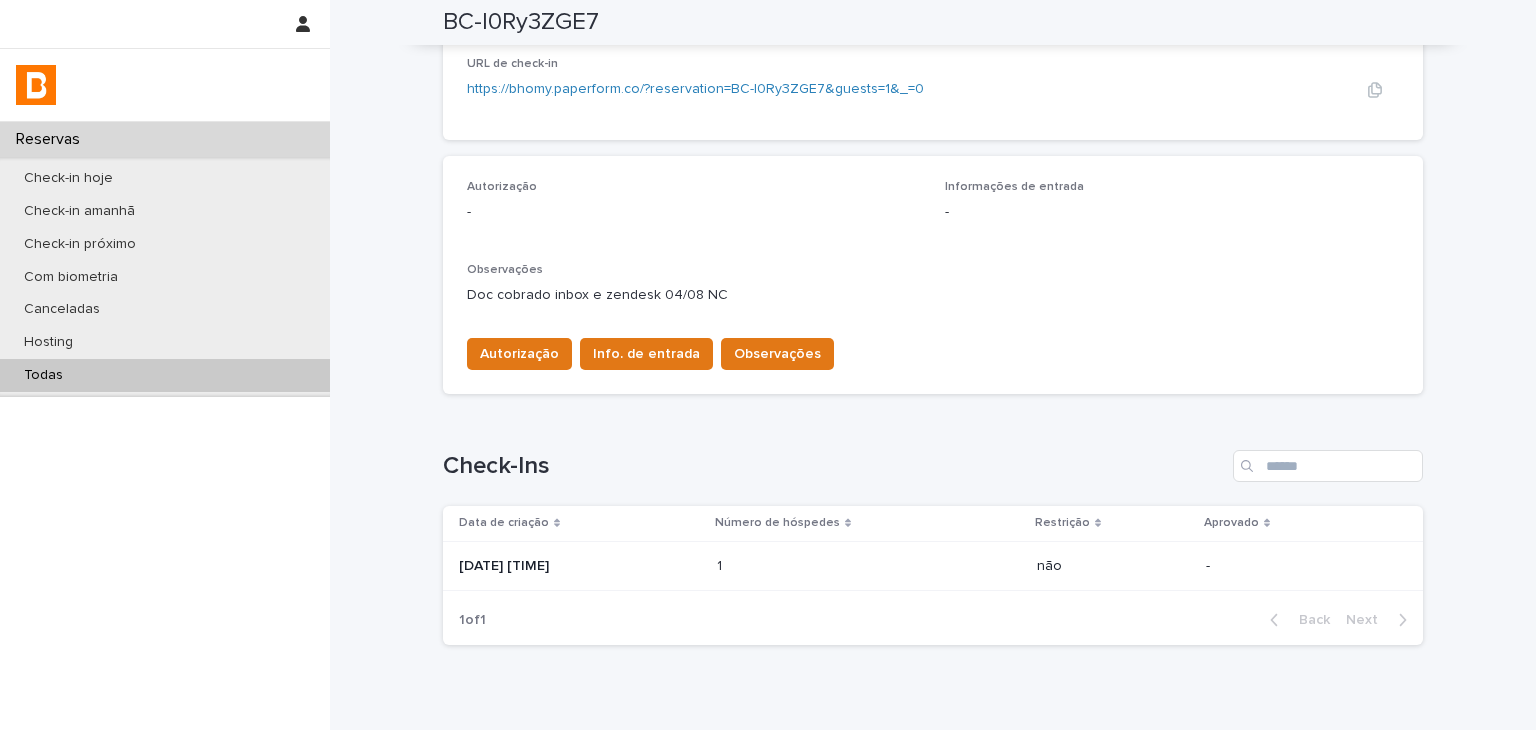 scroll, scrollTop: 0, scrollLeft: 0, axis: both 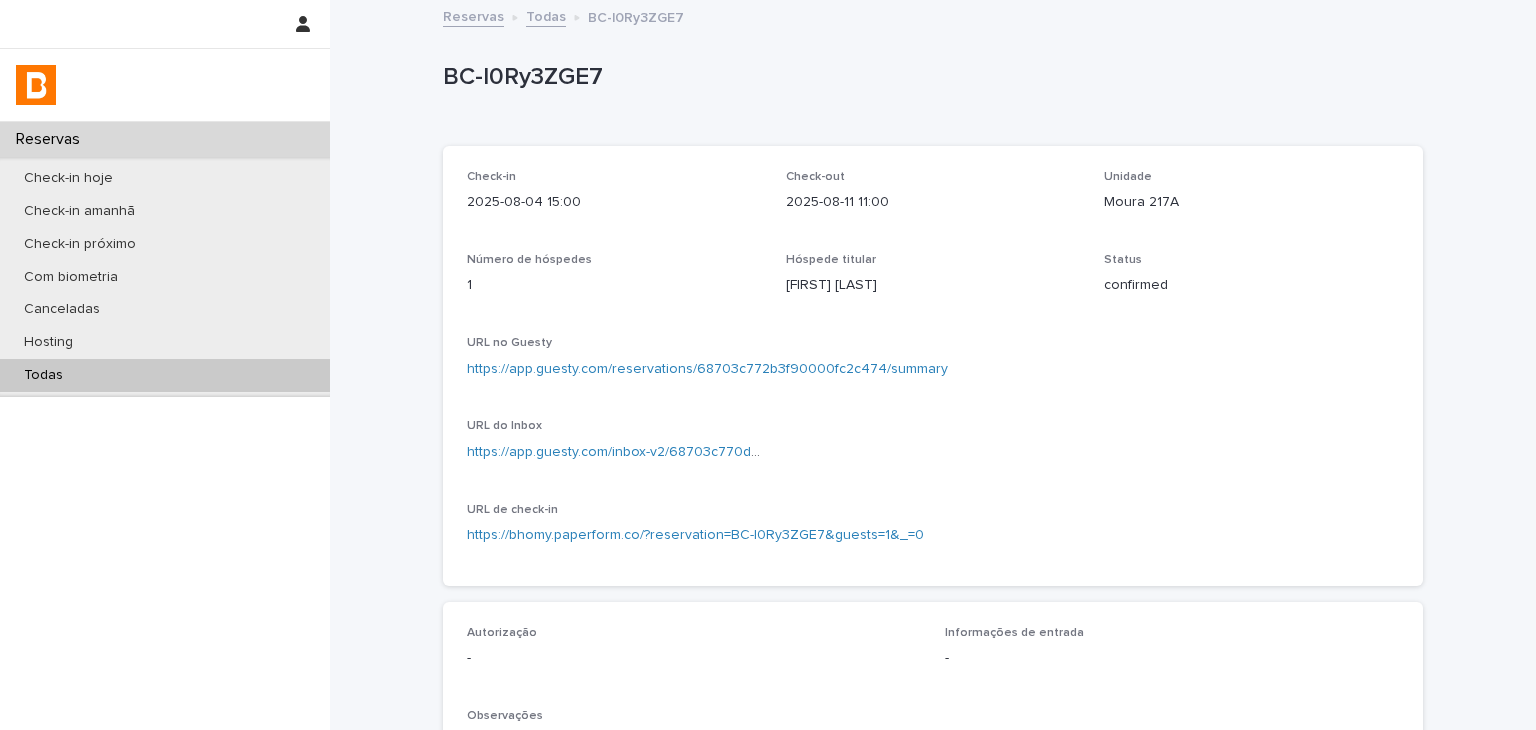 click on "Todas" at bounding box center [165, 375] 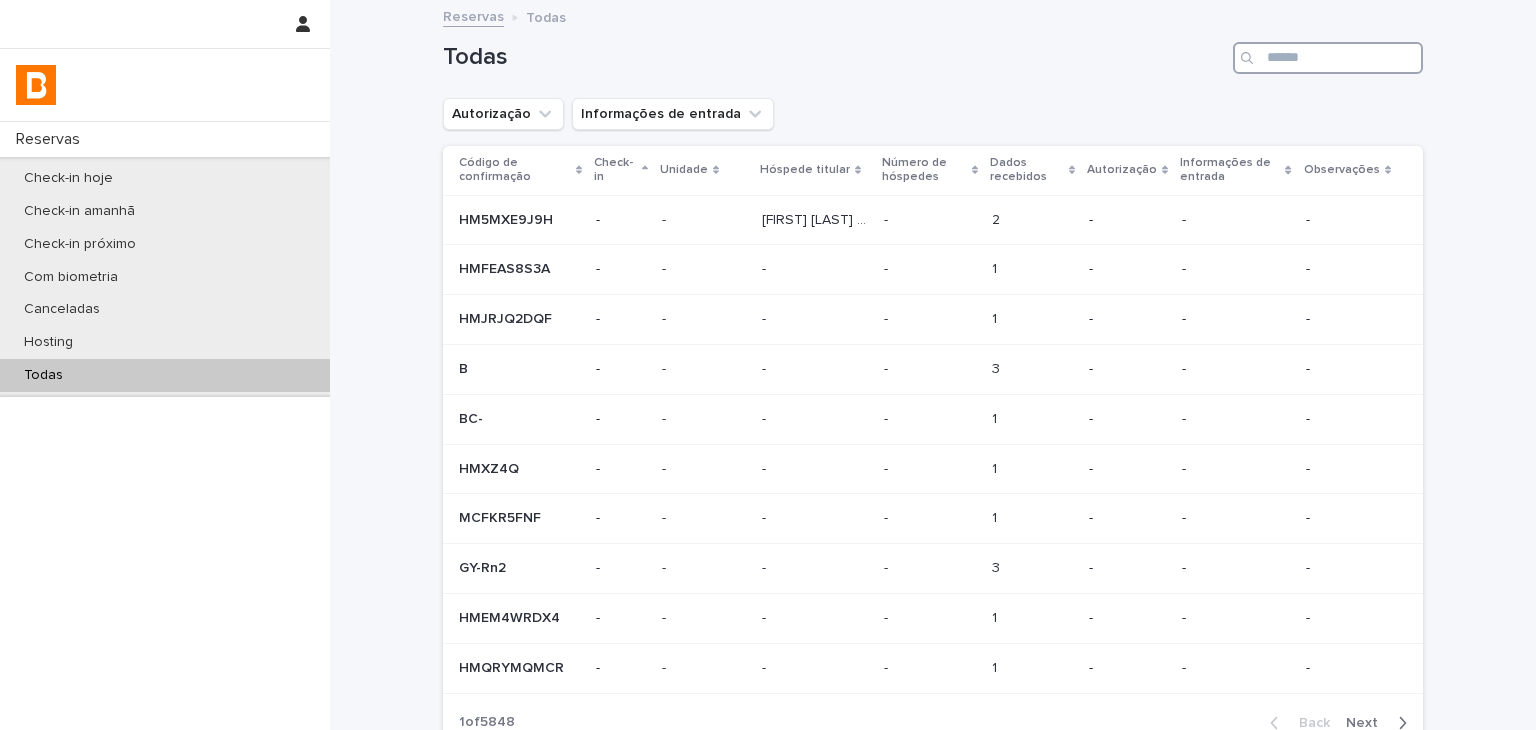 click at bounding box center [1328, 58] 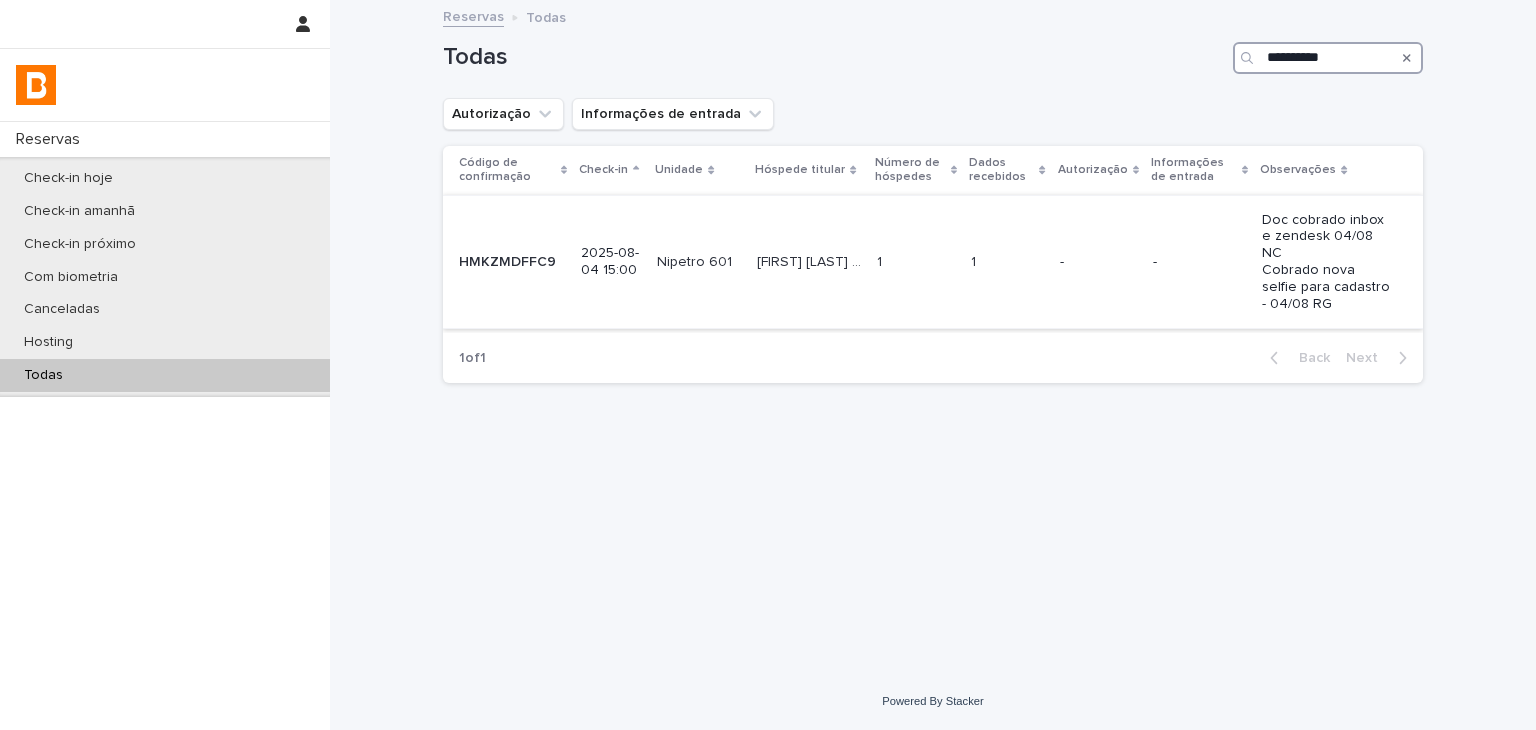 type on "**********" 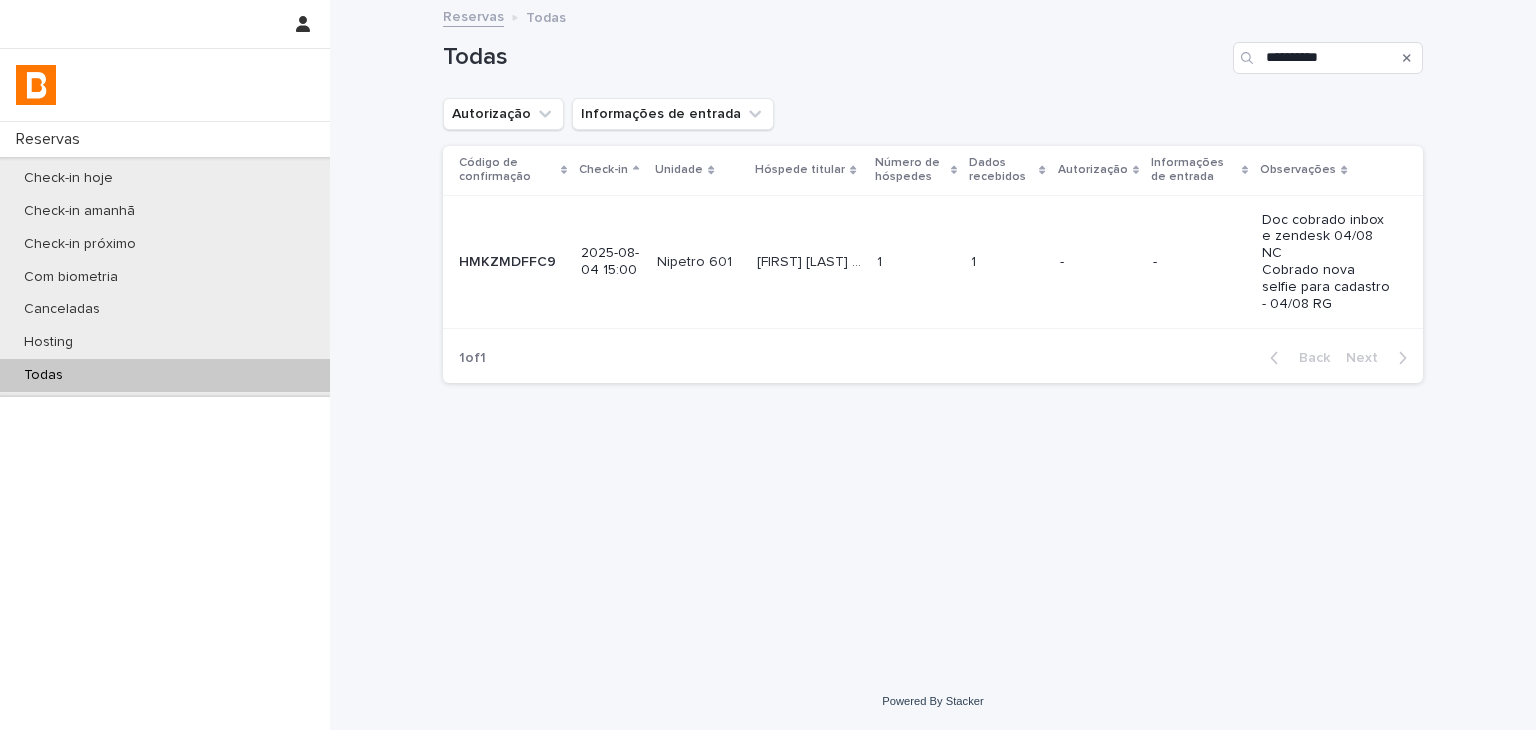click on "-" at bounding box center (1098, 262) 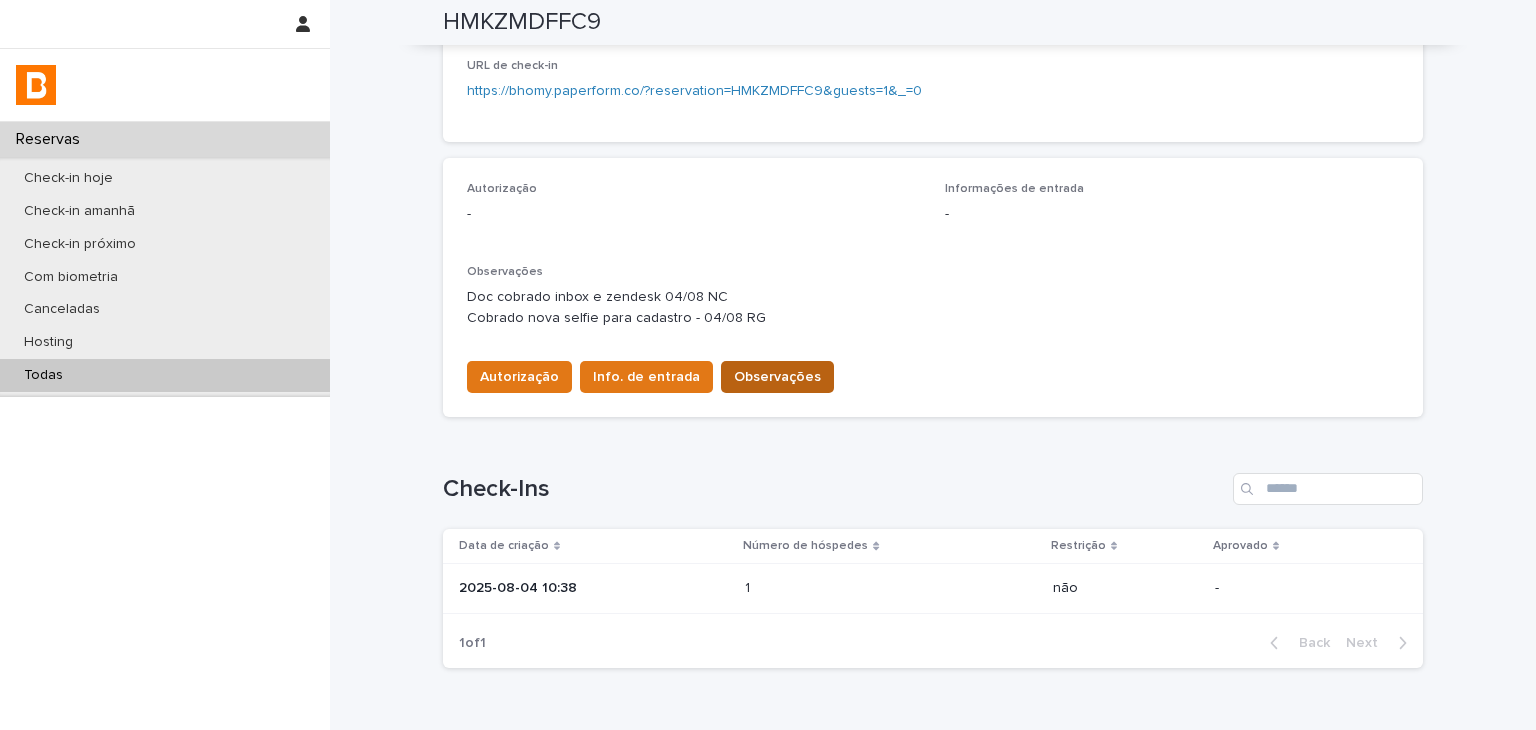 scroll, scrollTop: 499, scrollLeft: 0, axis: vertical 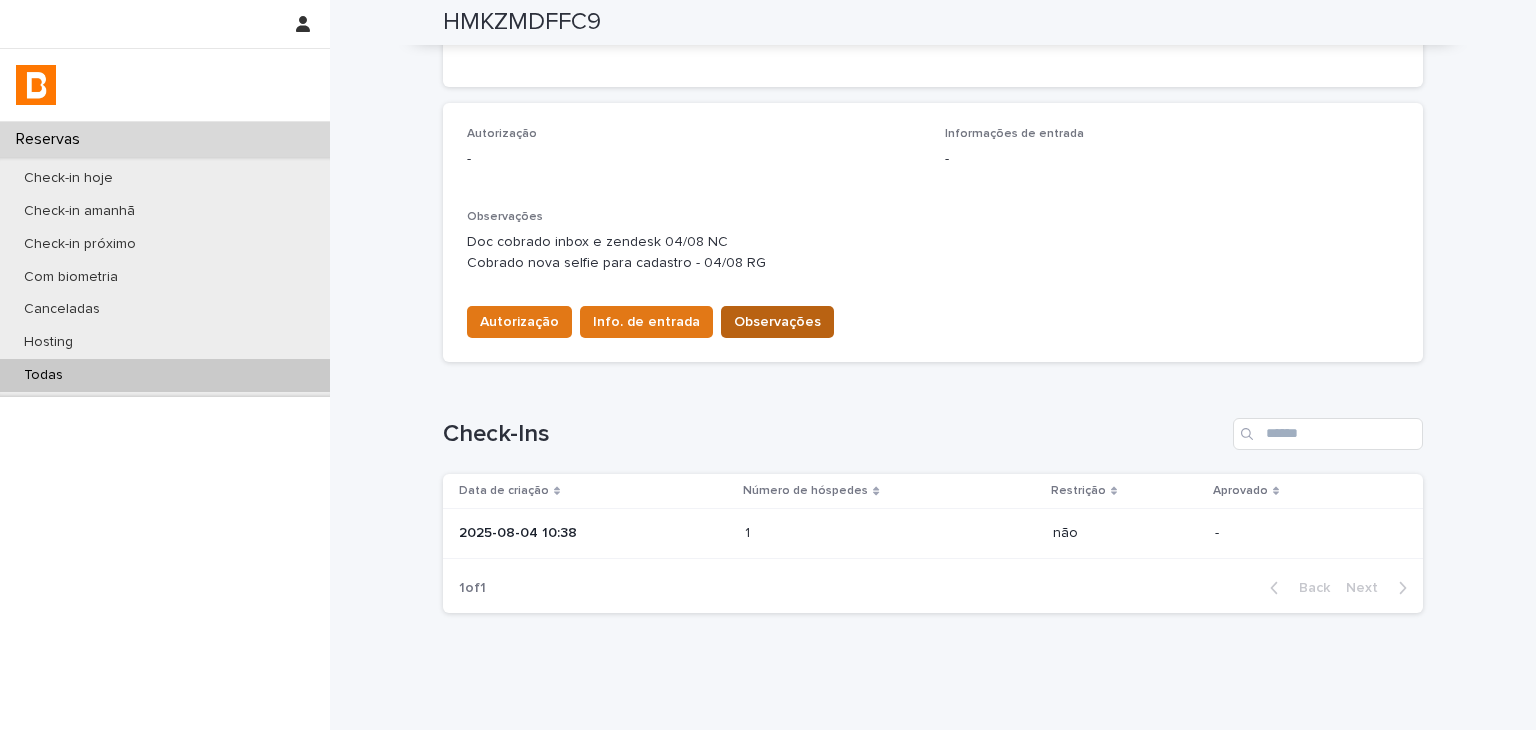 click on "Observações" at bounding box center (777, 322) 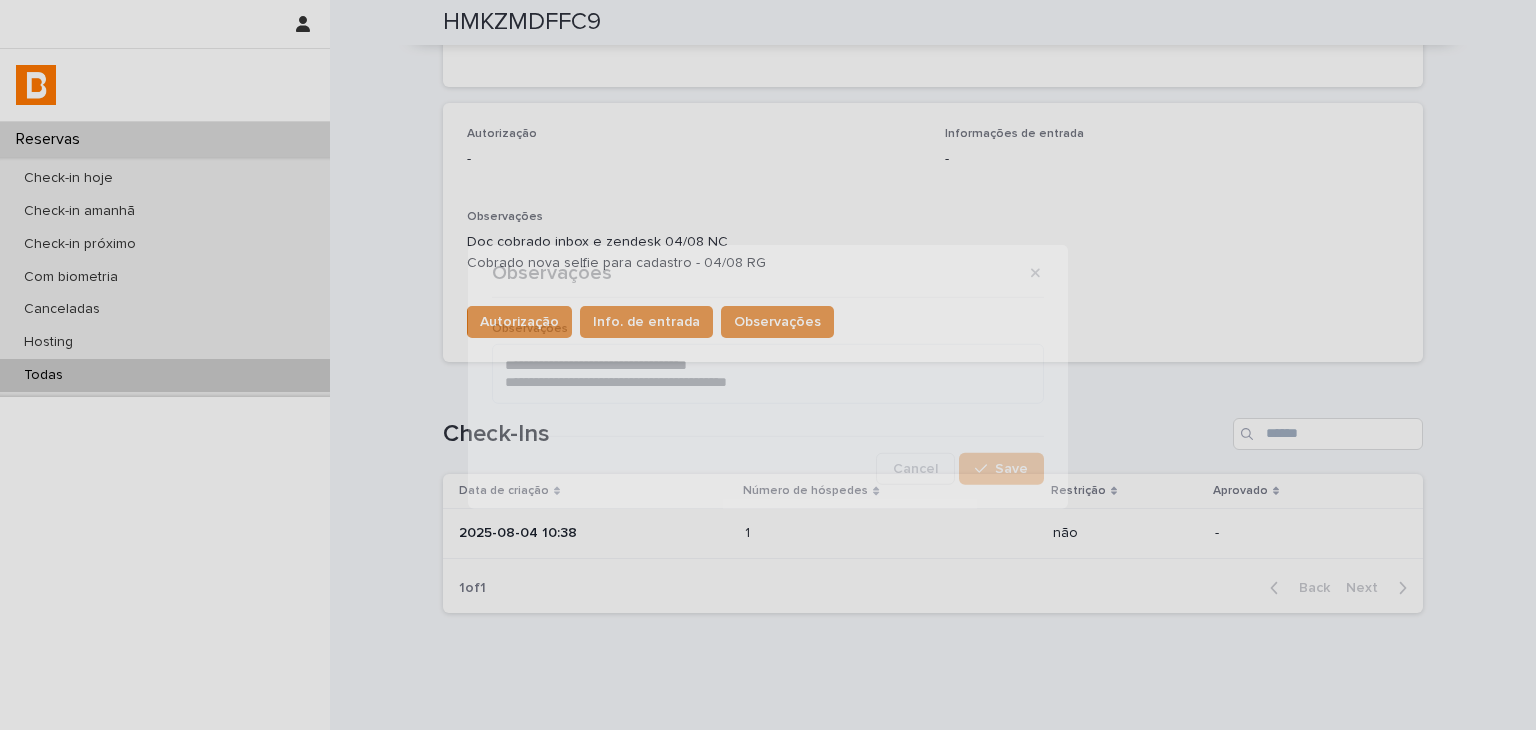 click on "Observações" at bounding box center (768, 329) 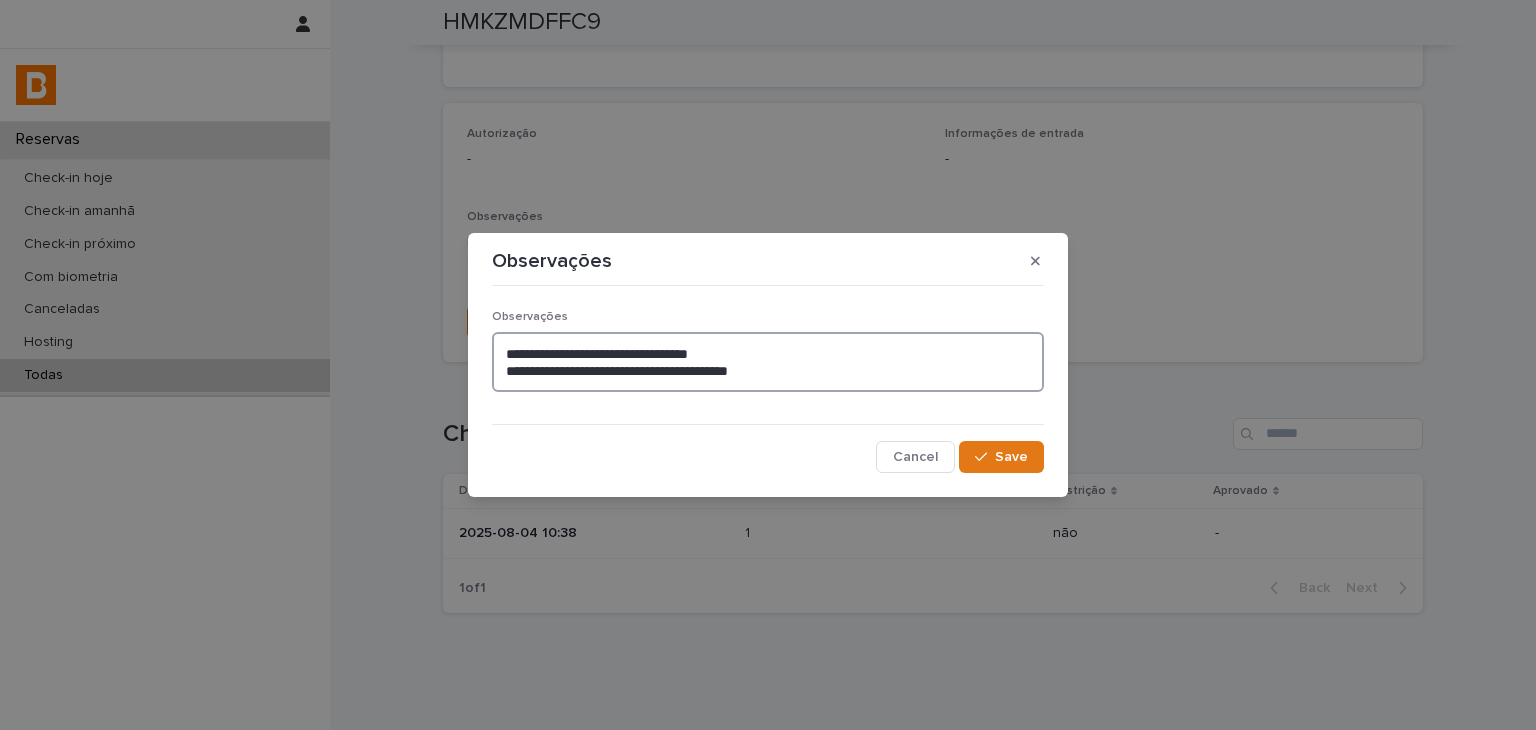 click on "**********" at bounding box center (768, 362) 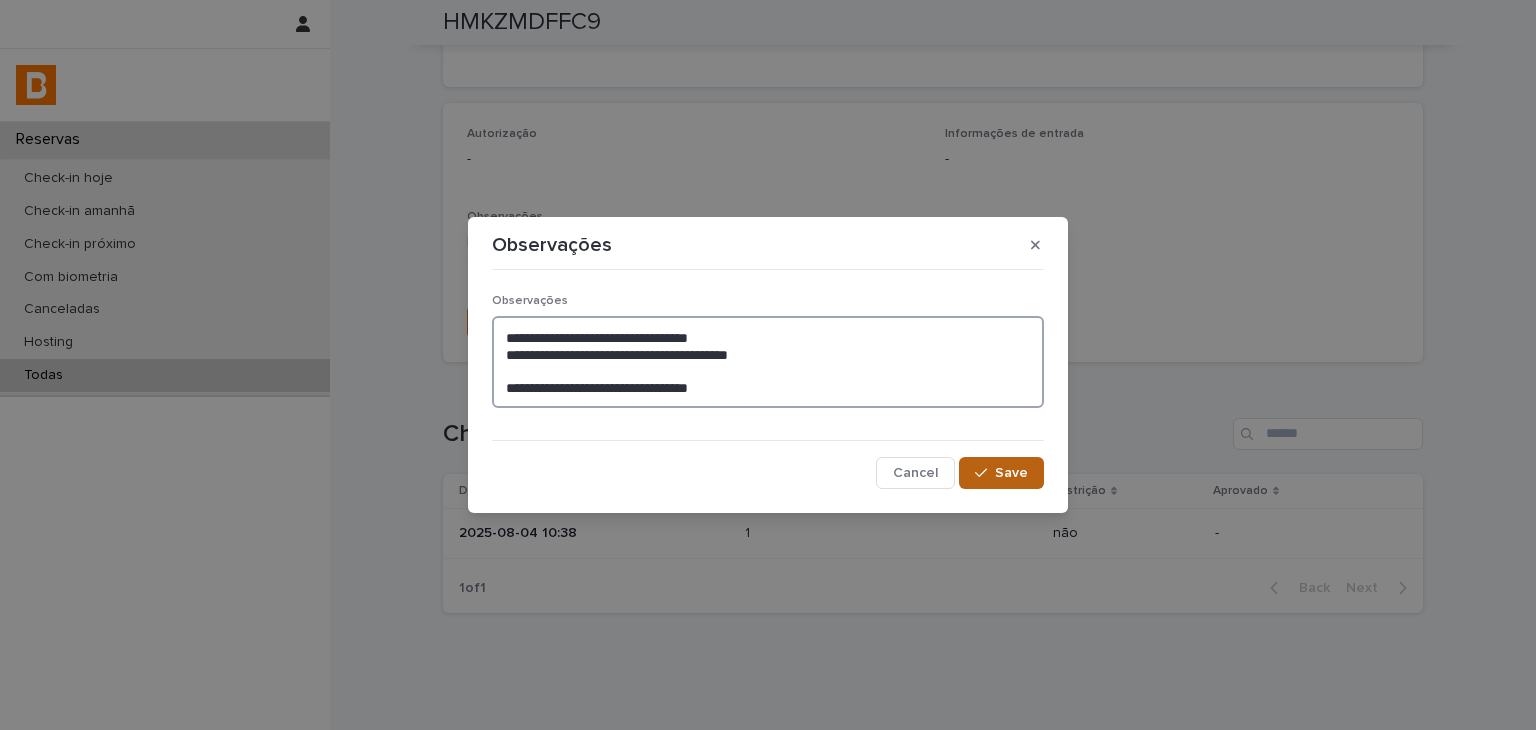 type on "**********" 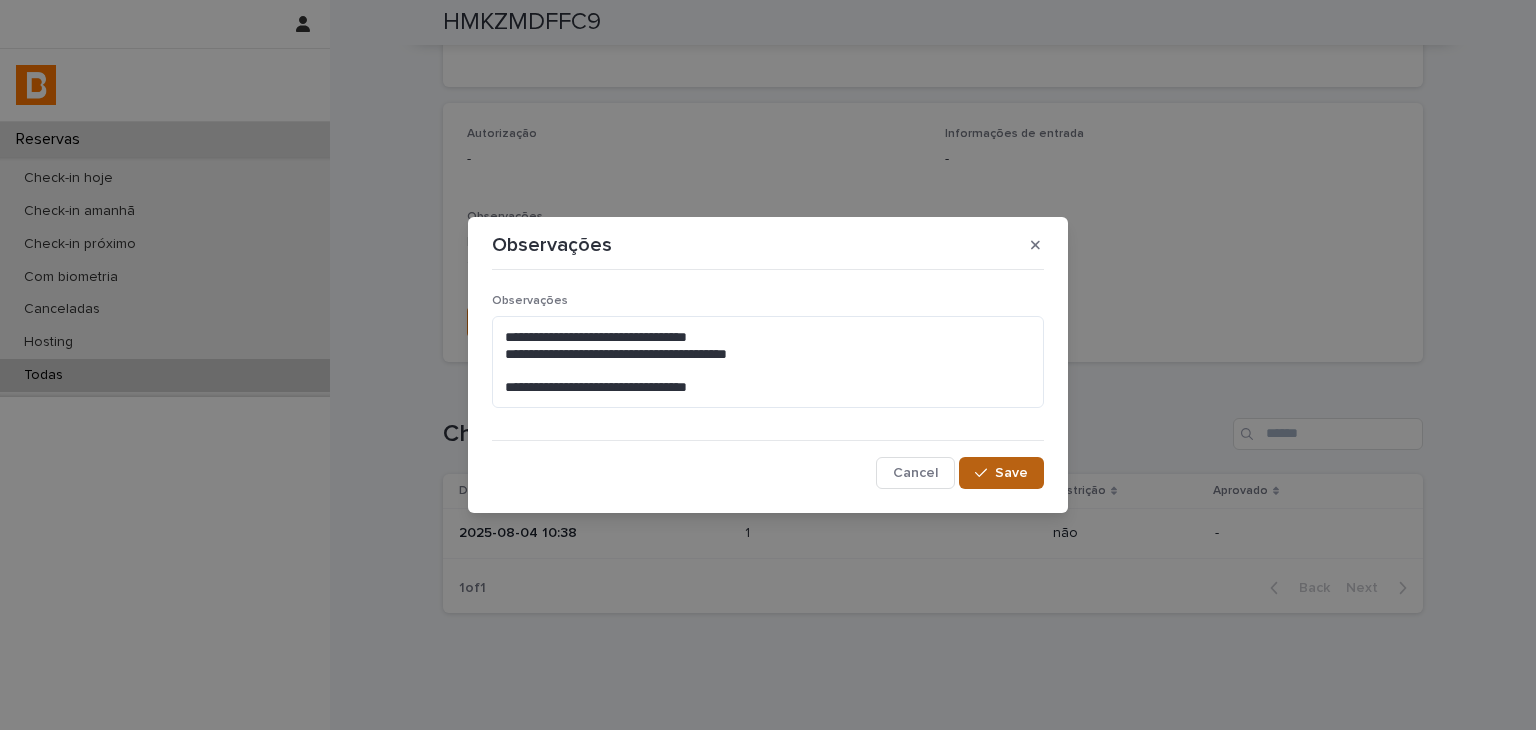 click on "Save" at bounding box center (1001, 473) 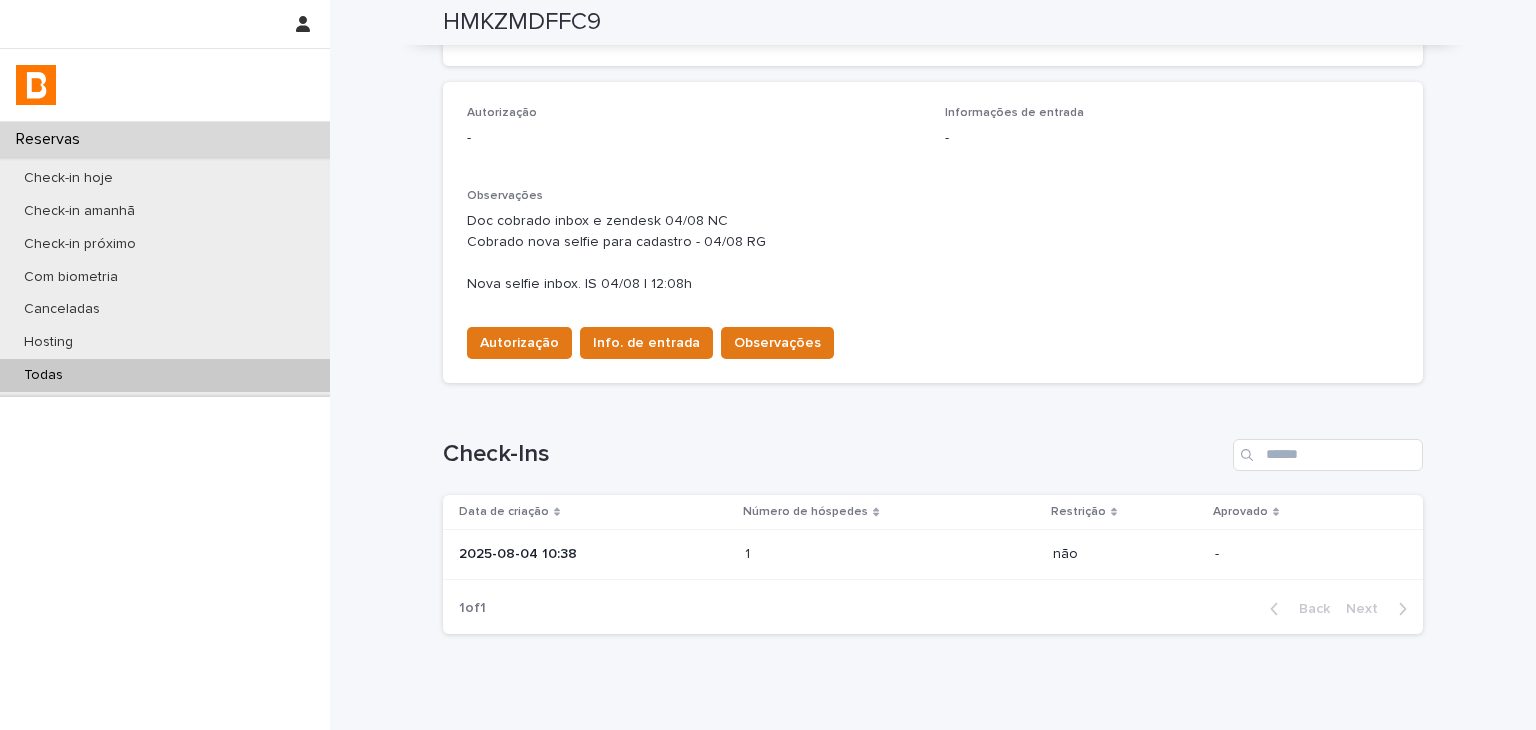 scroll, scrollTop: 220, scrollLeft: 0, axis: vertical 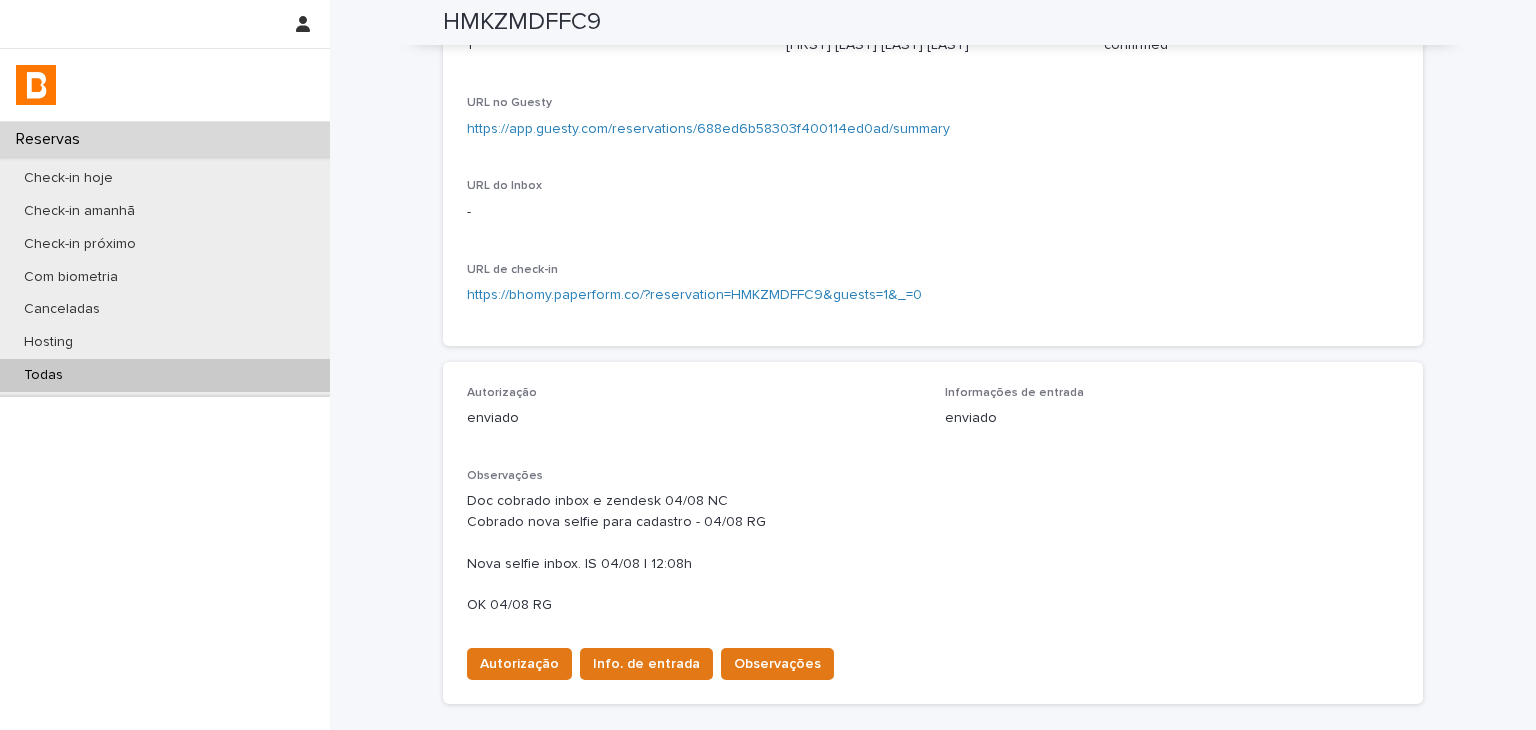 click on "Todas" at bounding box center [165, 375] 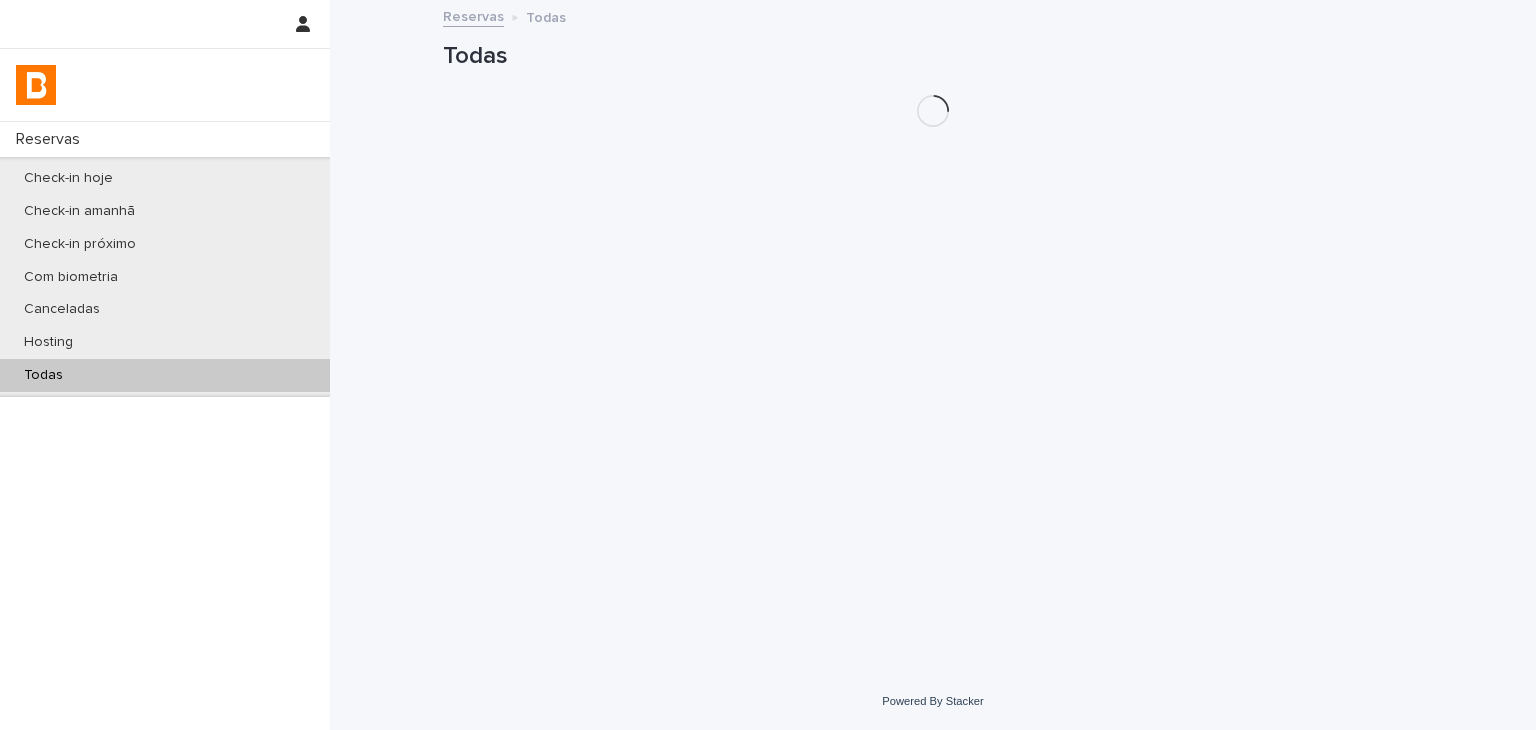 scroll, scrollTop: 0, scrollLeft: 0, axis: both 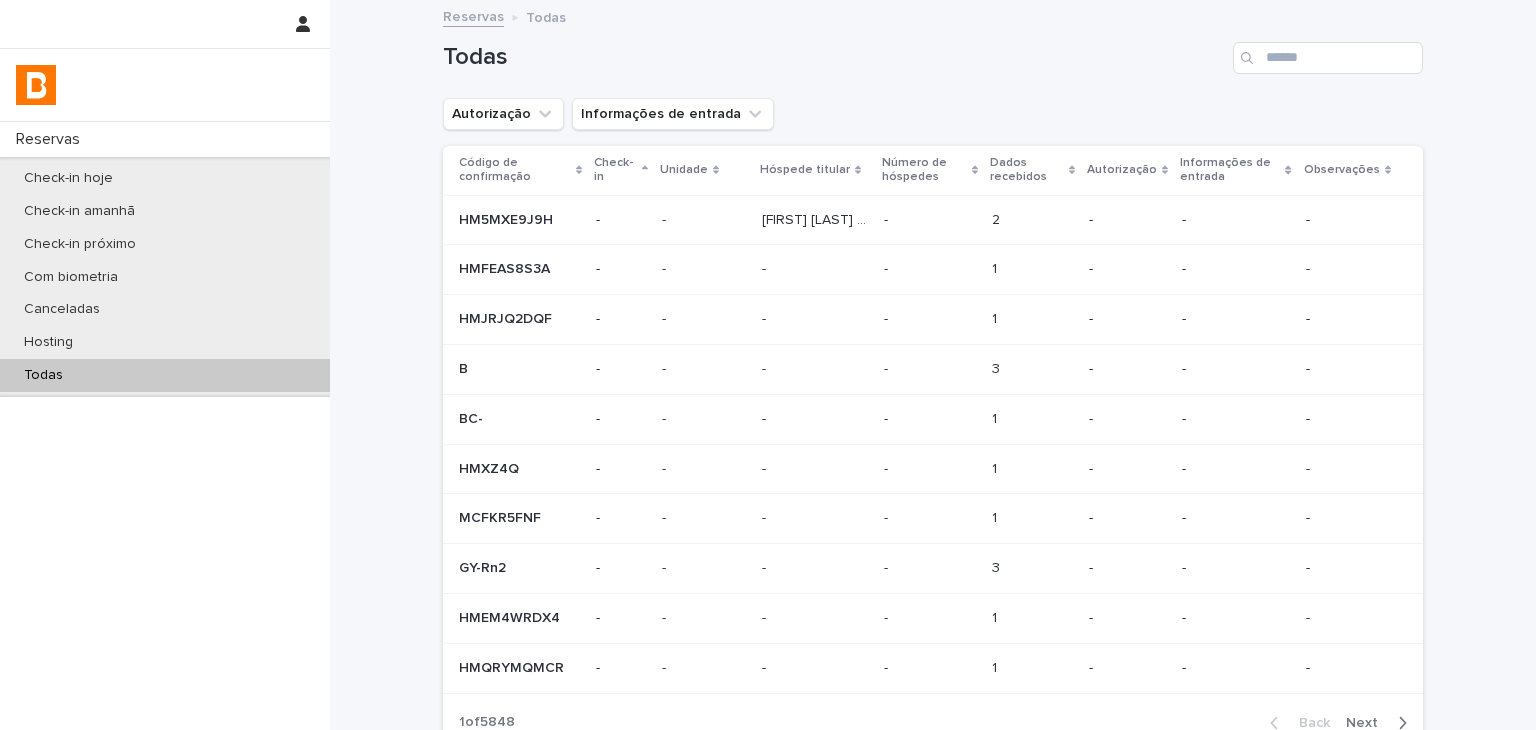 click at bounding box center (1328, 58) 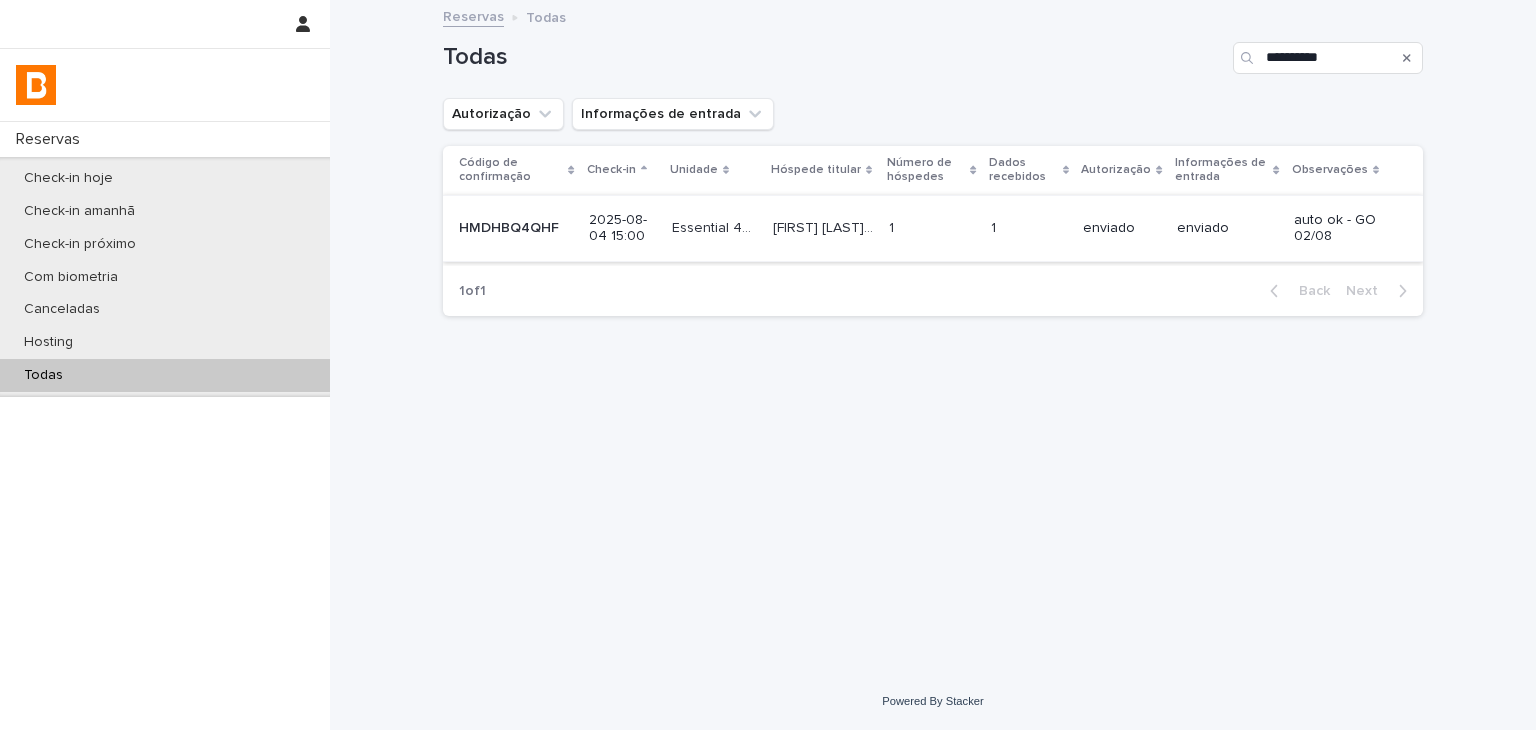 type on "**********" 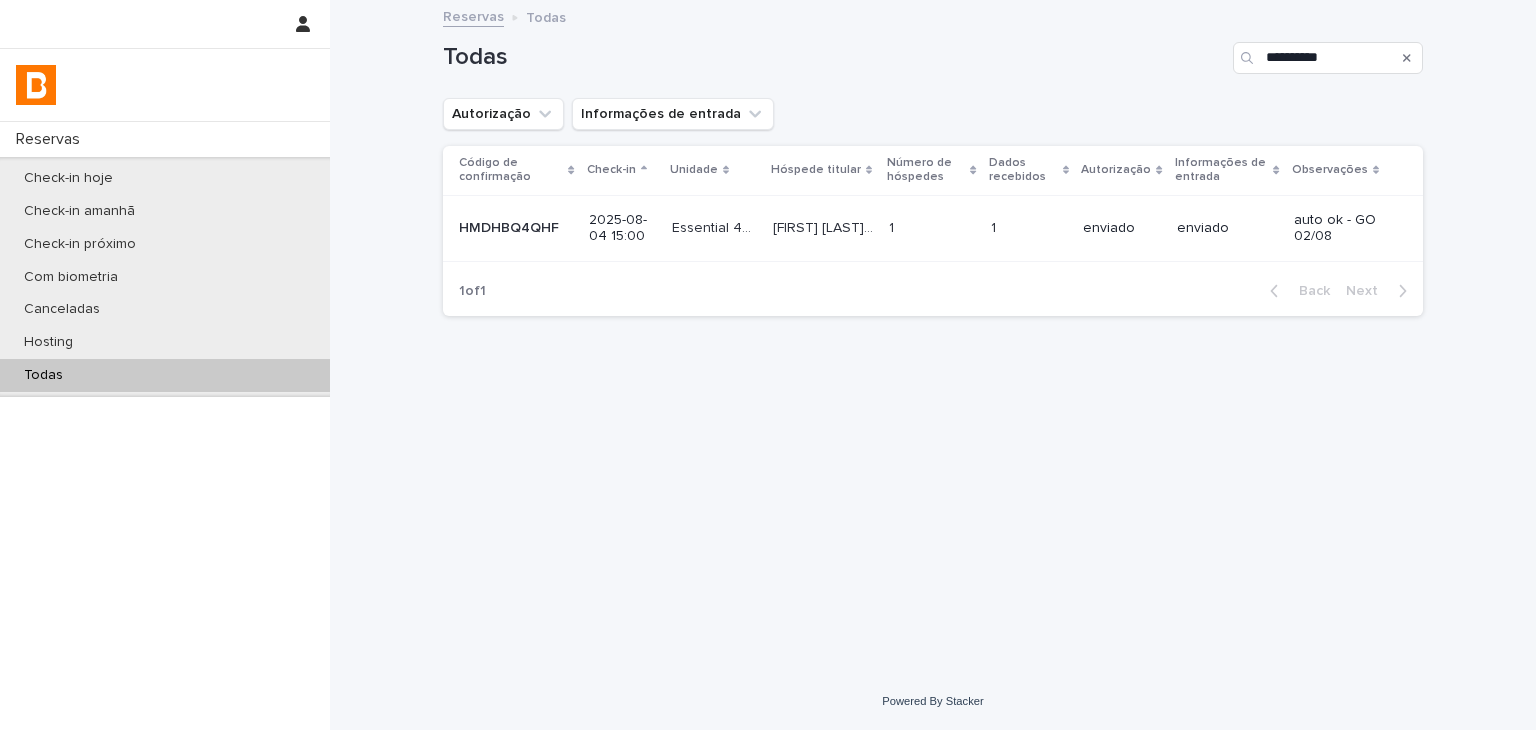 click on "enviado" at bounding box center [1121, 228] 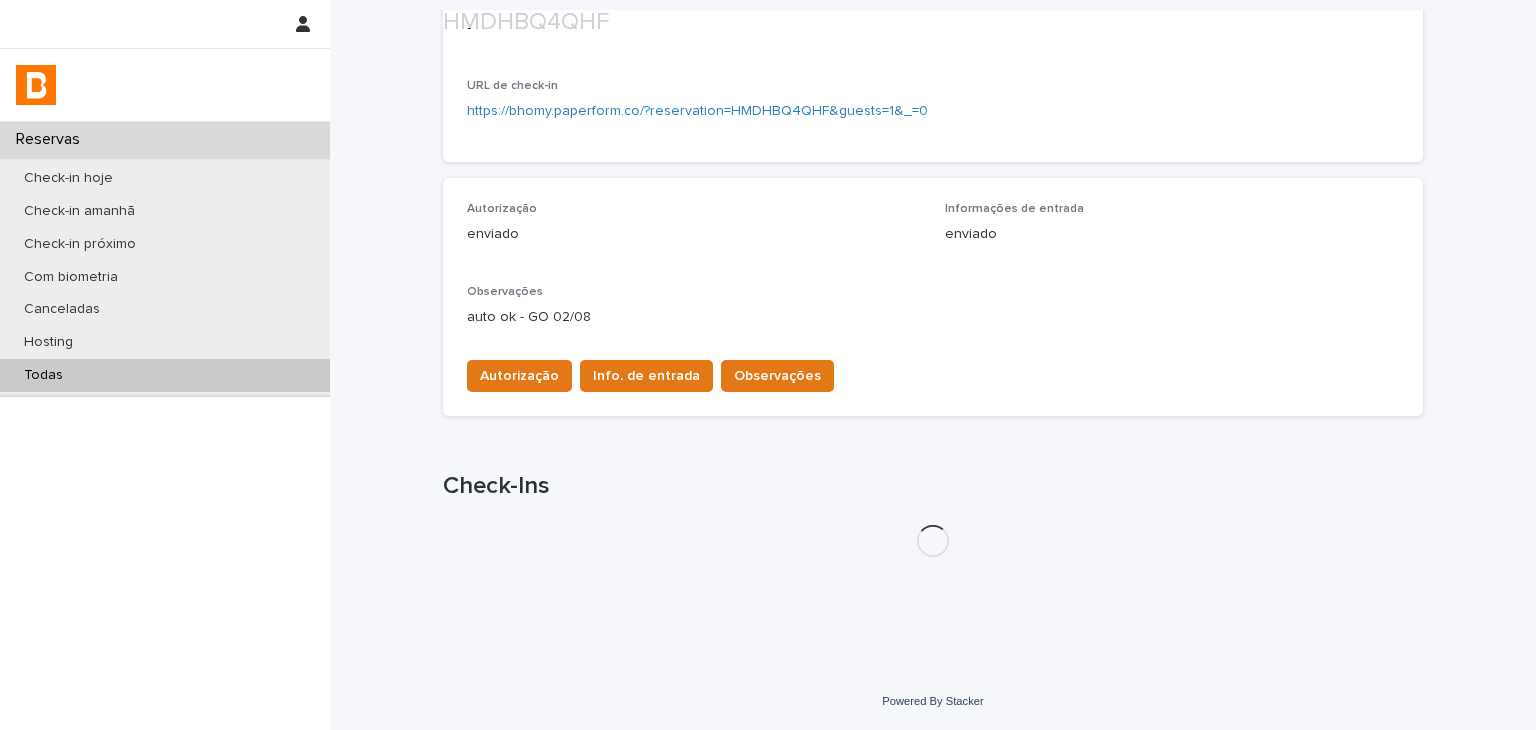 scroll, scrollTop: 478, scrollLeft: 0, axis: vertical 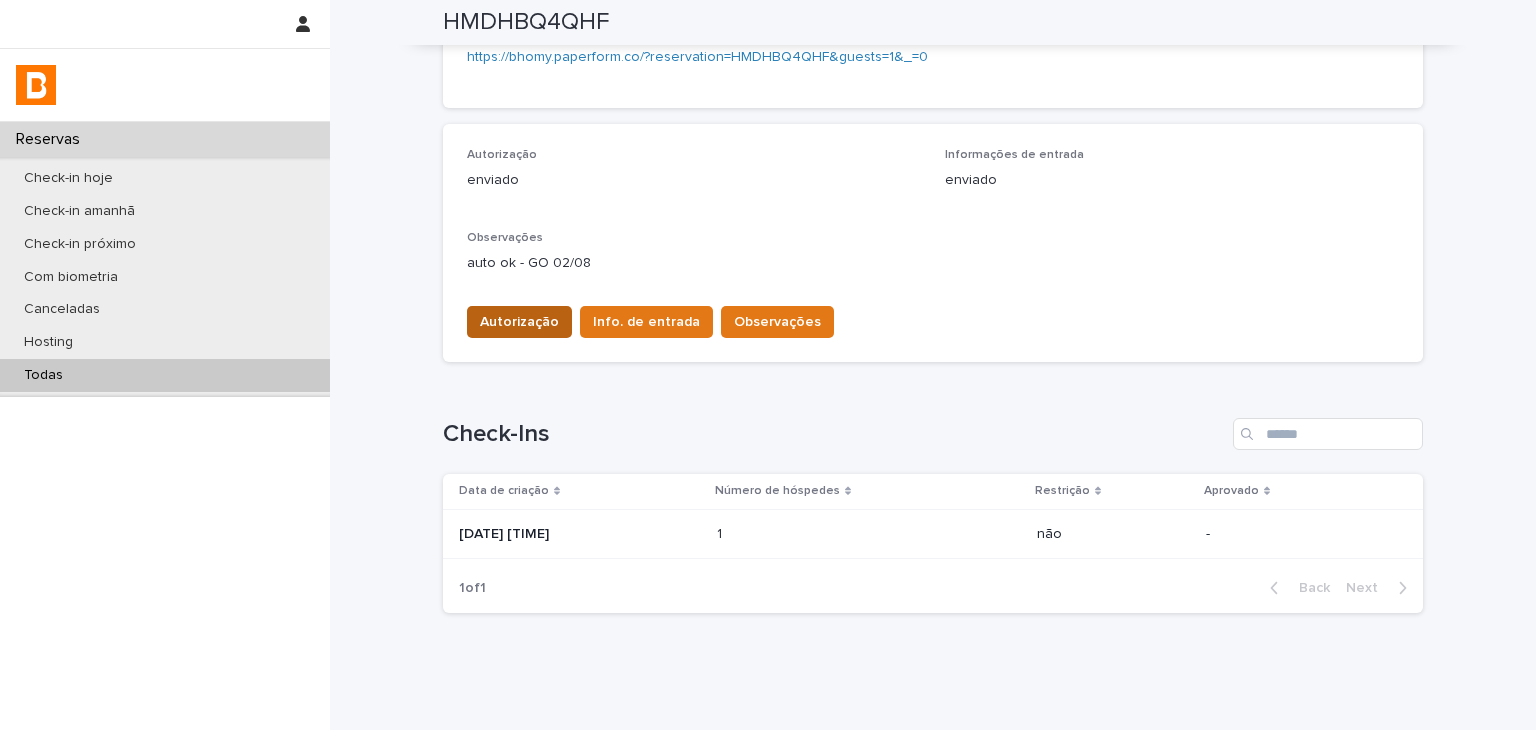 click on "Autorização" at bounding box center [519, 322] 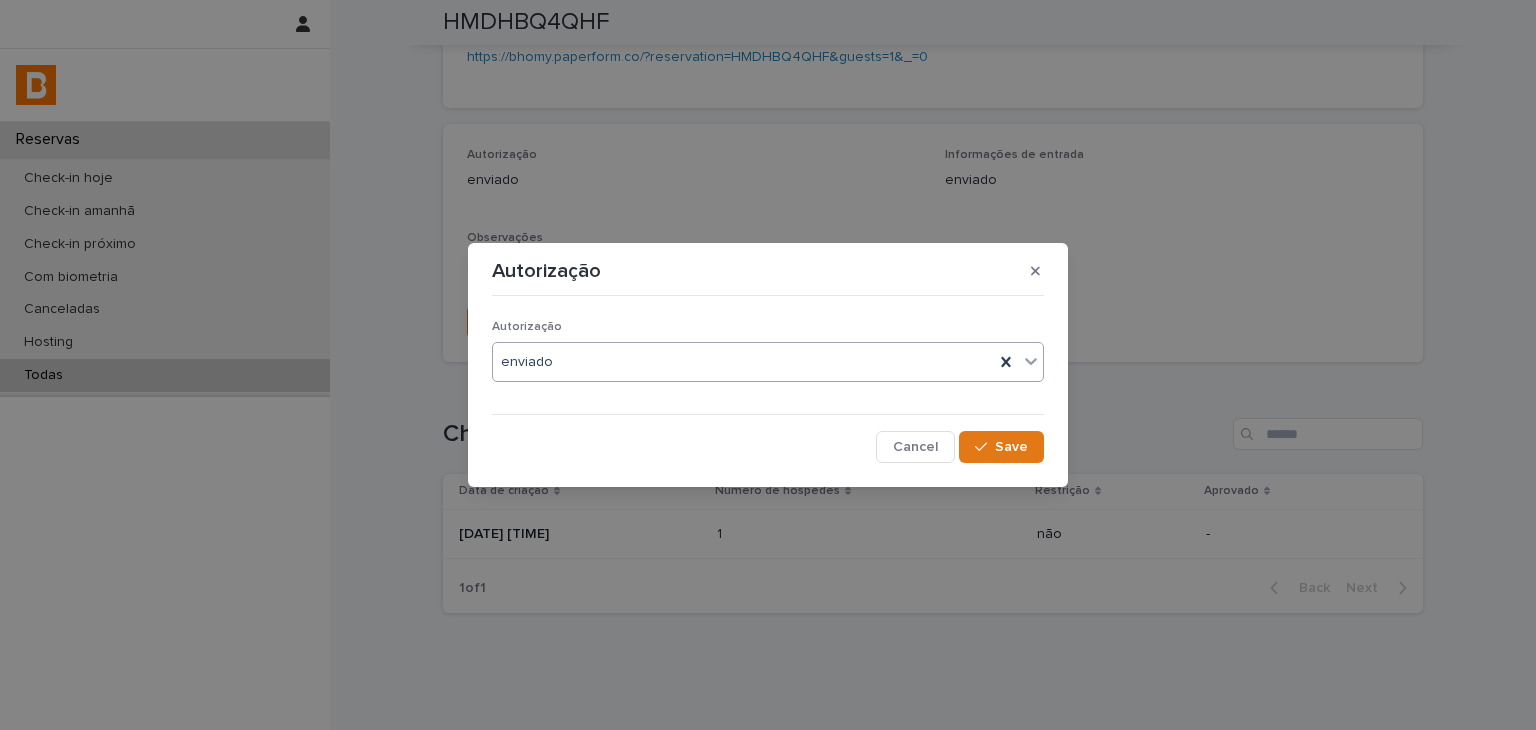 click on "enviado" at bounding box center [743, 362] 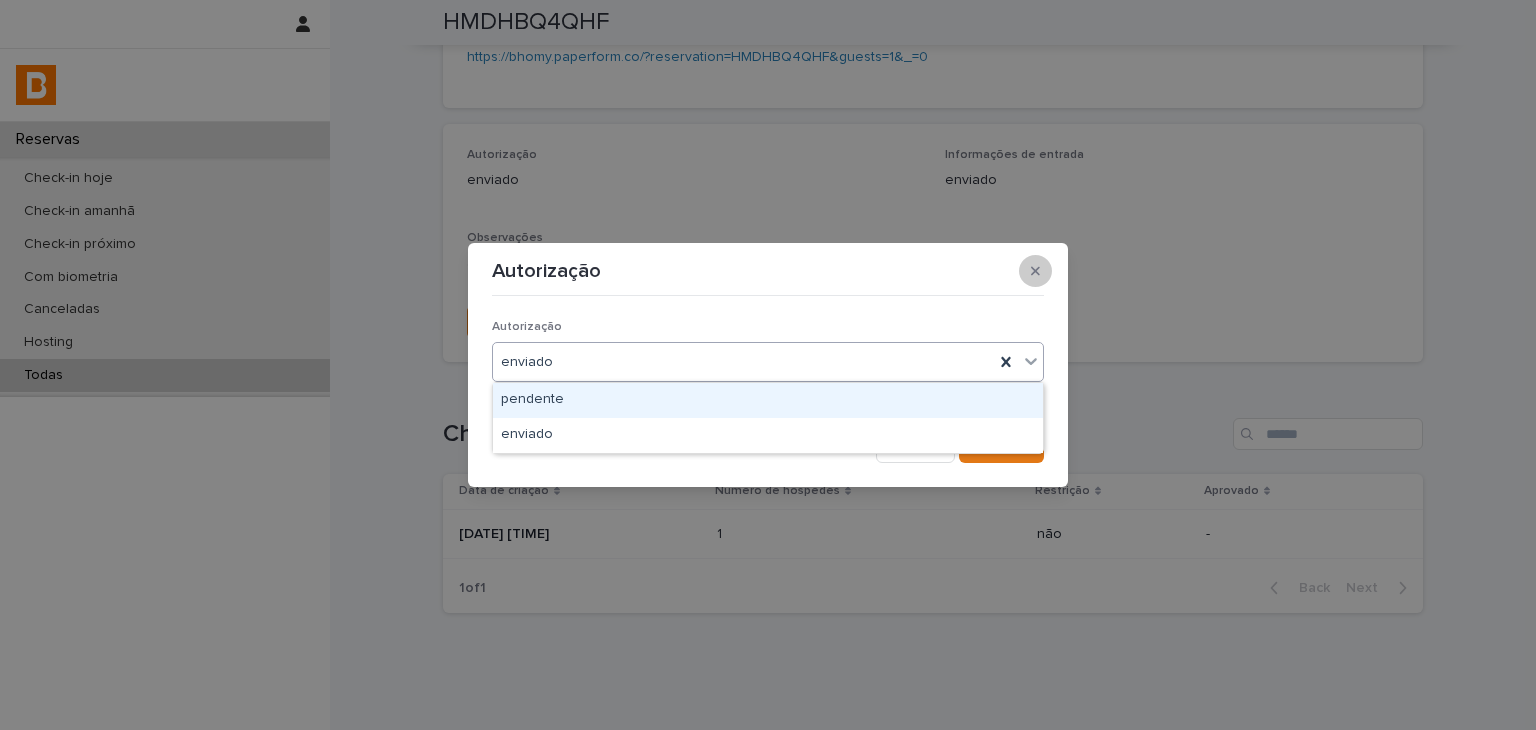 click 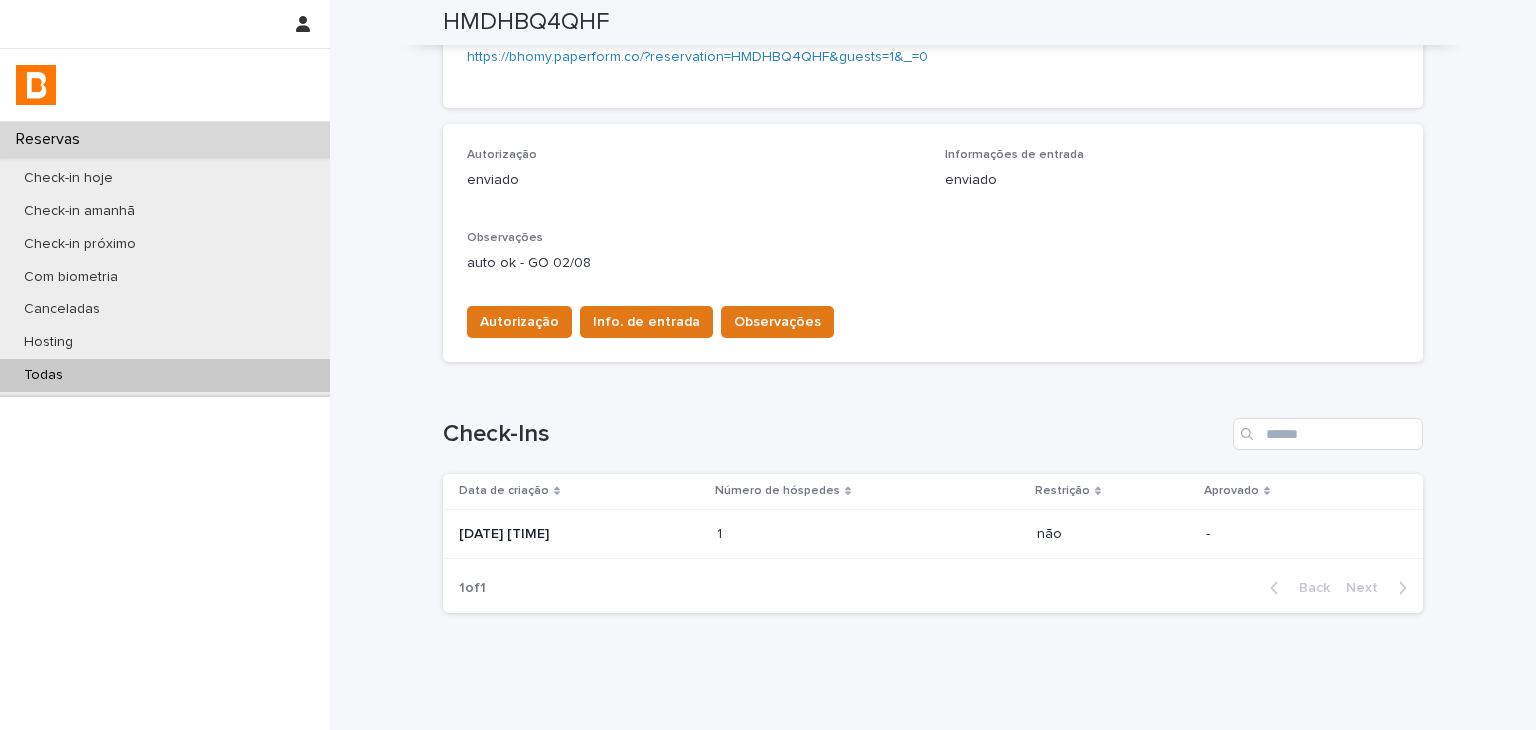 scroll, scrollTop: 0, scrollLeft: 0, axis: both 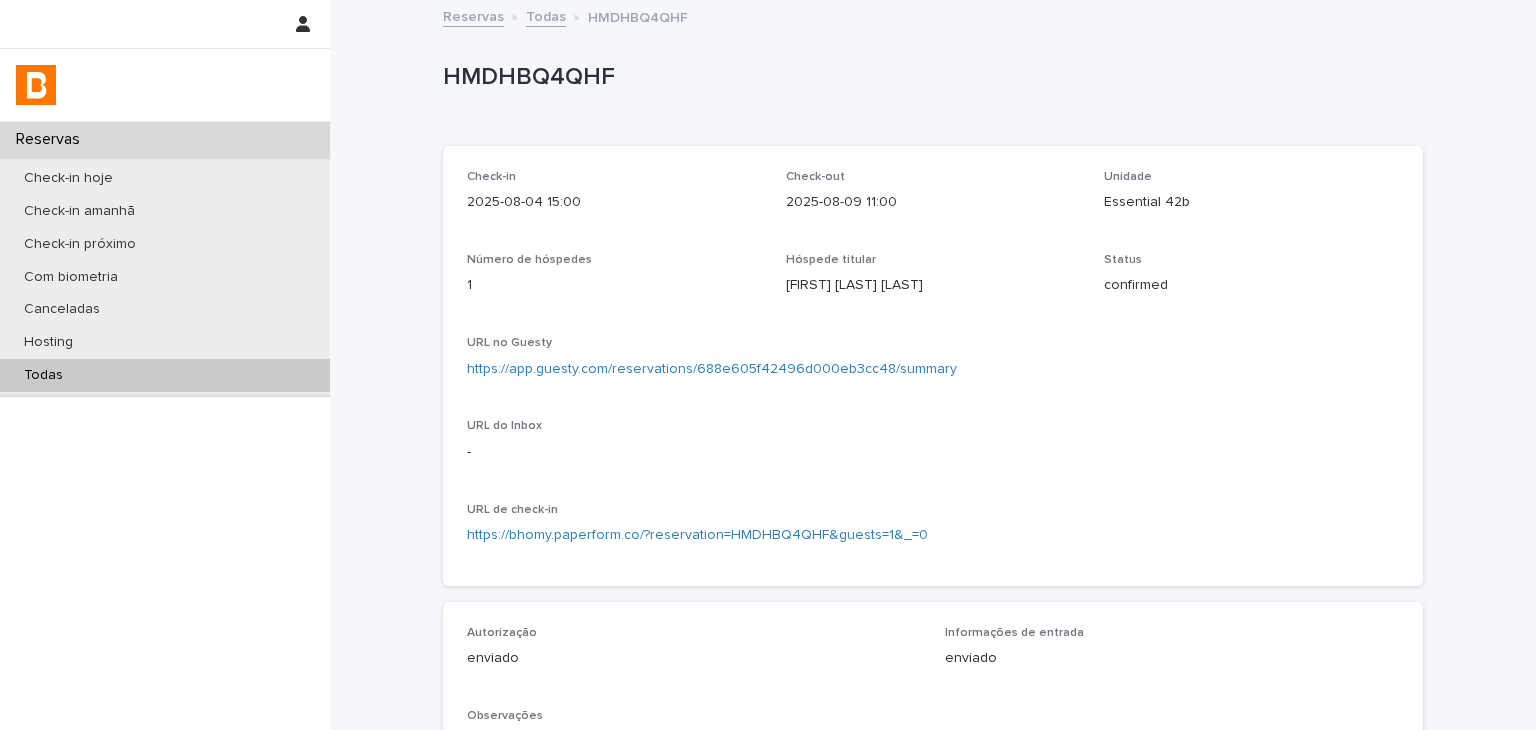 click on "https://app.guesty.com/reservations/688e605f42496d000eb3cc48/summary" at bounding box center [933, 369] 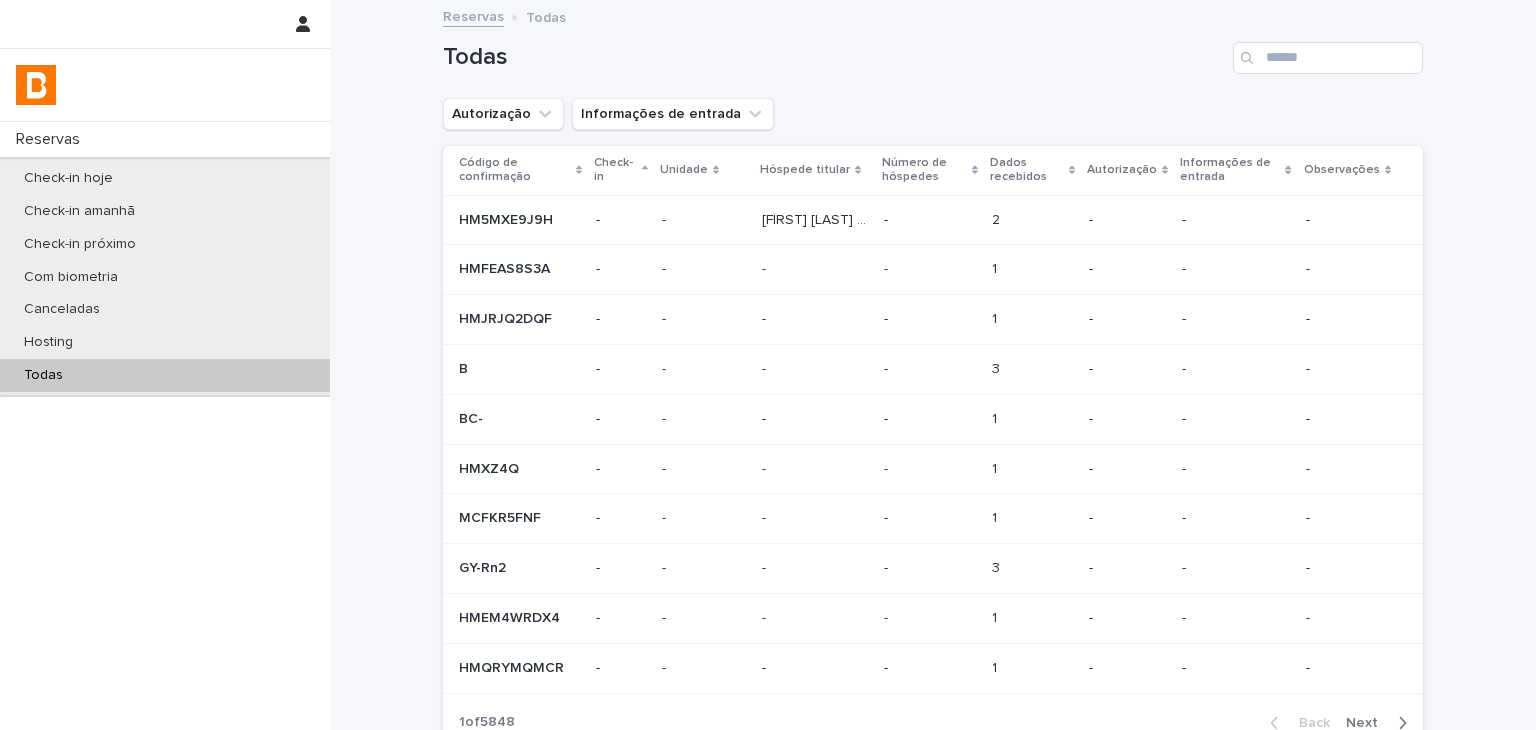 click on "Todas" at bounding box center [165, 375] 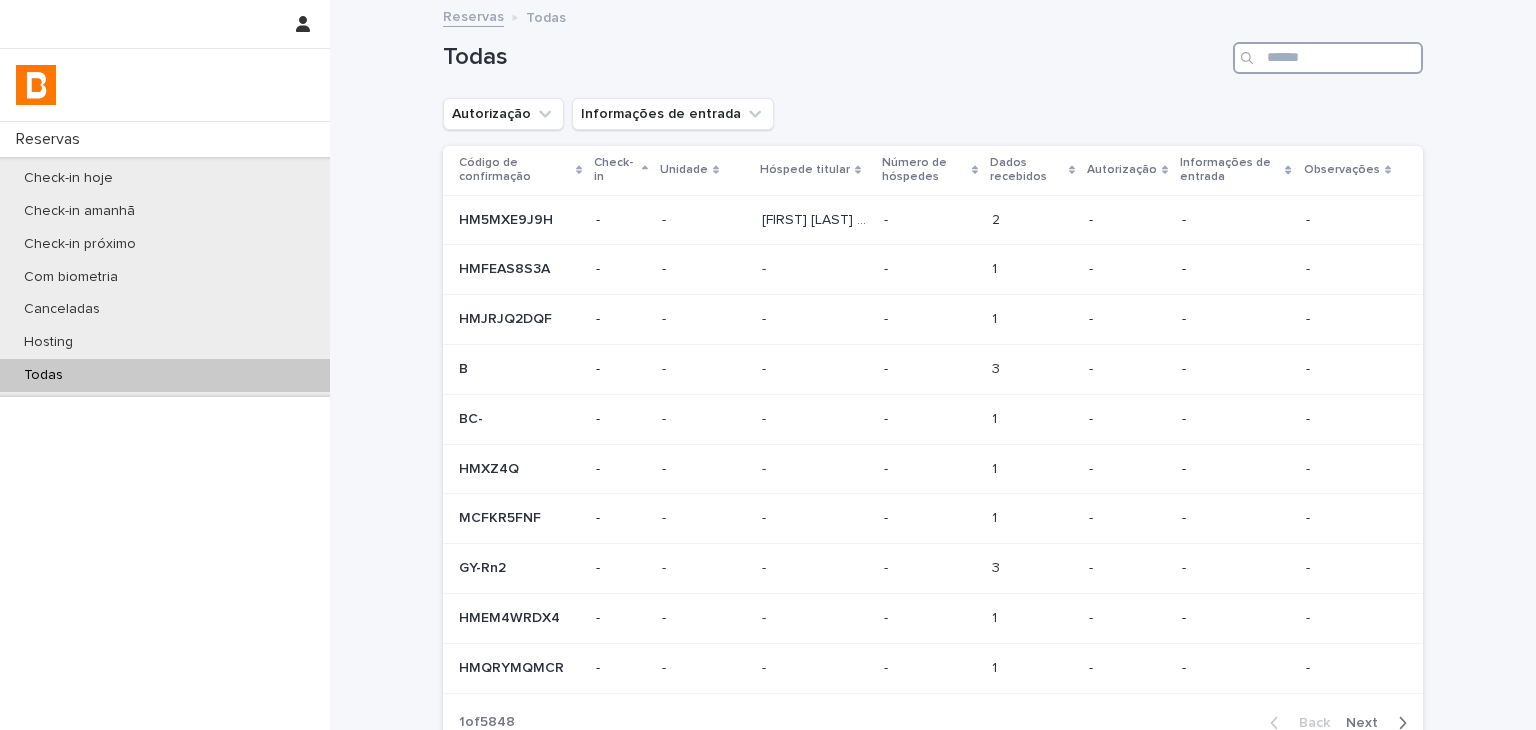 click at bounding box center [1328, 58] 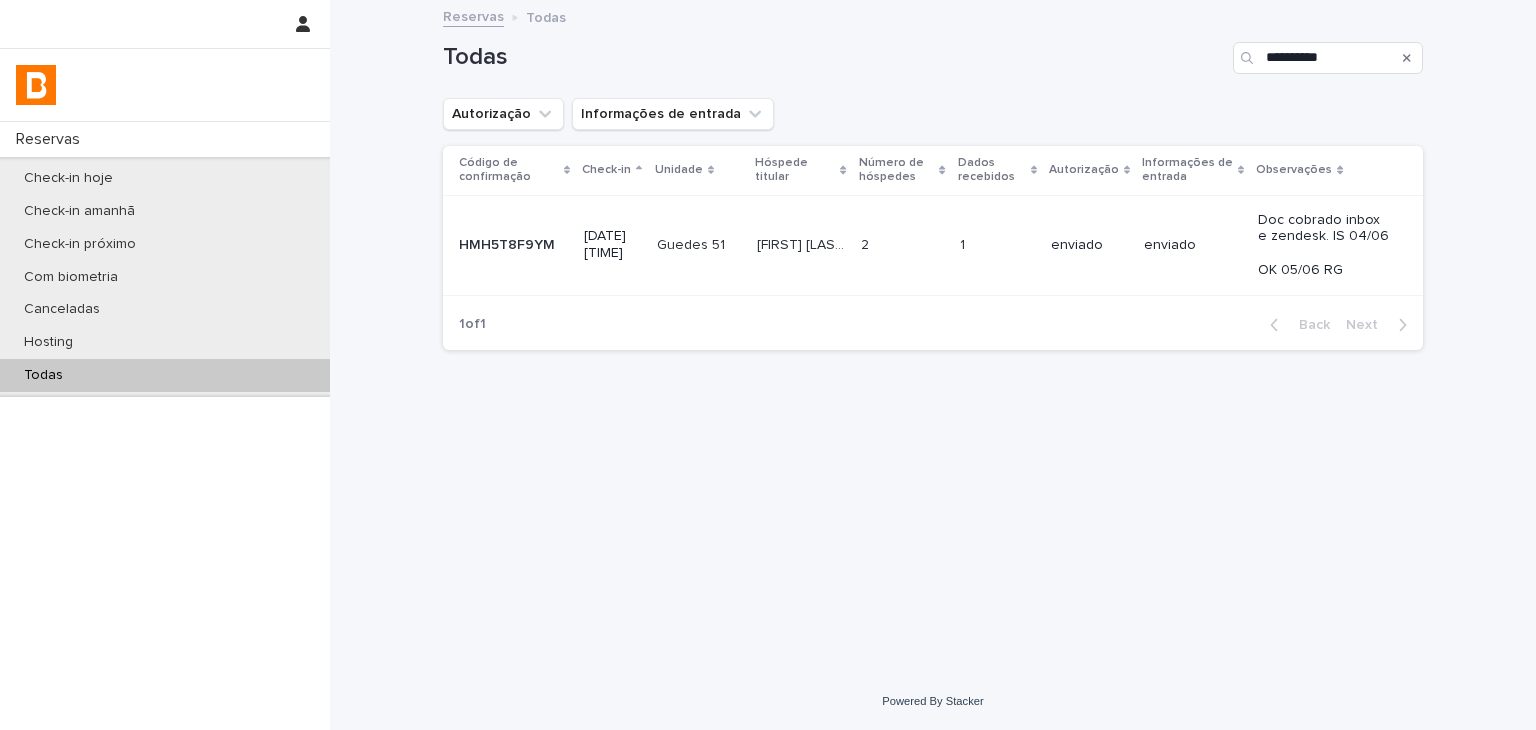click on "enviado" at bounding box center [1089, 245] 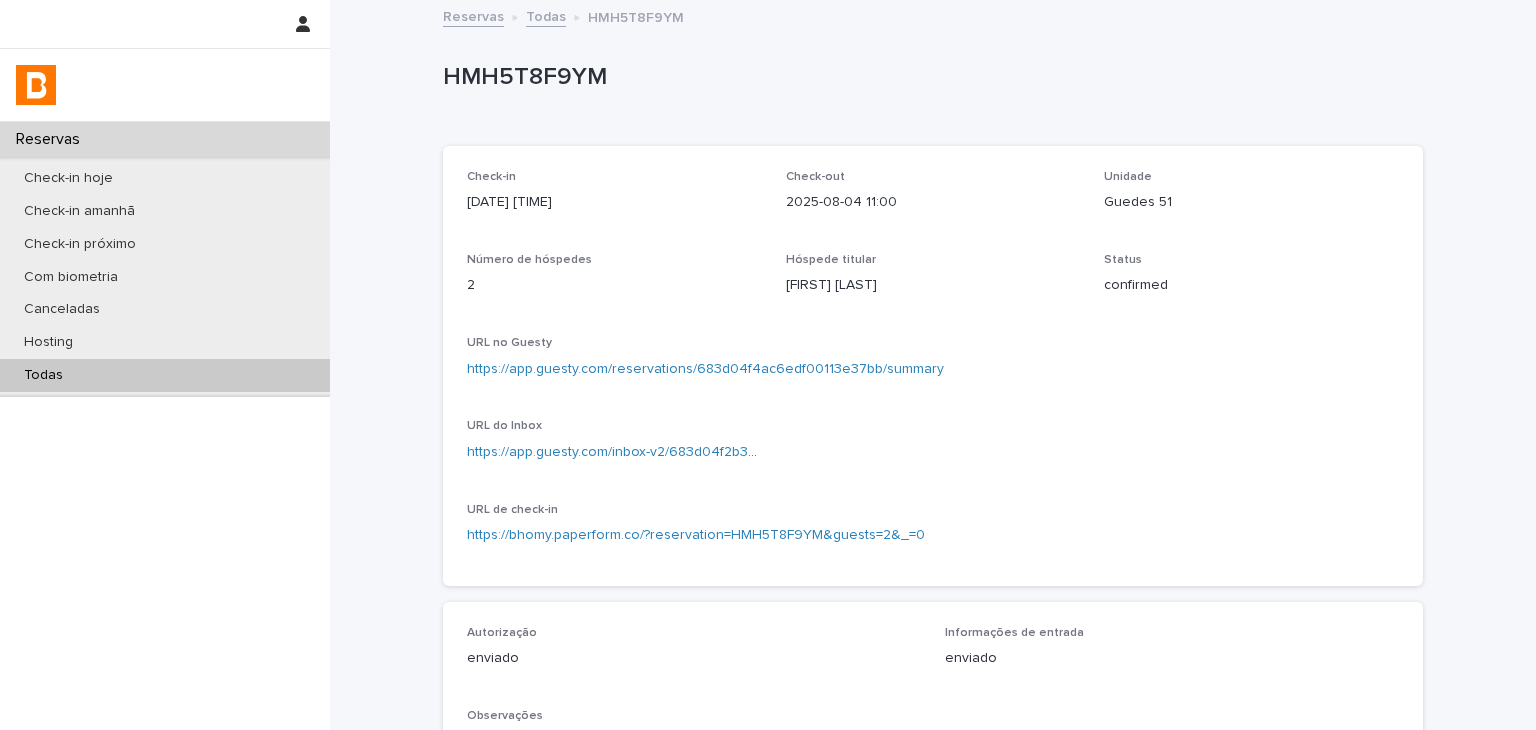 scroll, scrollTop: 500, scrollLeft: 0, axis: vertical 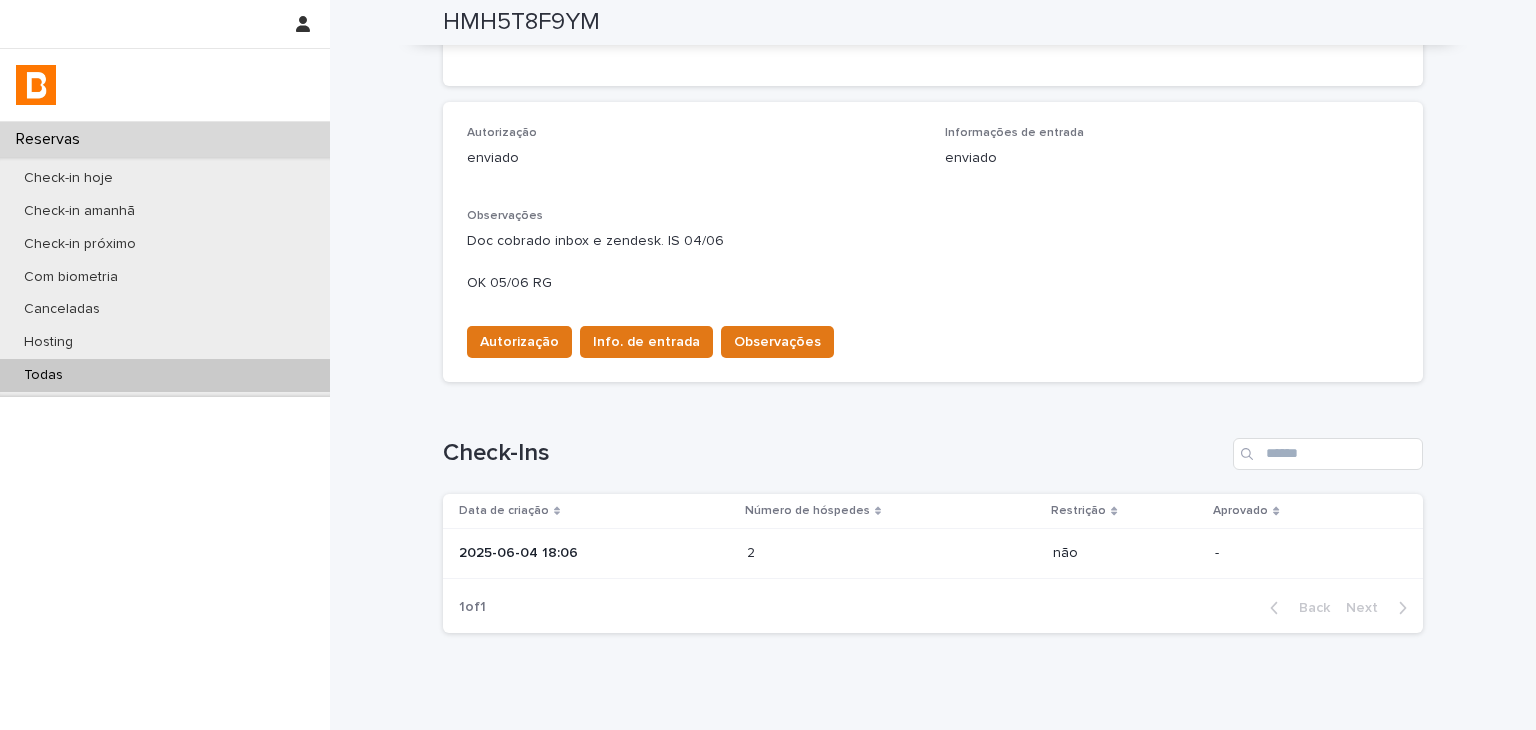 click at bounding box center (834, 553) 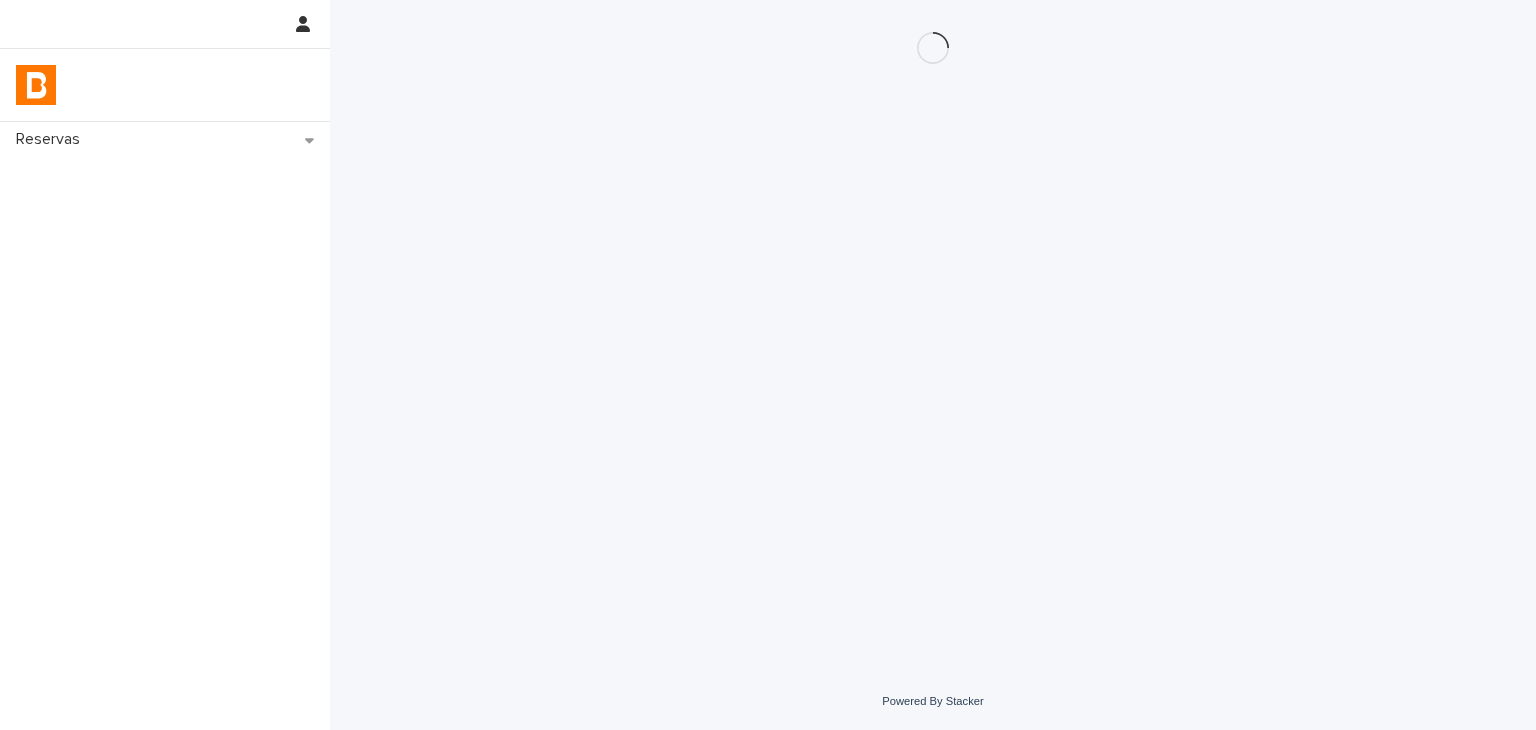 scroll, scrollTop: 0, scrollLeft: 0, axis: both 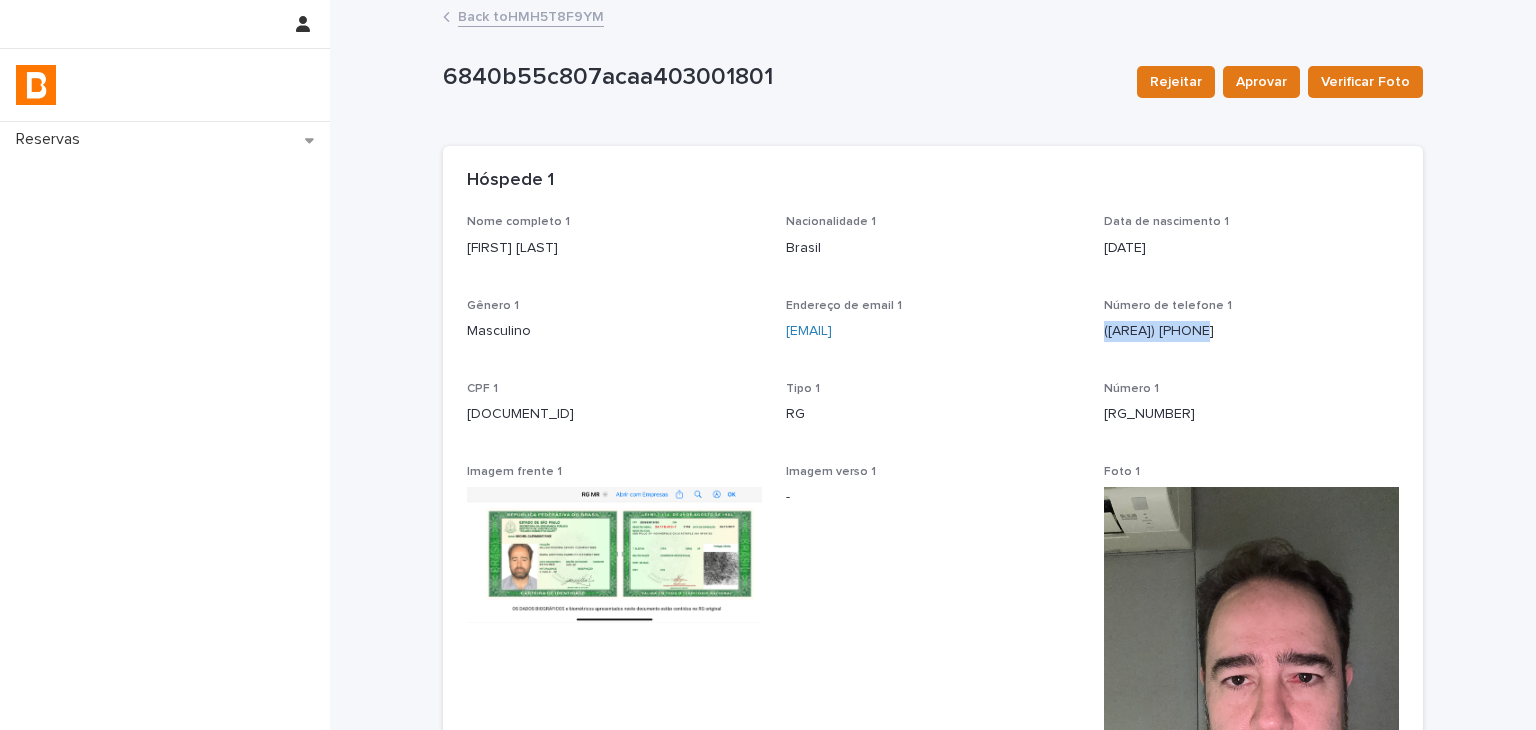 drag, startPoint x: 1110, startPoint y: 335, endPoint x: 1213, endPoint y: 334, distance: 103.00485 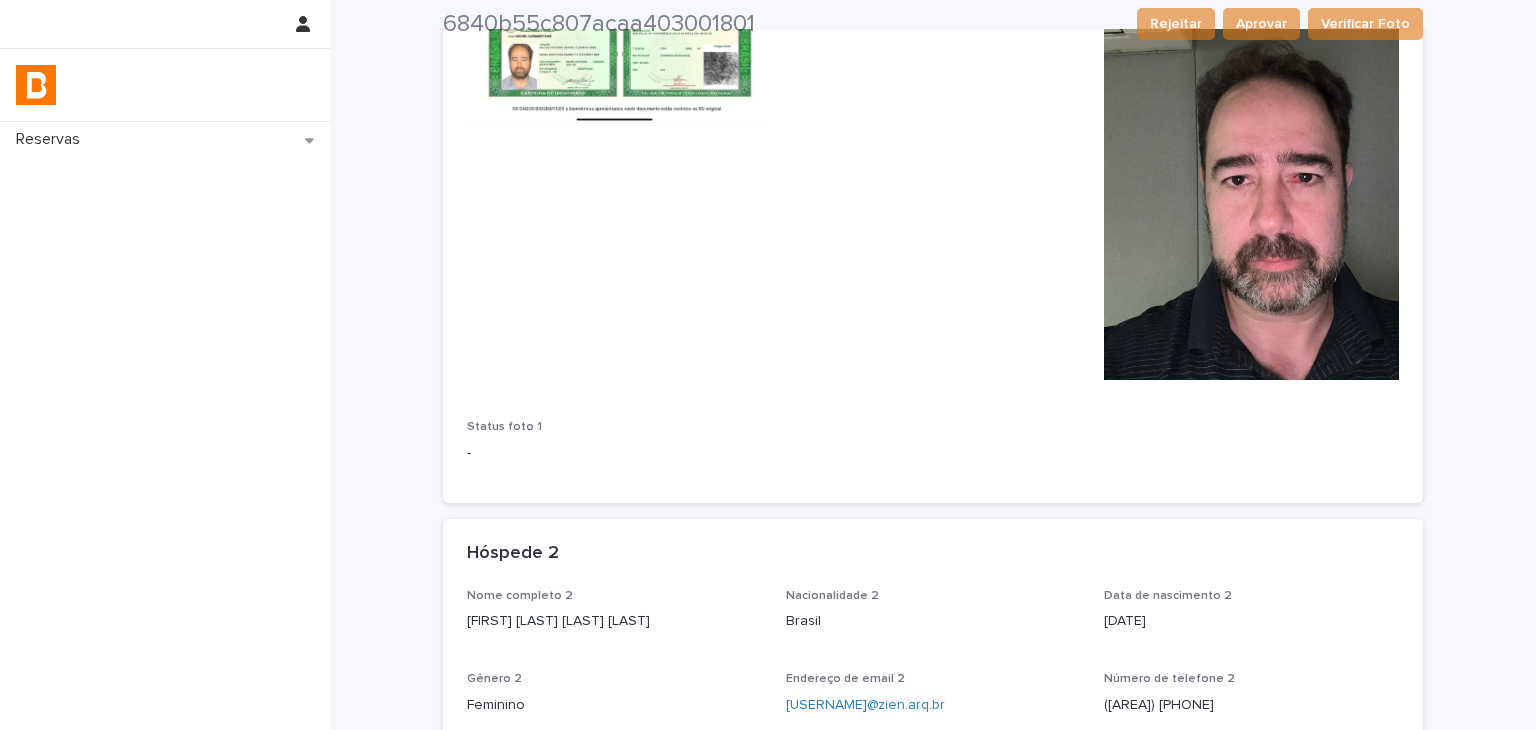 scroll, scrollTop: 1100, scrollLeft: 0, axis: vertical 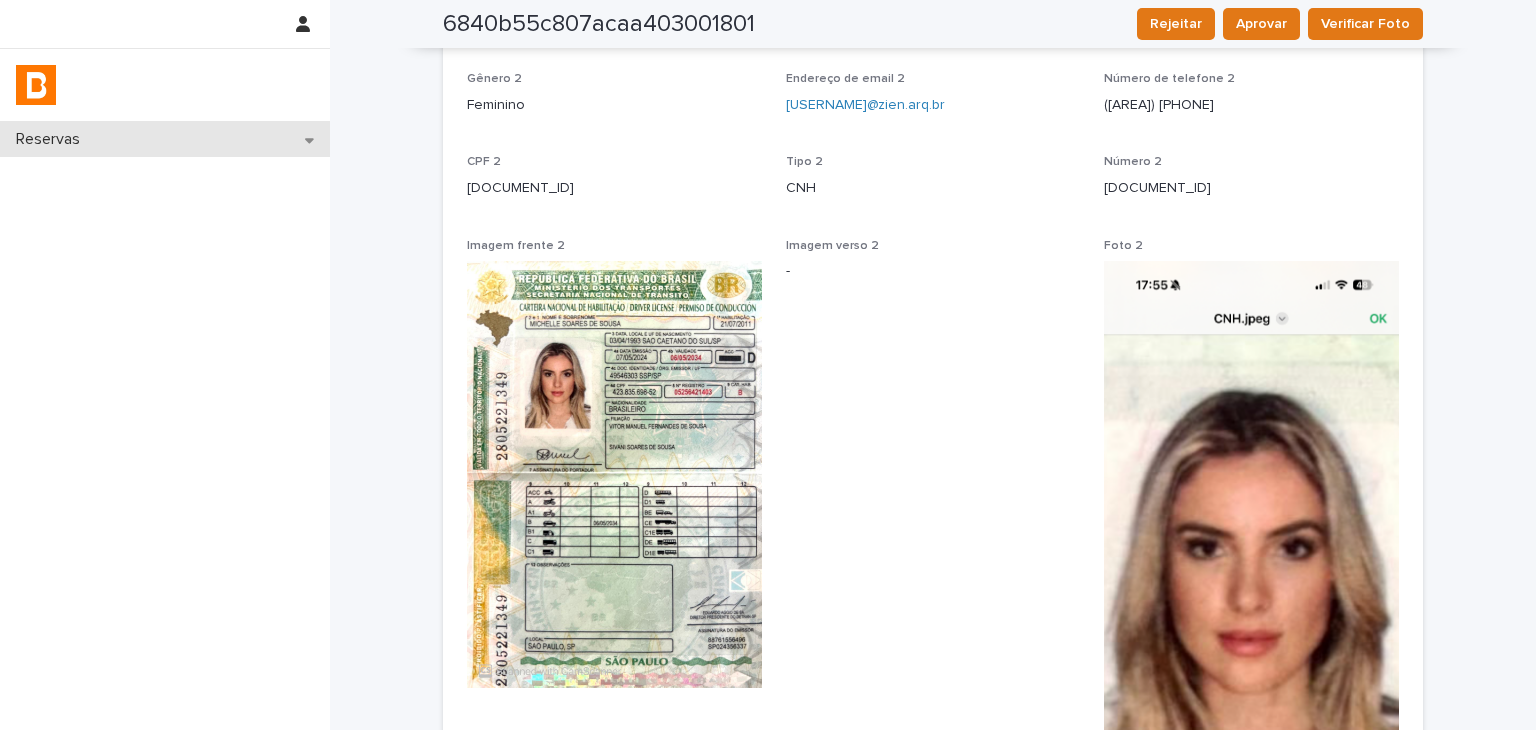 click on "Reservas" at bounding box center [165, 139] 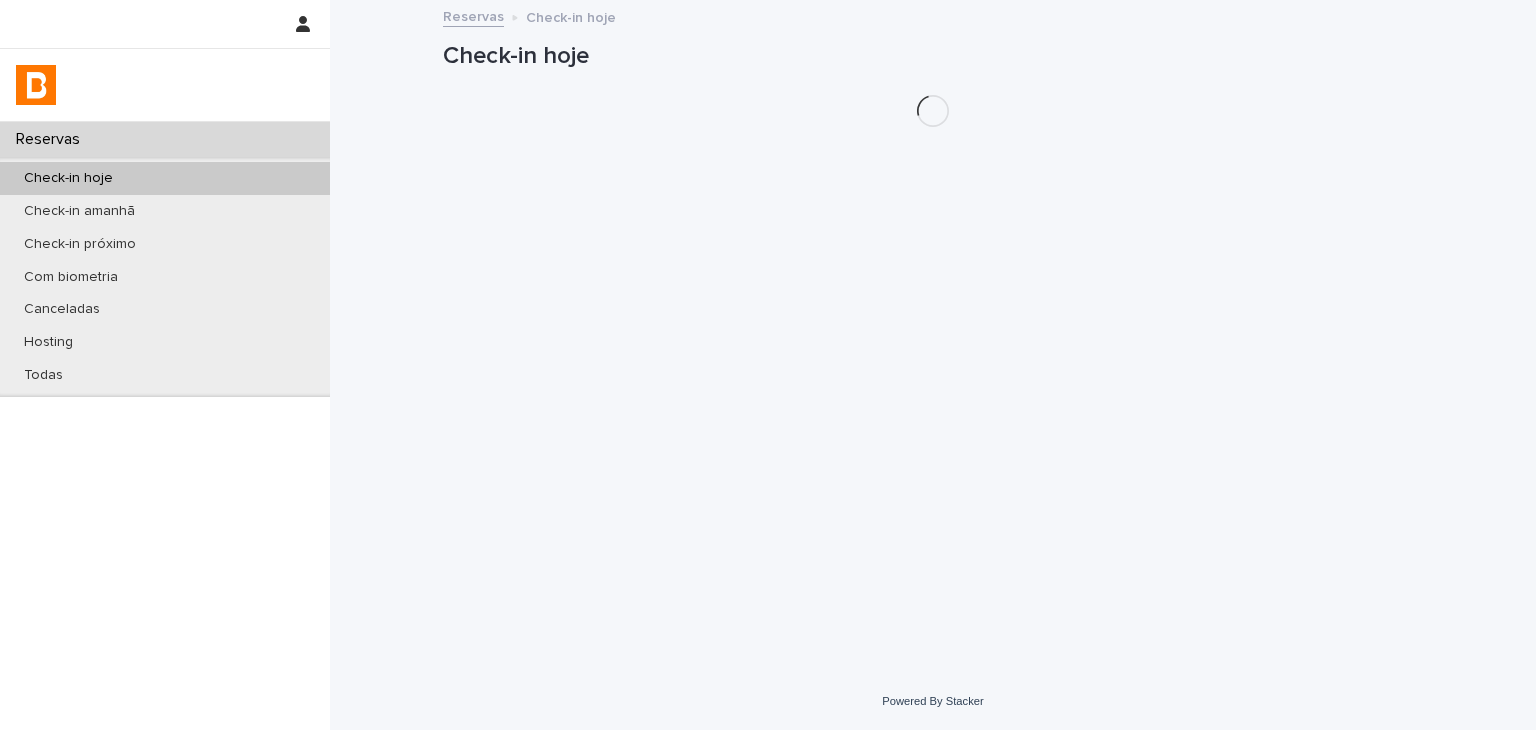 scroll, scrollTop: 0, scrollLeft: 0, axis: both 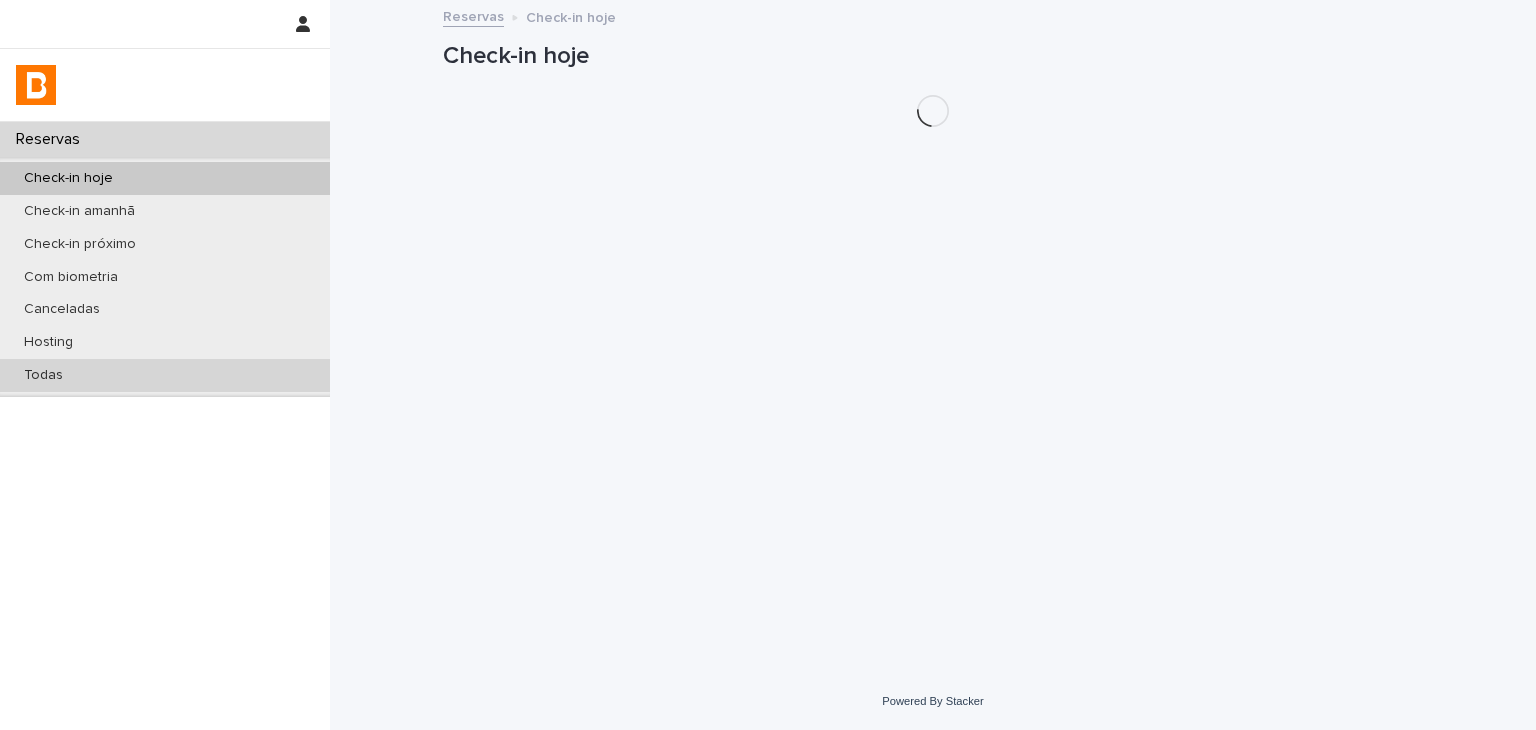 click on "Todas" at bounding box center (165, 375) 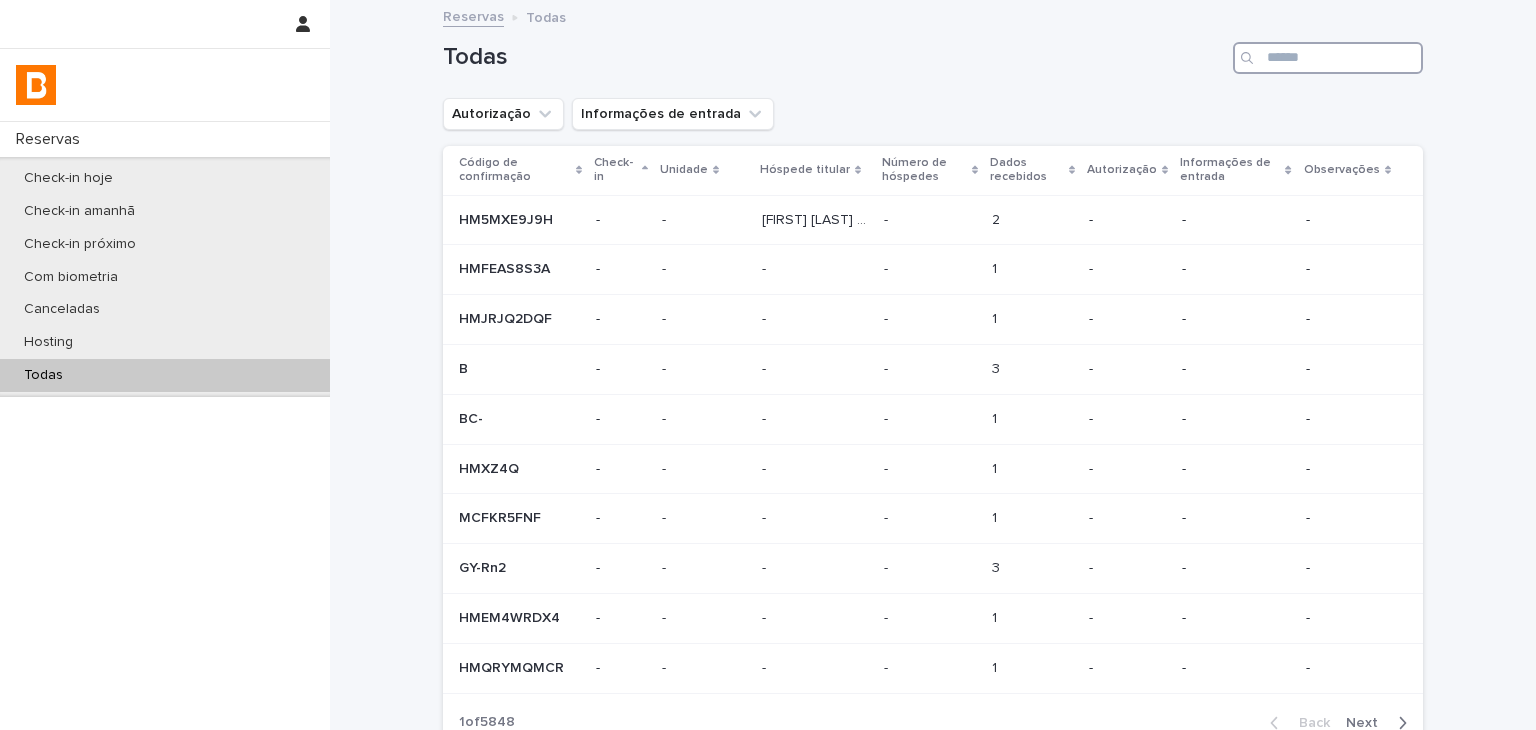 click at bounding box center [1328, 58] 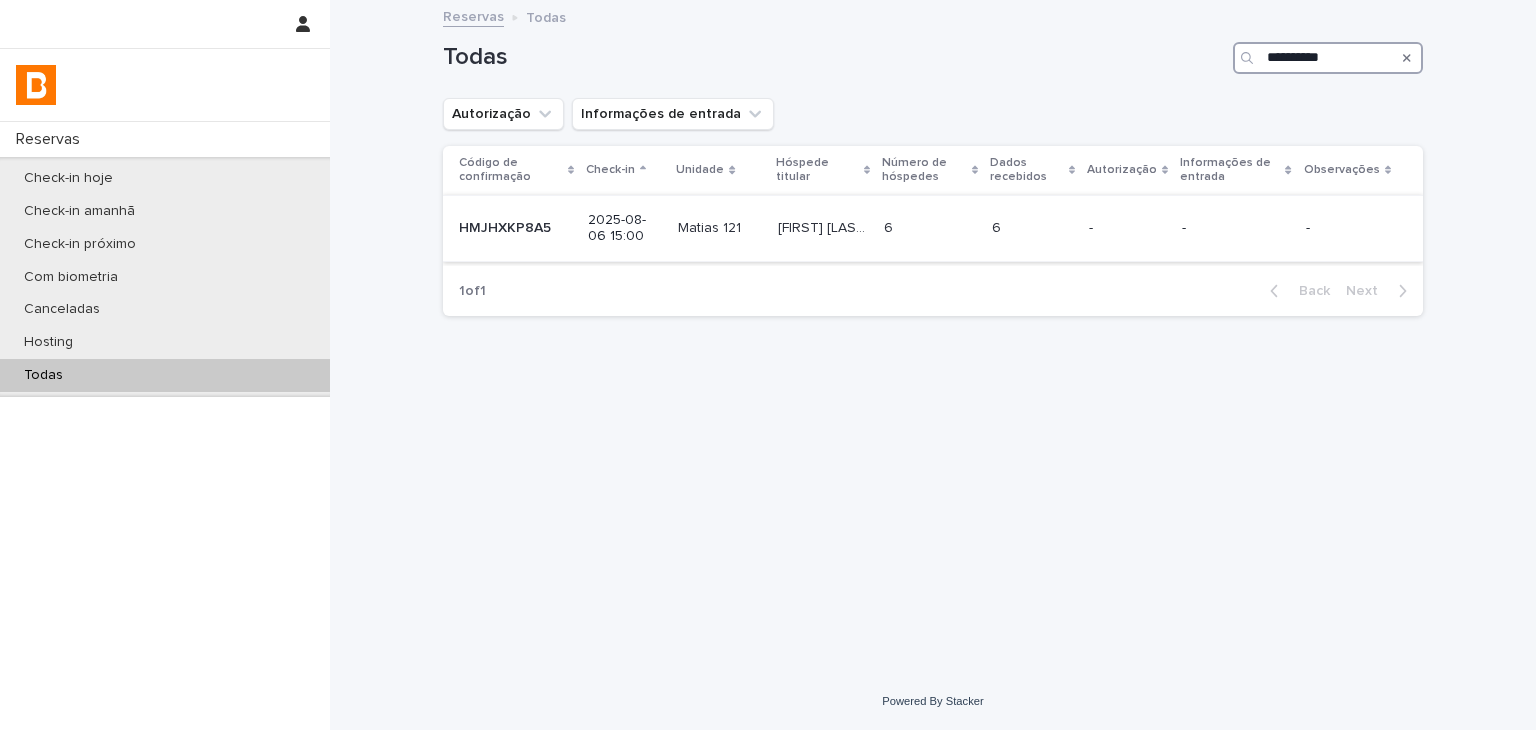 type on "**********" 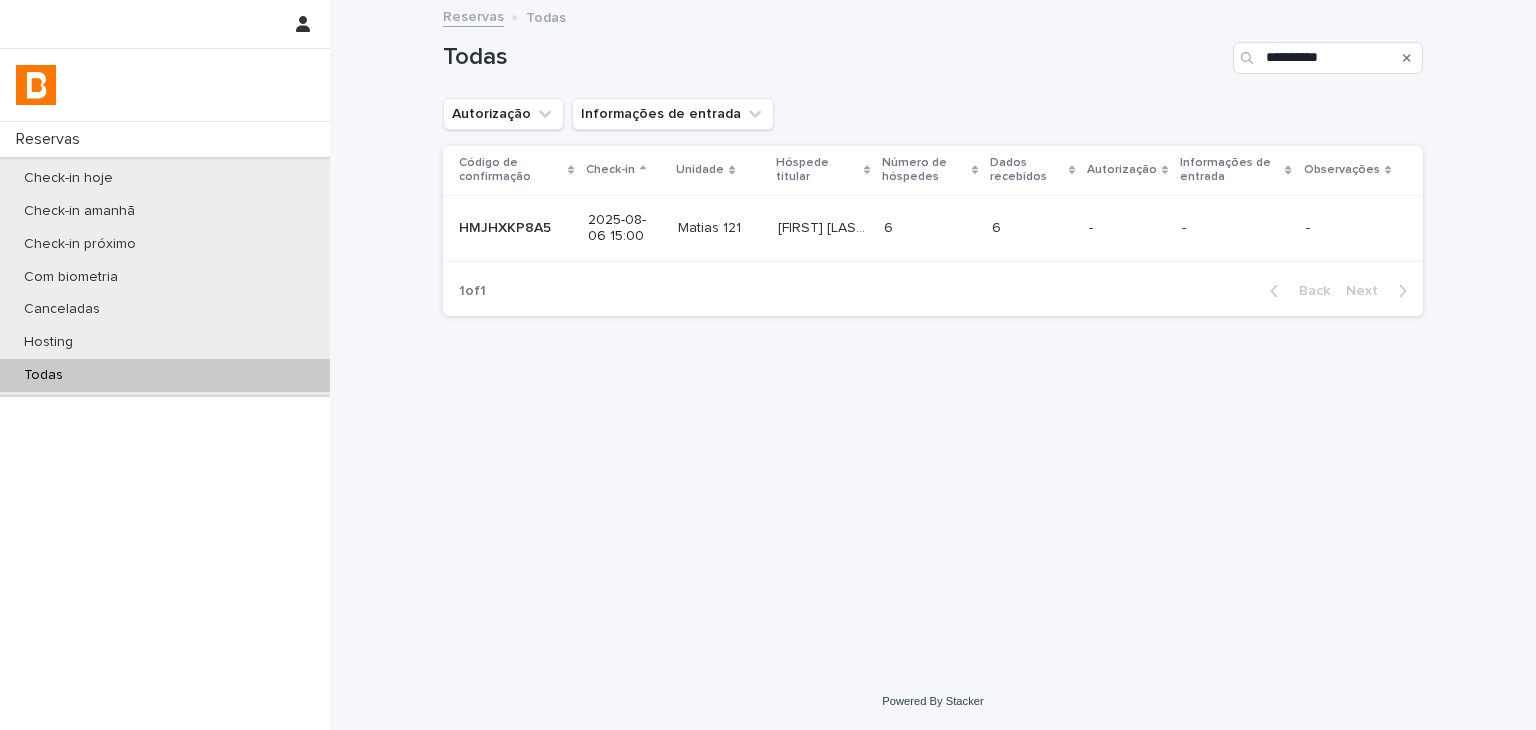 click on "-" at bounding box center [1127, 228] 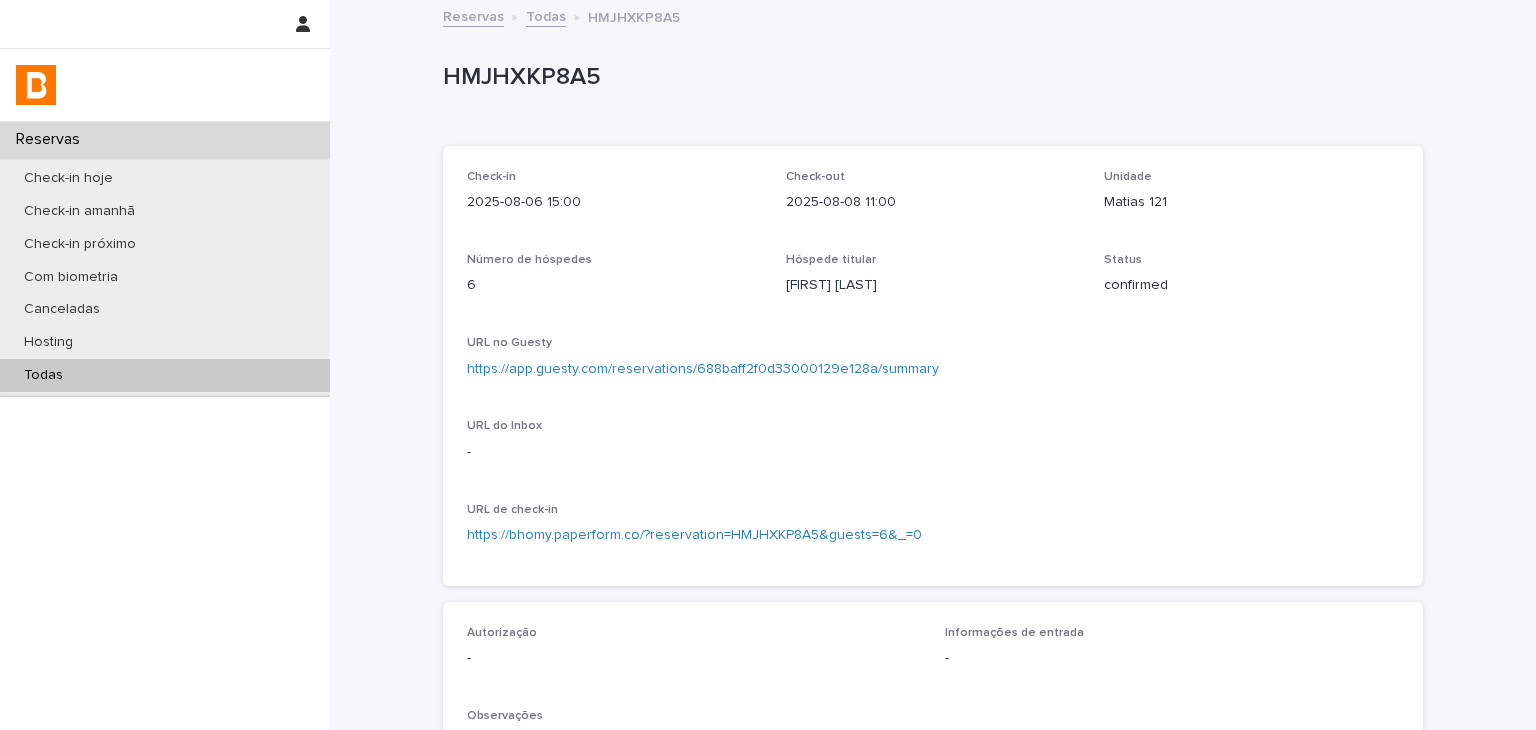 scroll, scrollTop: 500, scrollLeft: 0, axis: vertical 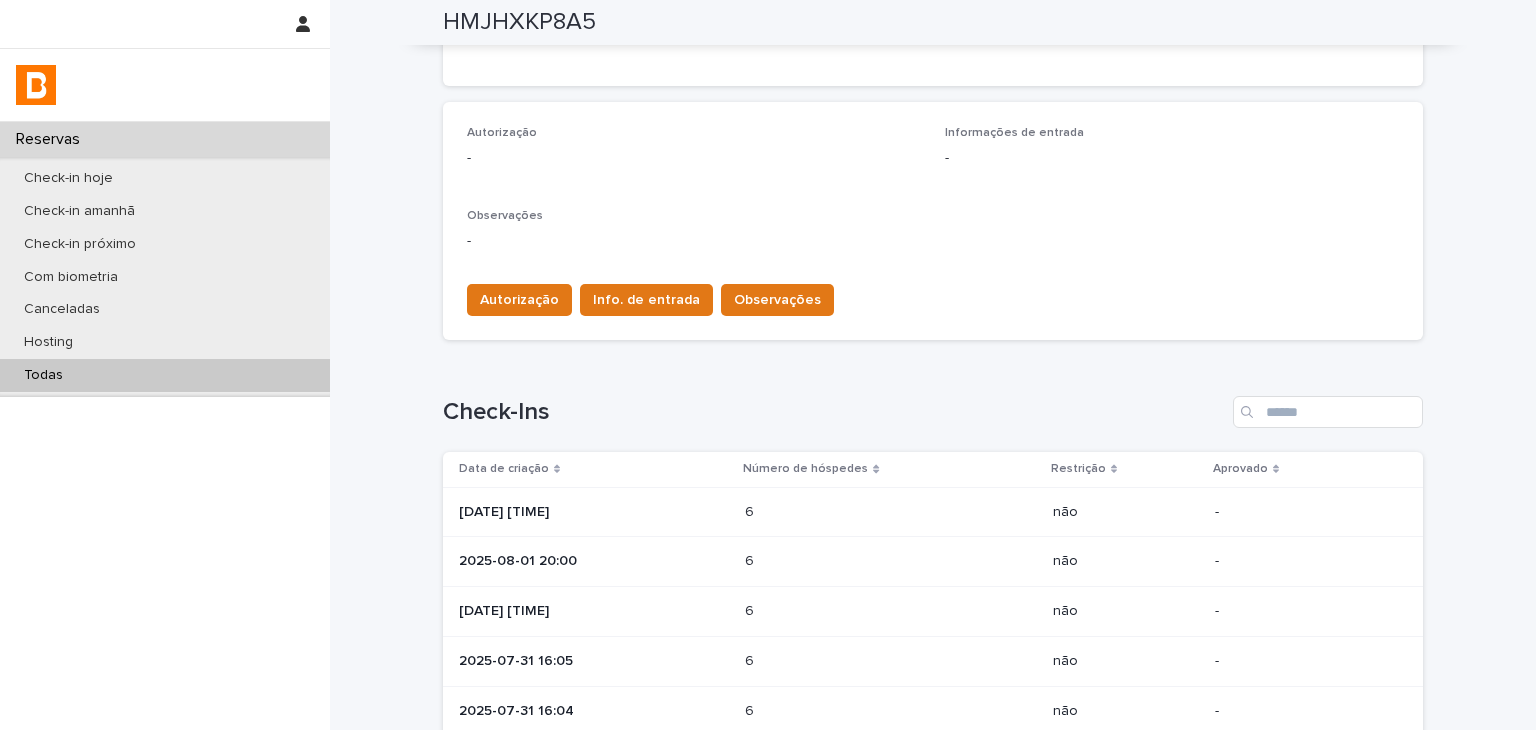 click at bounding box center (832, 512) 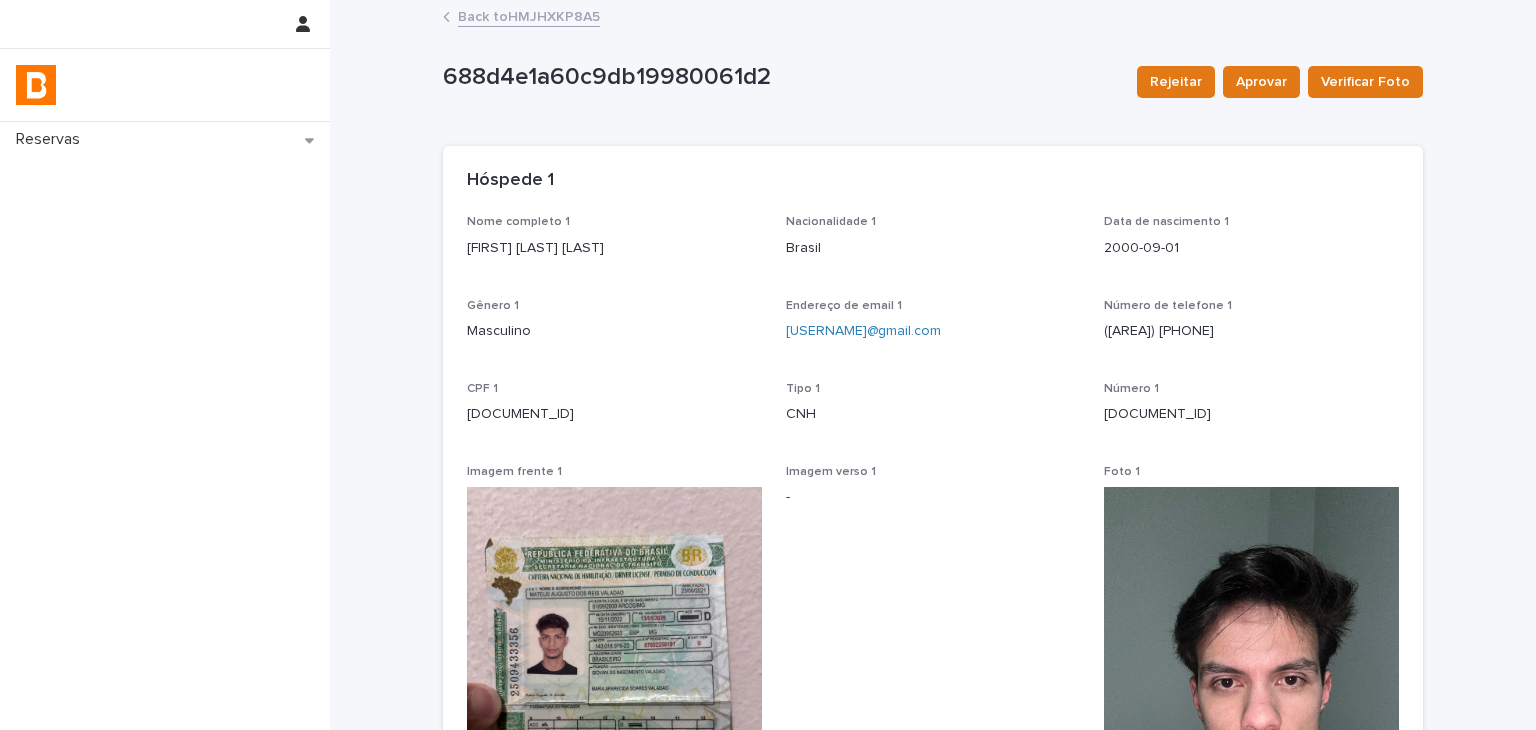 scroll, scrollTop: 400, scrollLeft: 0, axis: vertical 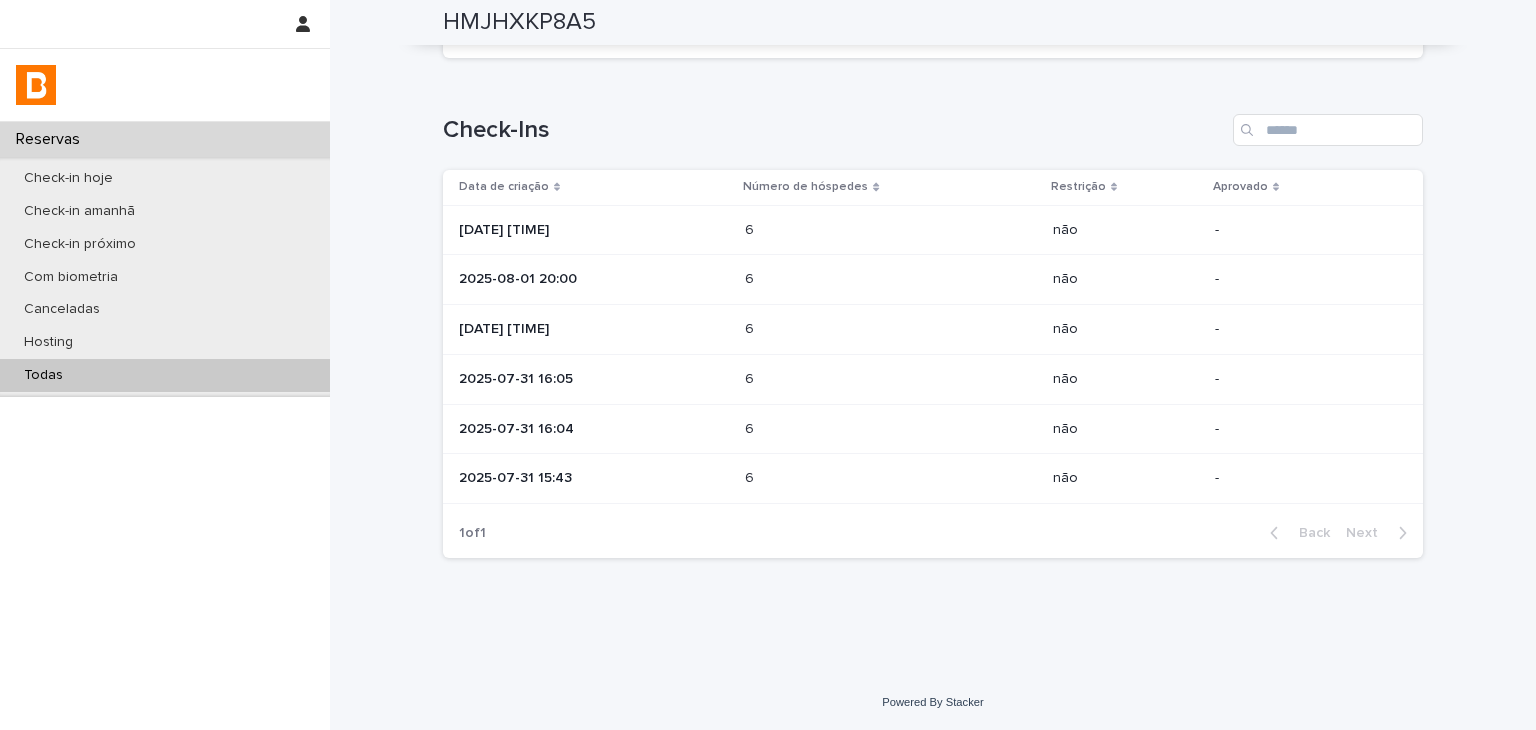 click on "2025-08-01 20:00" at bounding box center (594, 279) 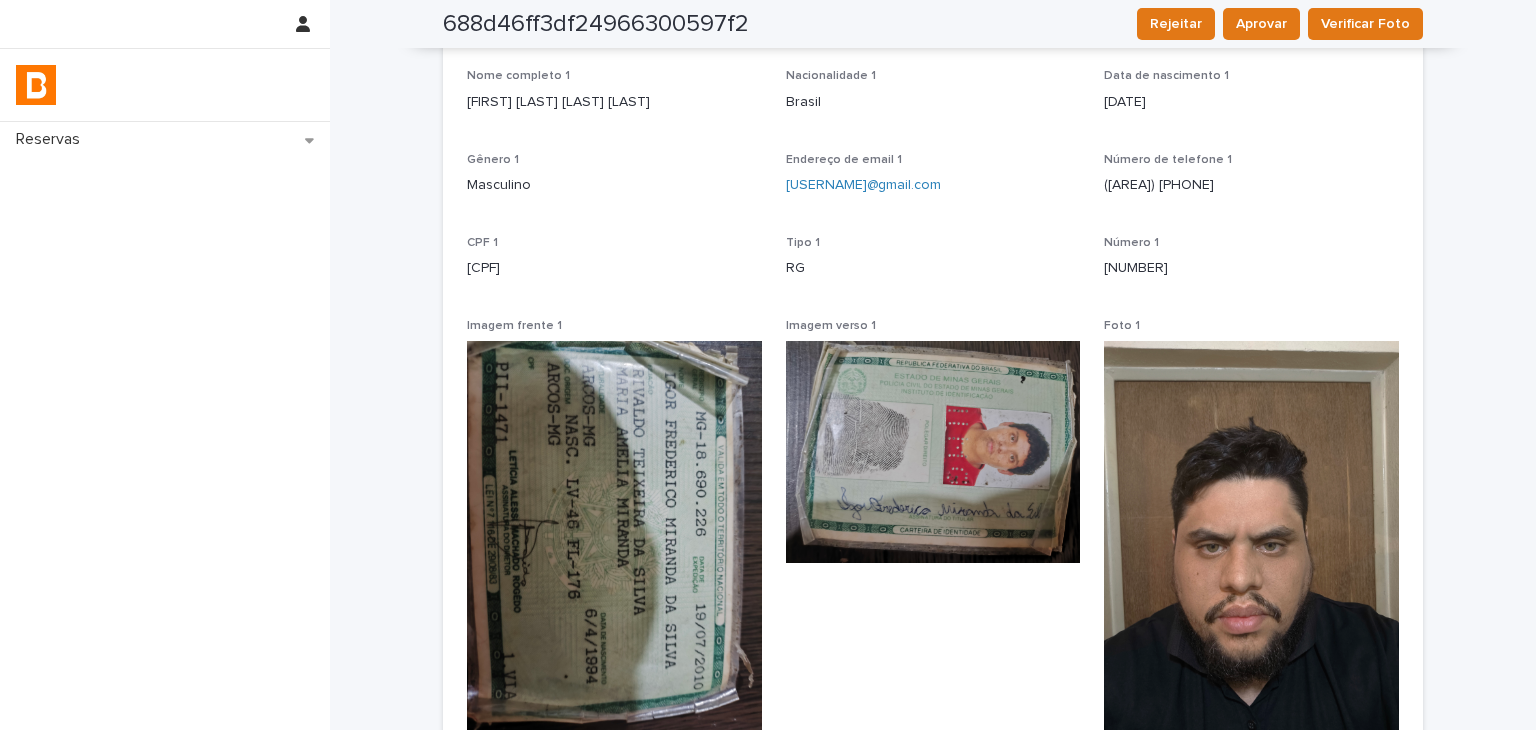 scroll, scrollTop: 446, scrollLeft: 0, axis: vertical 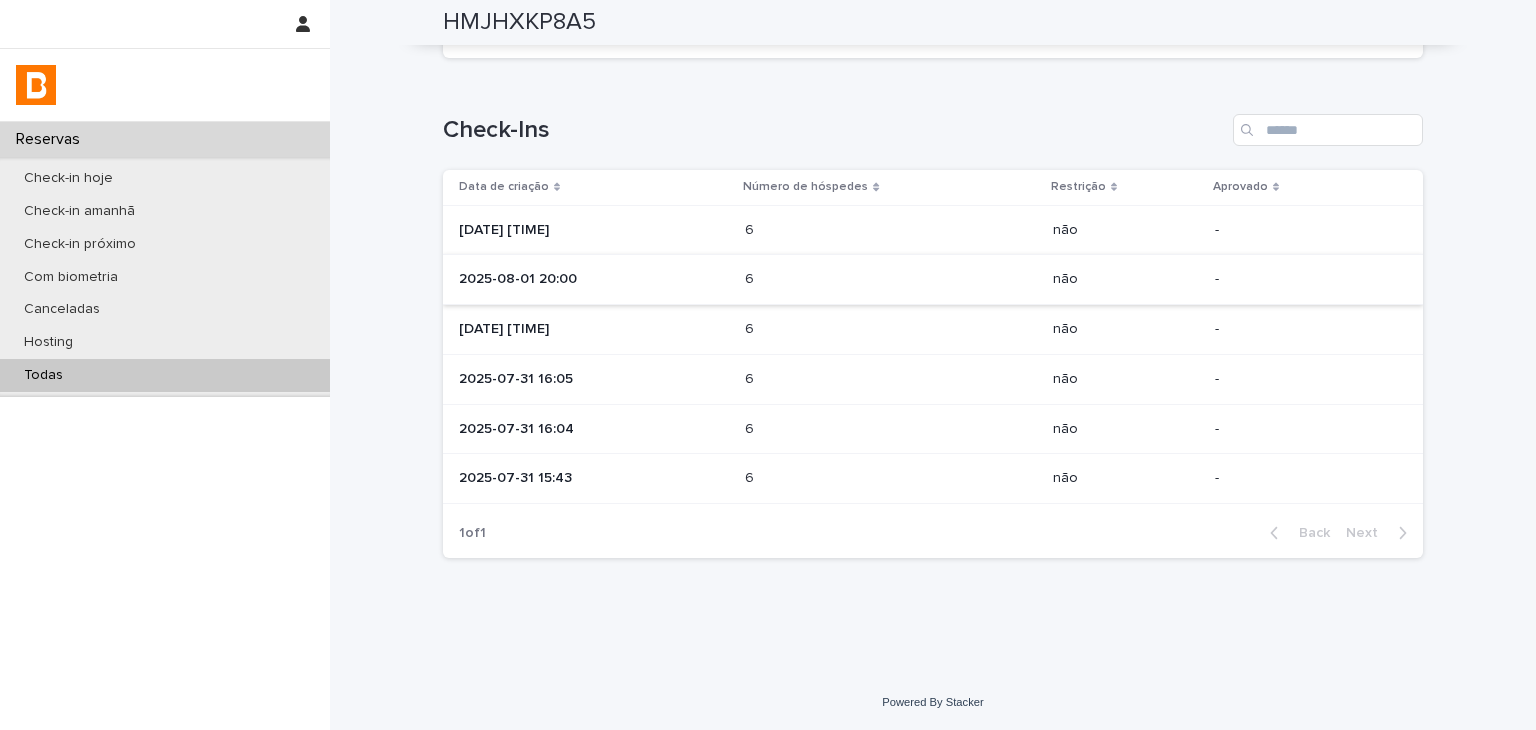 click at bounding box center [832, 329] 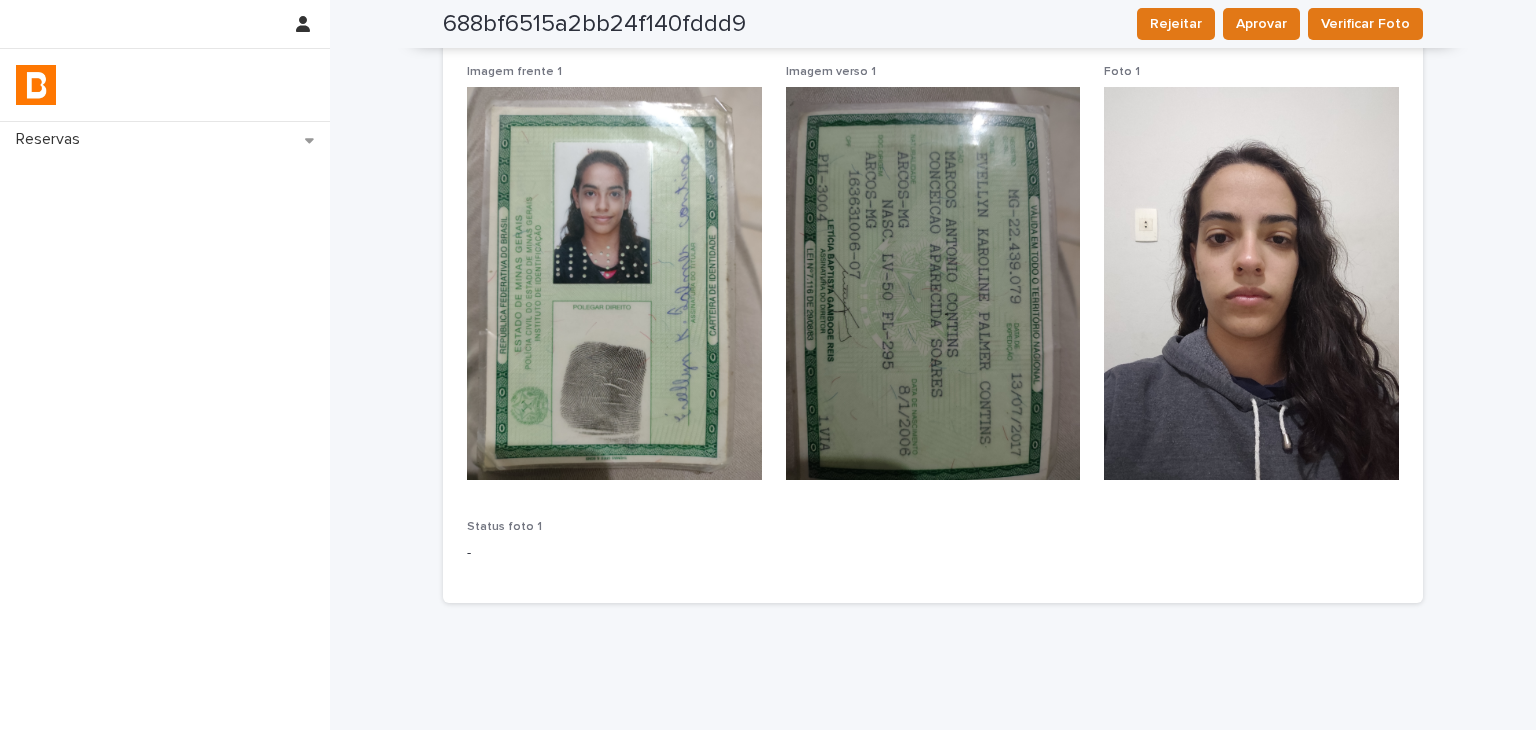 scroll, scrollTop: 0, scrollLeft: 0, axis: both 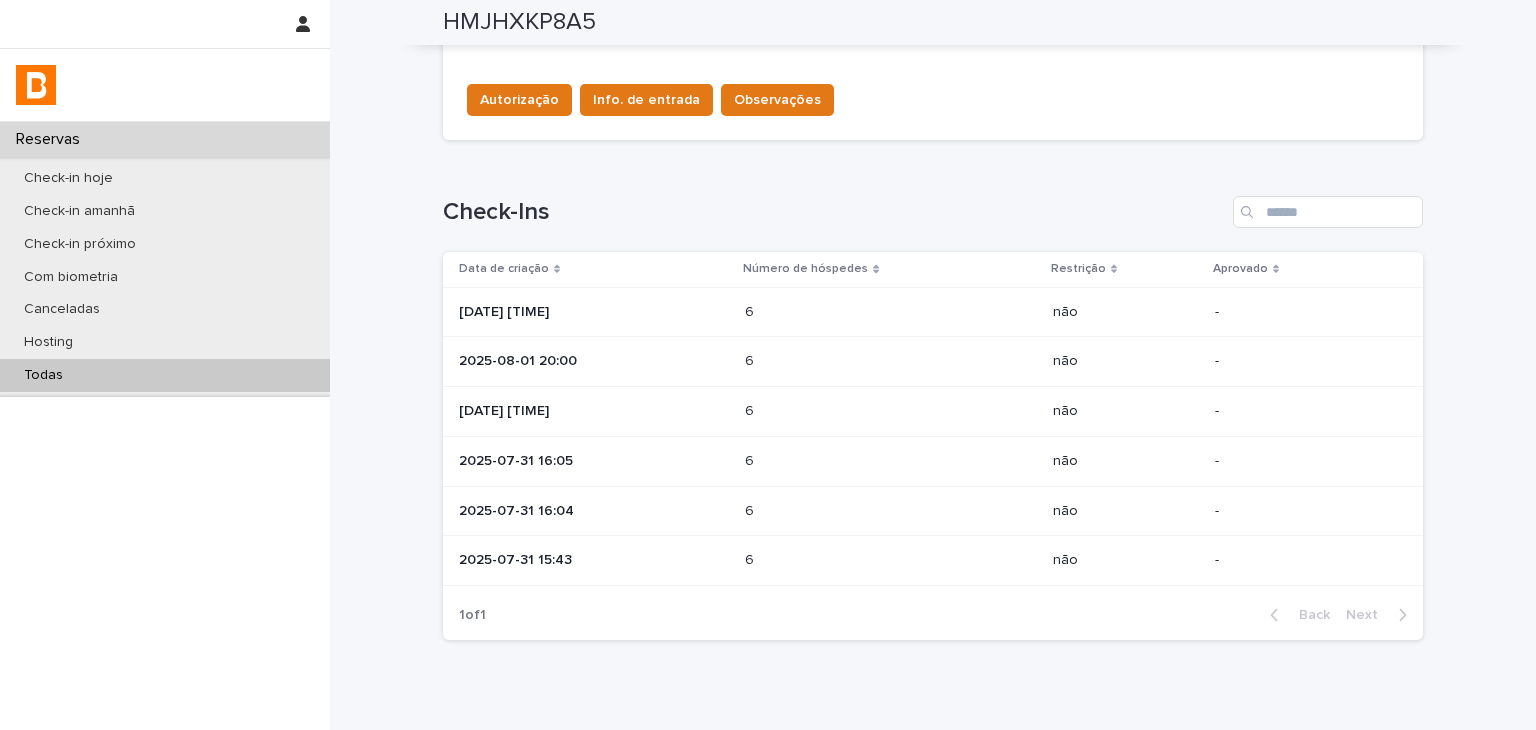 click on "6 6" at bounding box center [890, 461] 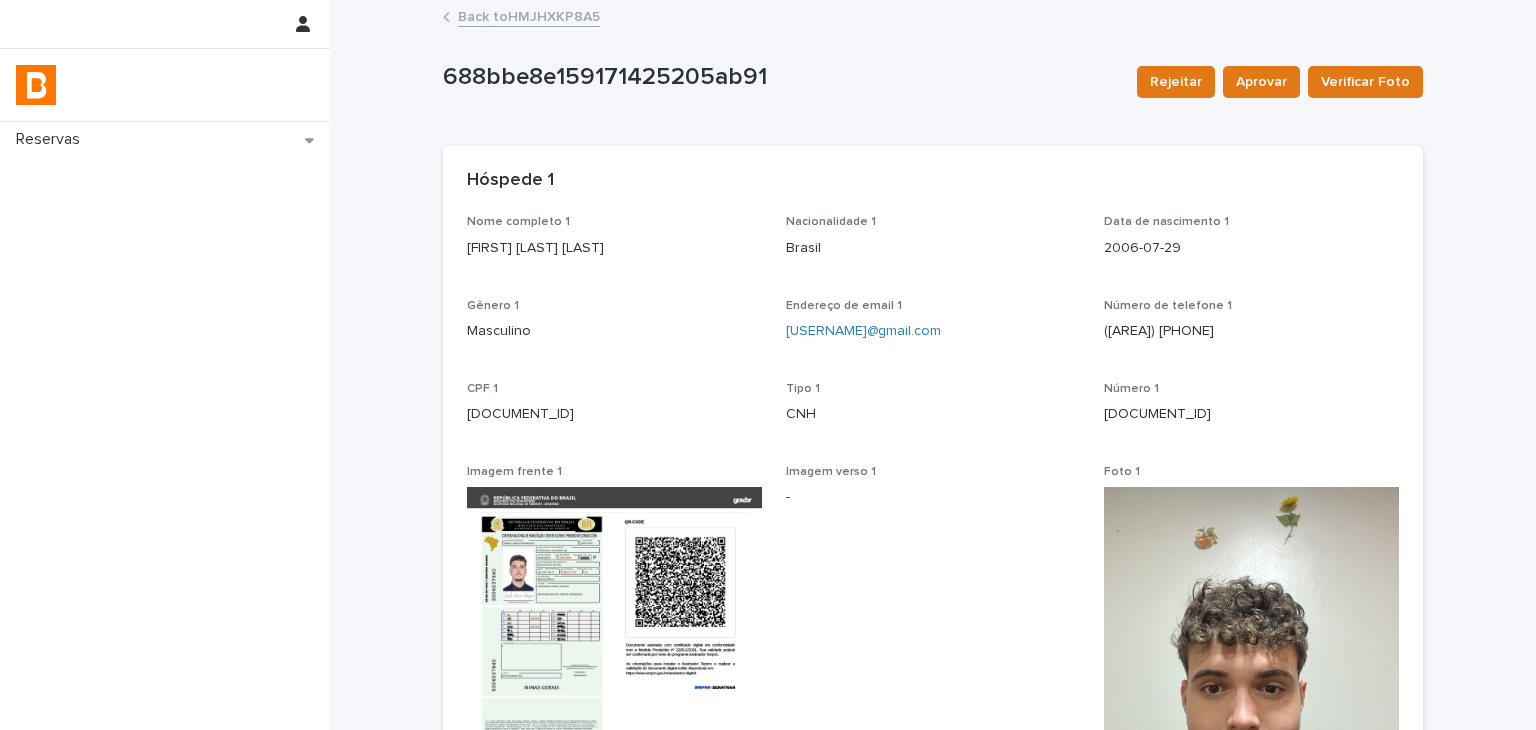 scroll, scrollTop: 470, scrollLeft: 0, axis: vertical 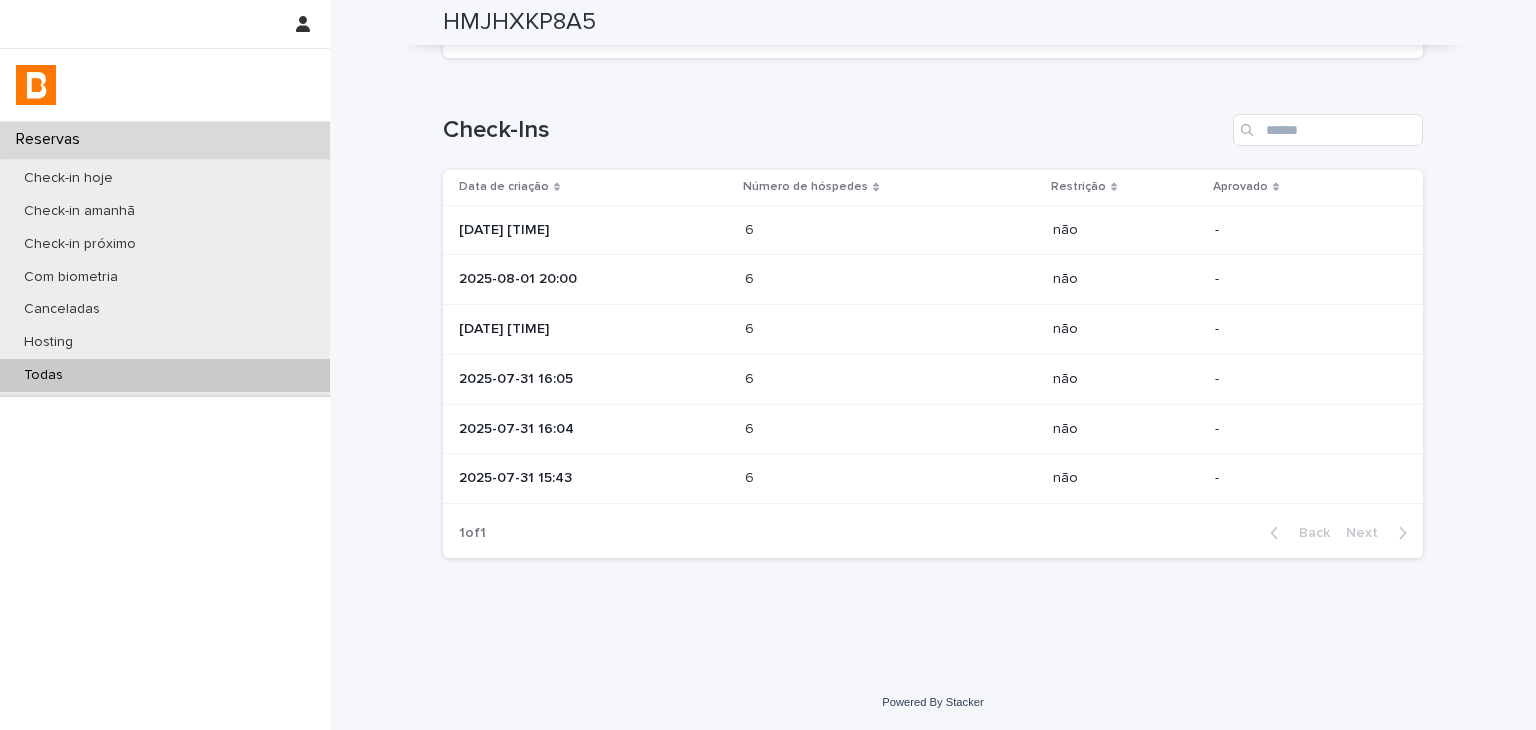 drag, startPoint x: 688, startPoint y: 461, endPoint x: 700, endPoint y: 476, distance: 19.209373 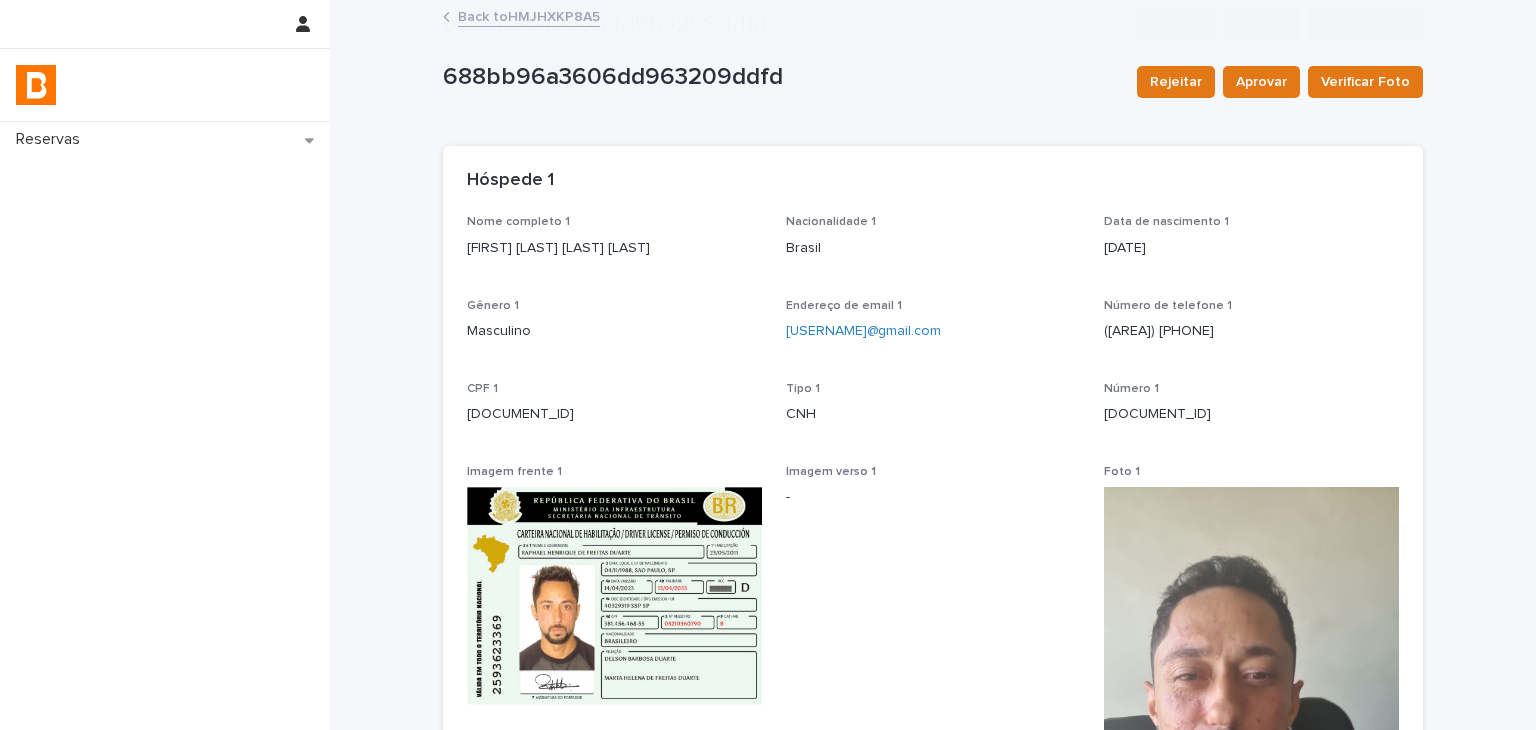 scroll, scrollTop: 452, scrollLeft: 0, axis: vertical 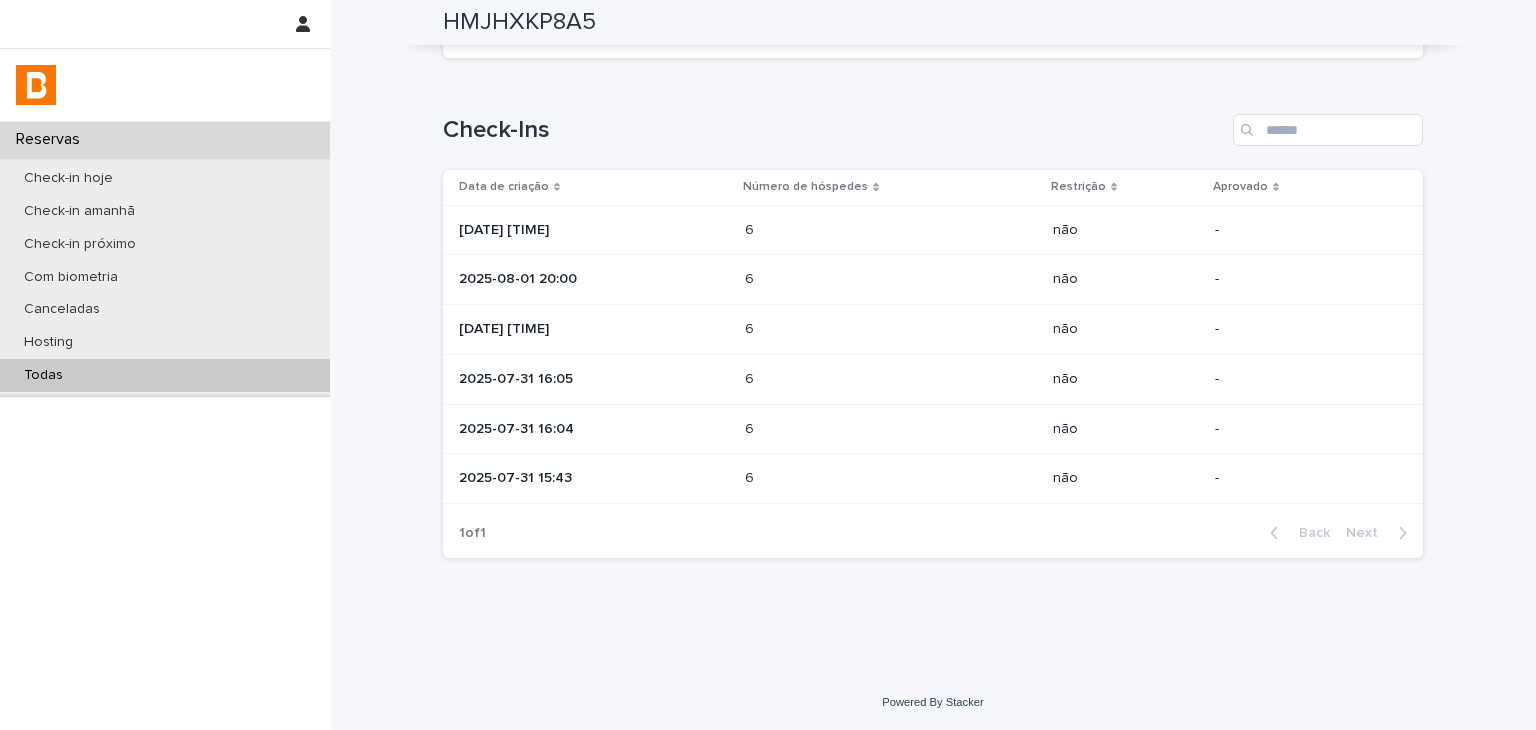 click on "6 6" at bounding box center (890, 429) 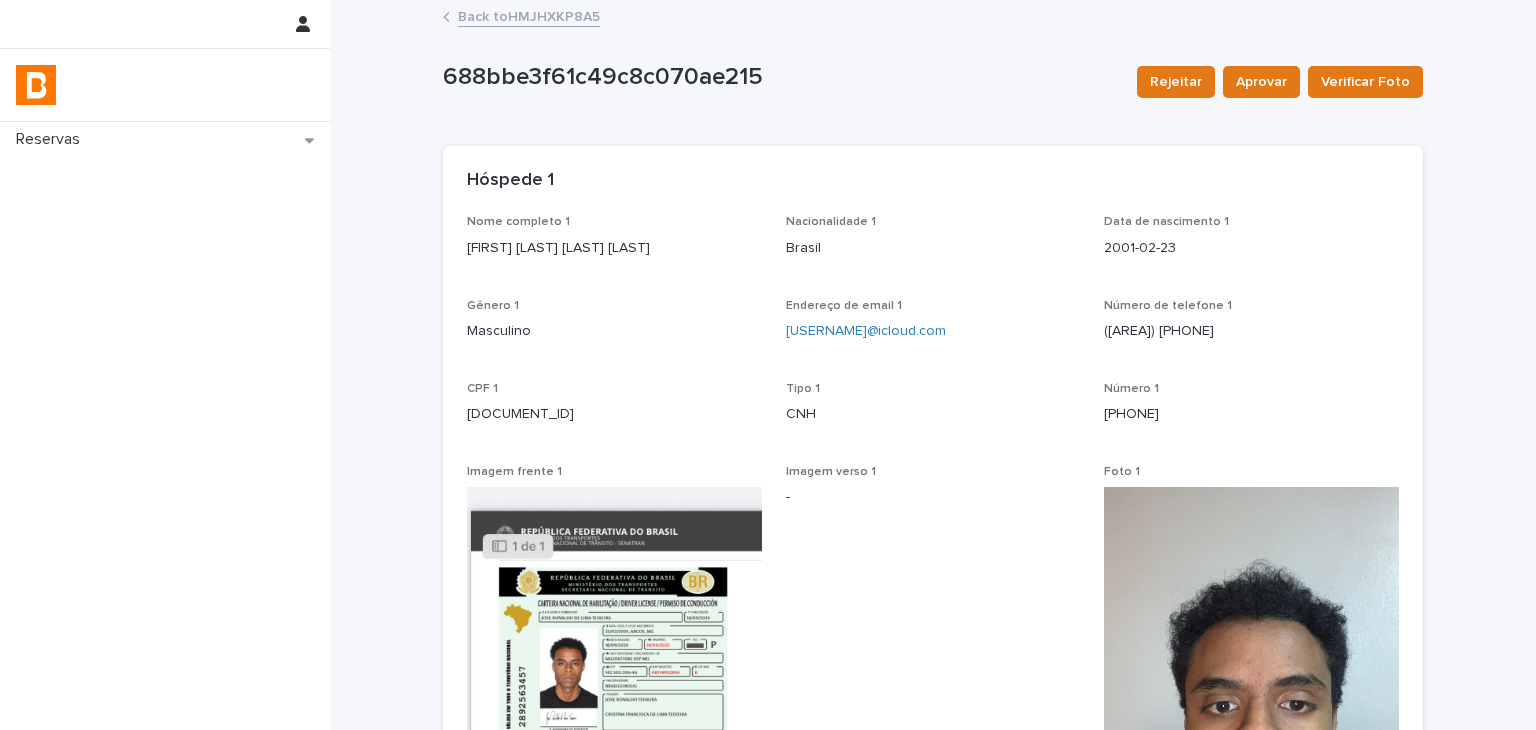 scroll, scrollTop: 500, scrollLeft: 0, axis: vertical 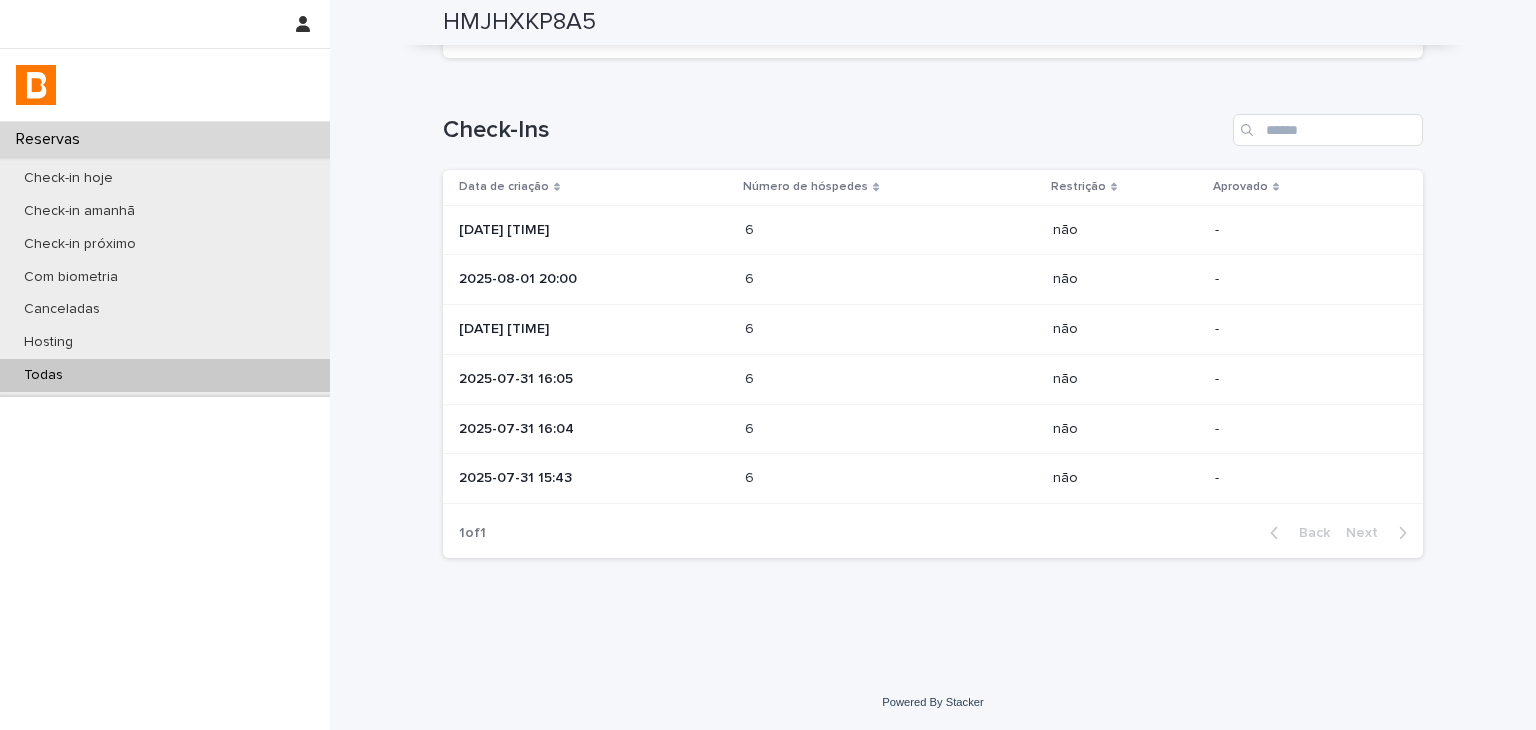 click on "2025-07-31 16:05" at bounding box center (594, 379) 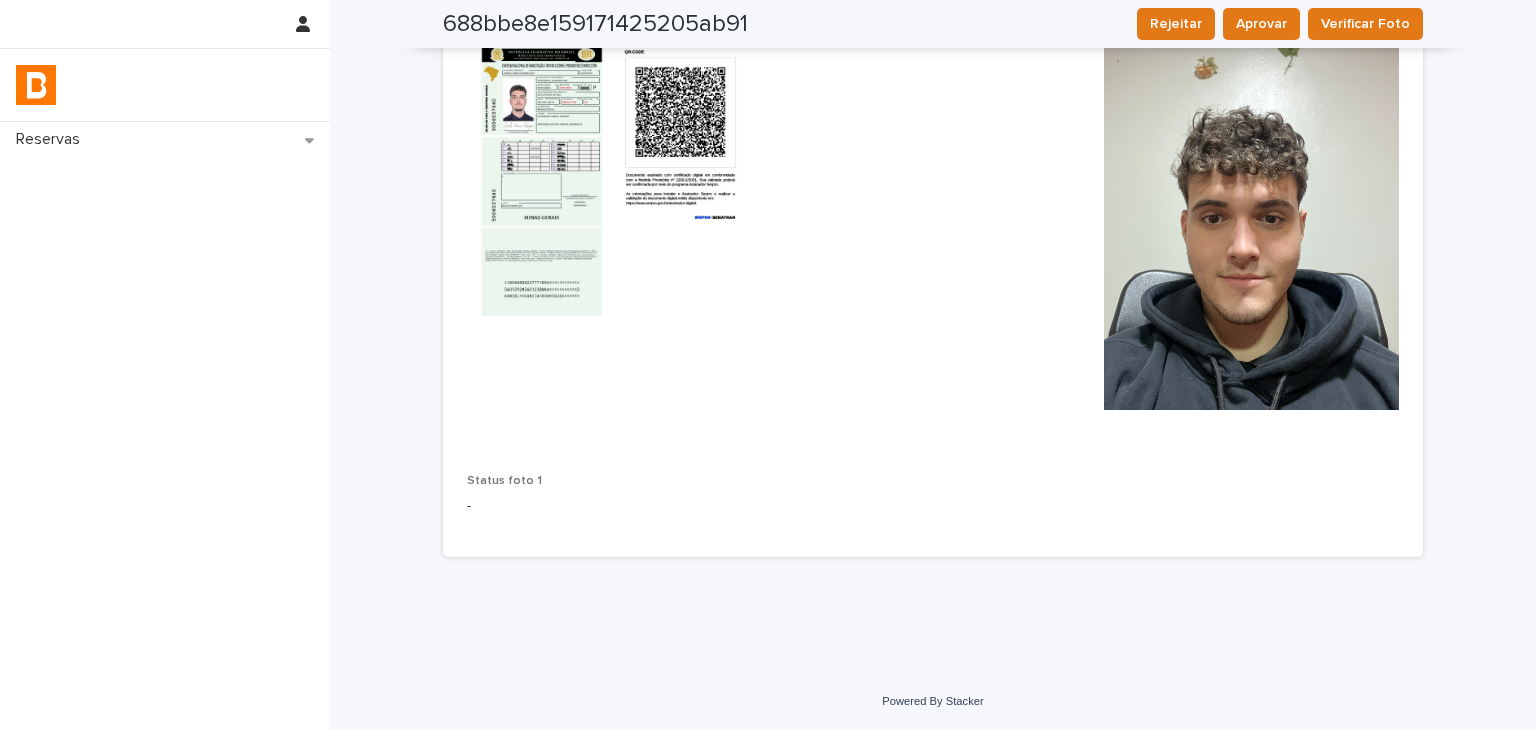 scroll, scrollTop: 70, scrollLeft: 0, axis: vertical 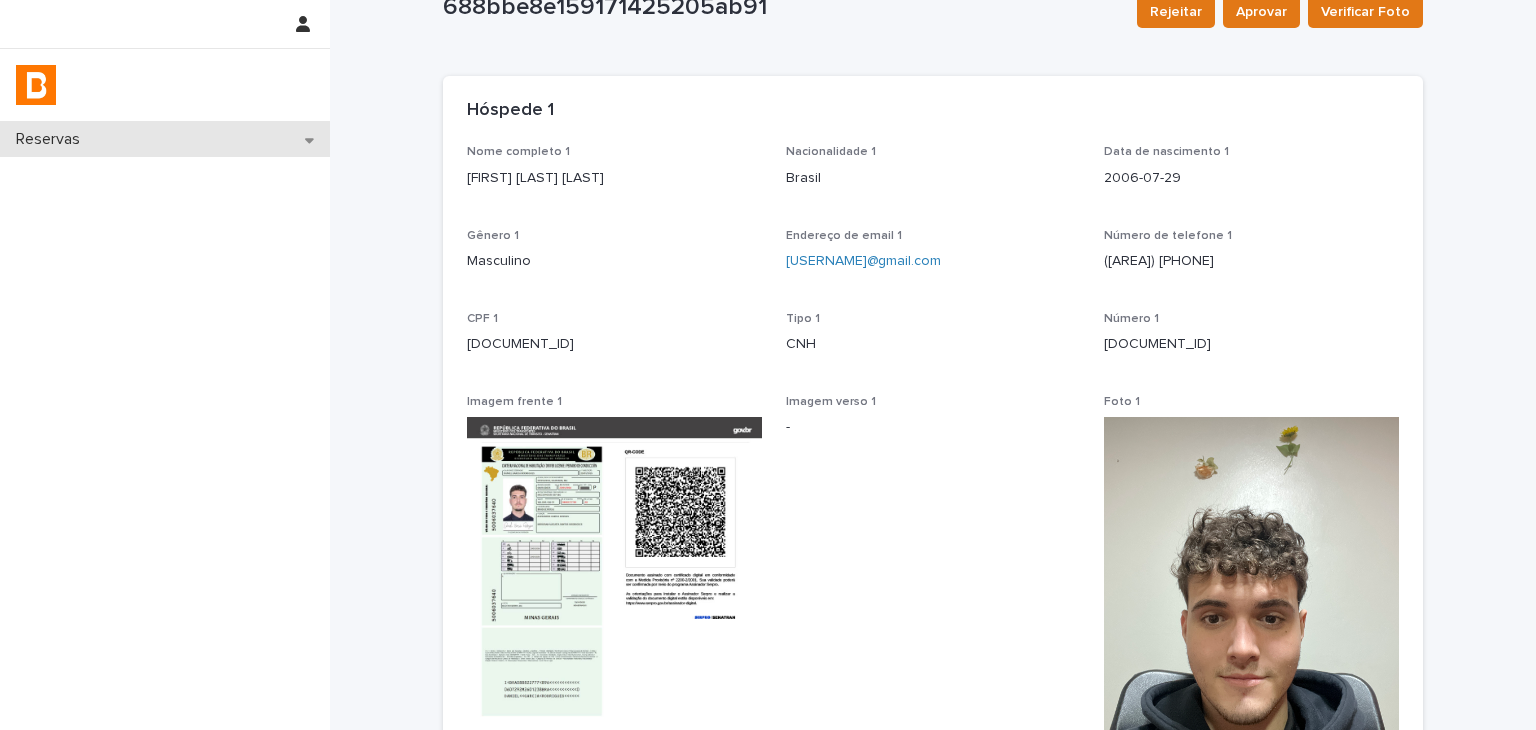 click on "Reservas" at bounding box center [165, 139] 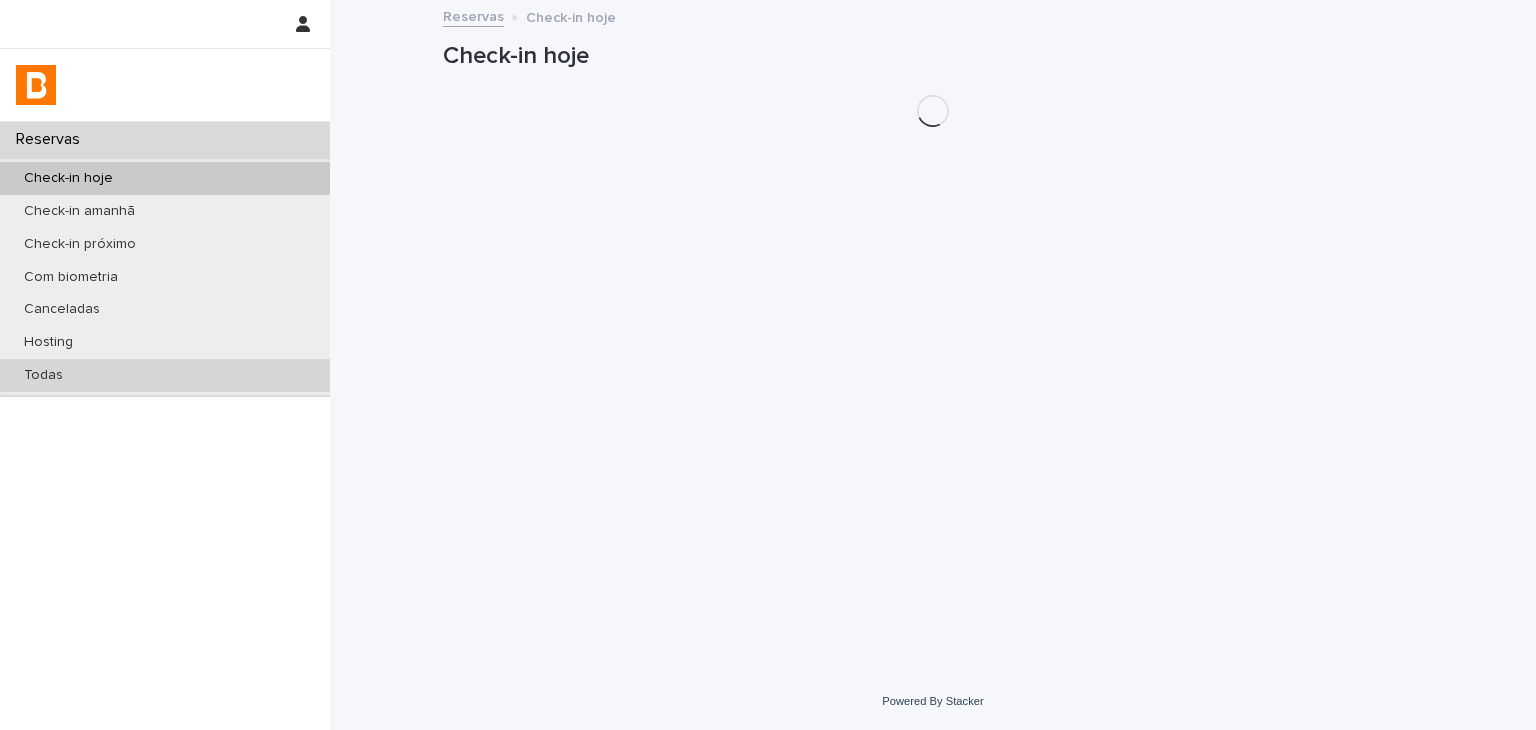 click on "Todas" at bounding box center (165, 375) 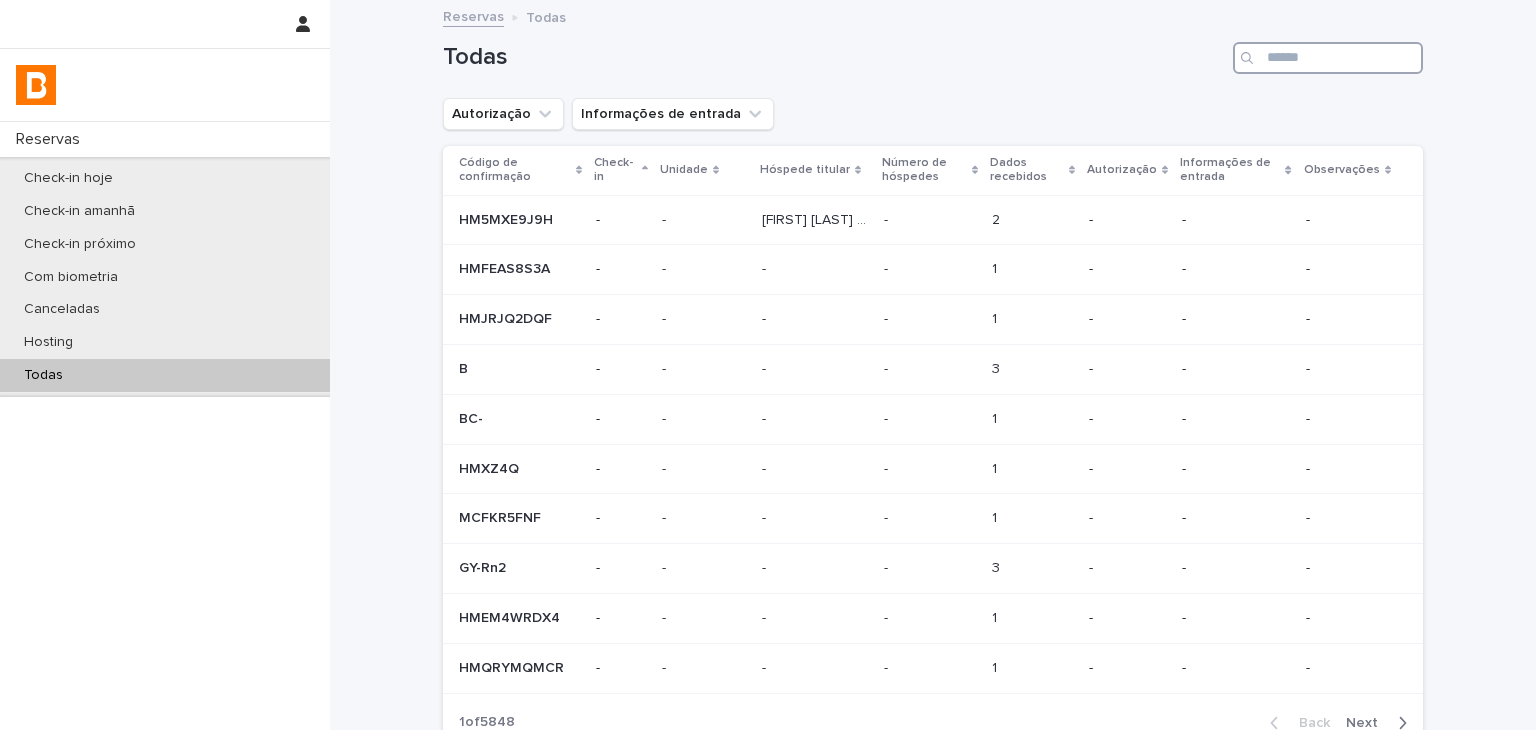 click at bounding box center (1328, 58) 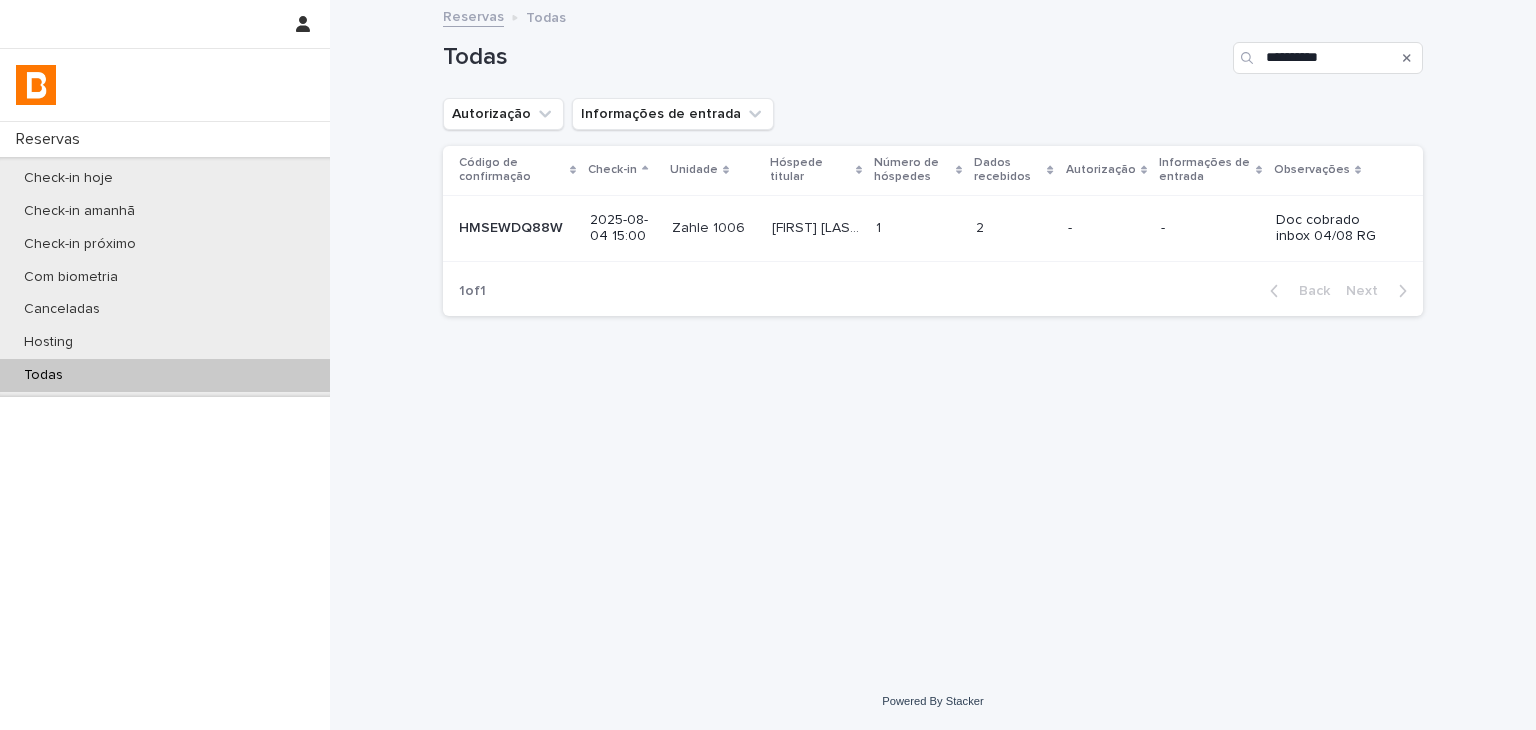 click on "-" at bounding box center [1210, 228] 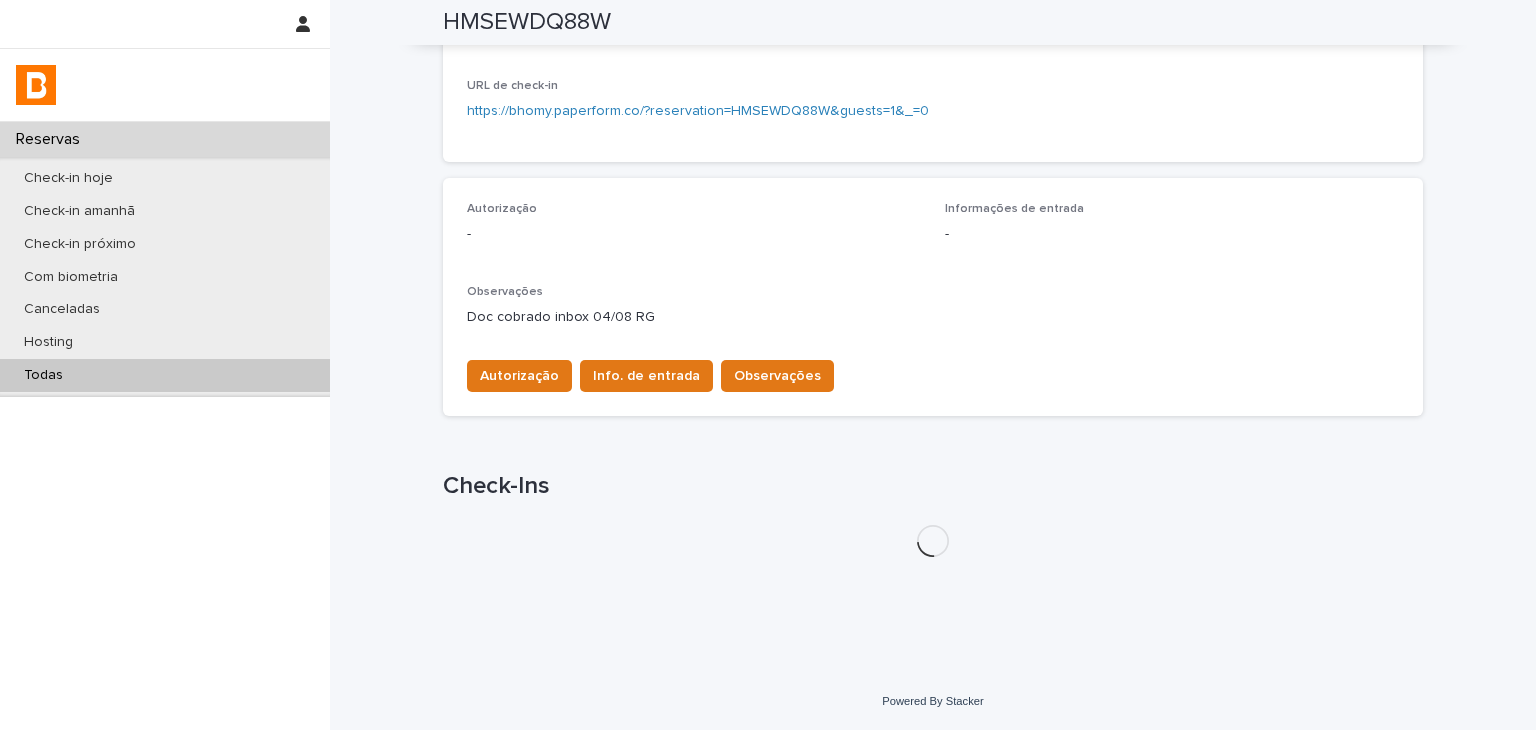 scroll, scrollTop: 503, scrollLeft: 0, axis: vertical 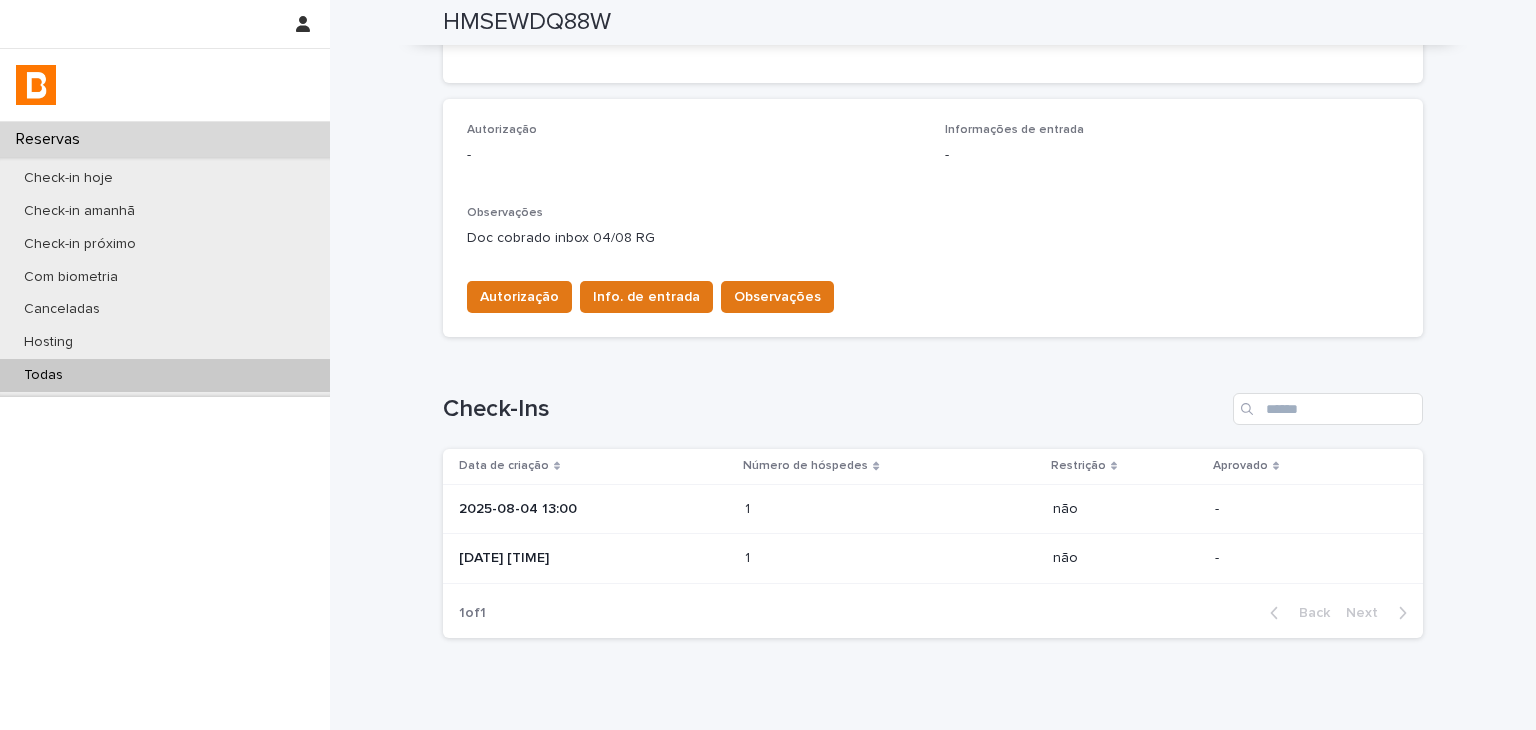 click at bounding box center (832, 509) 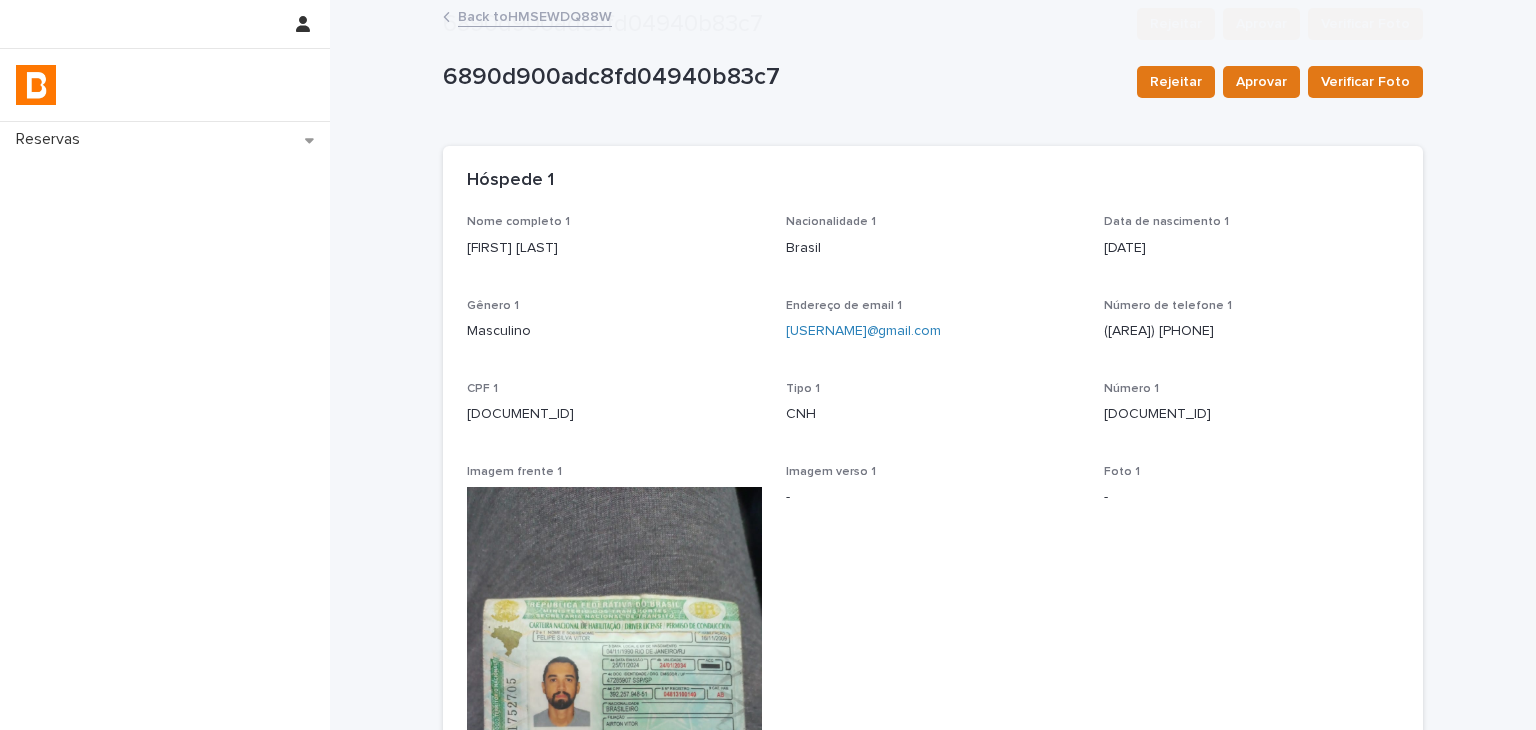 scroll, scrollTop: 600, scrollLeft: 0, axis: vertical 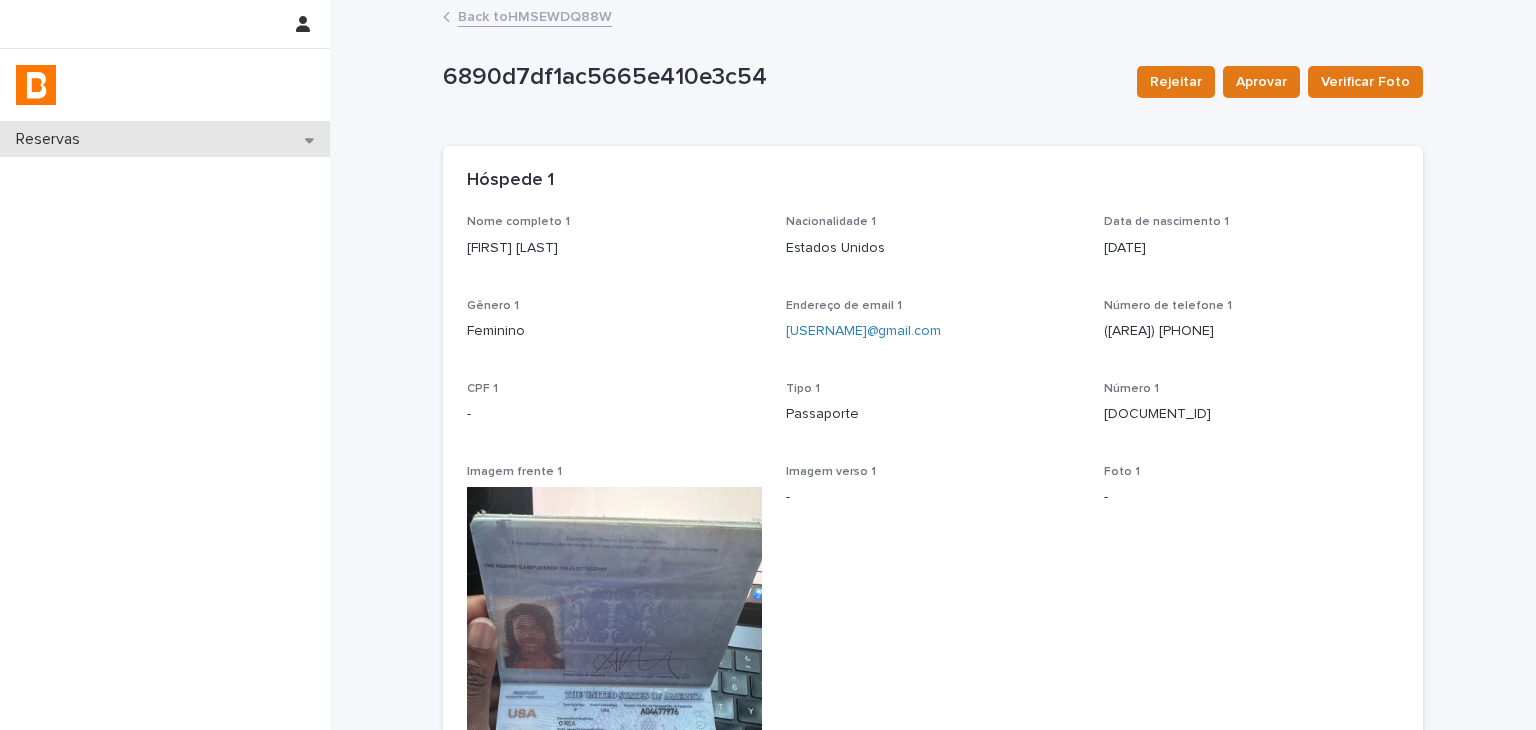 click on "Reservas" at bounding box center (165, 139) 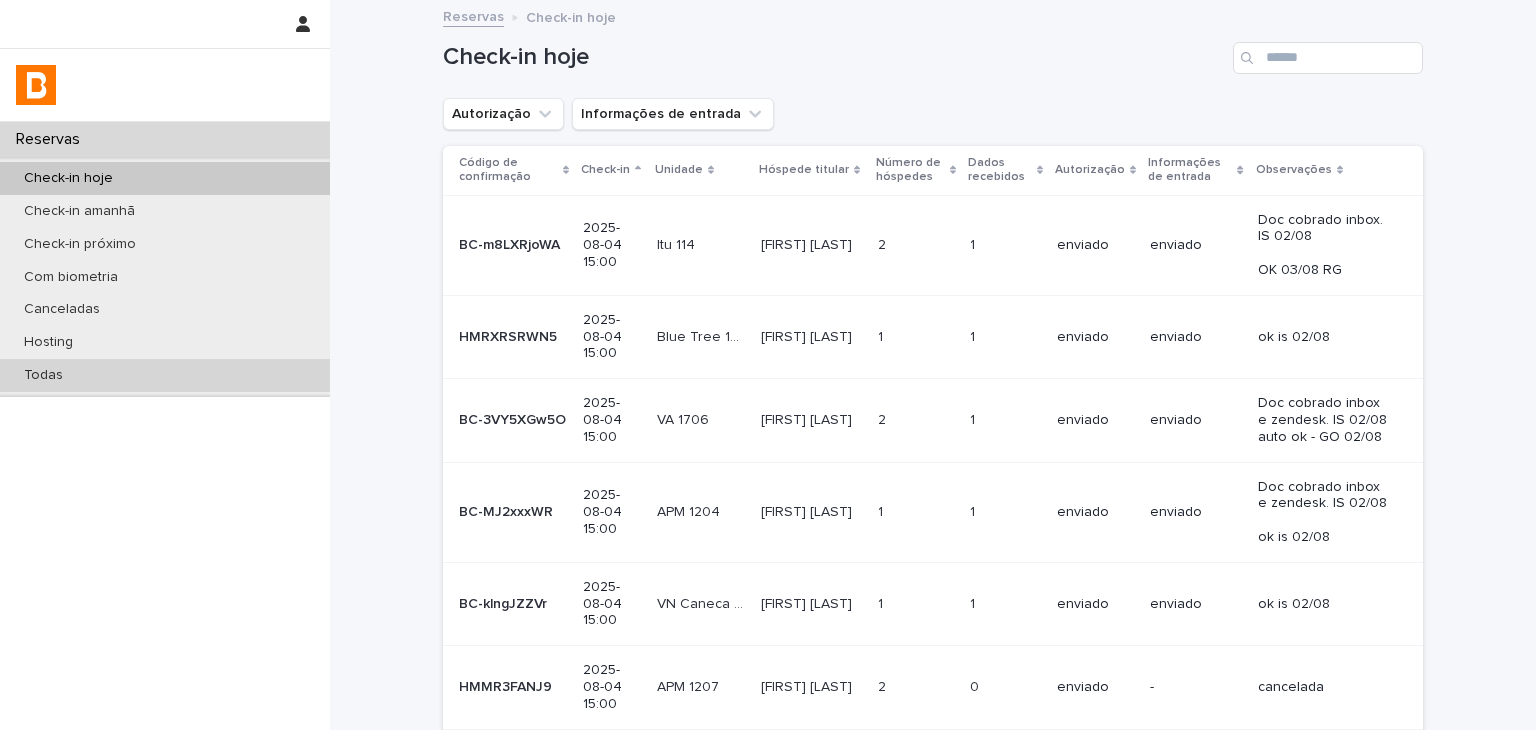 click on "Todas" at bounding box center [165, 375] 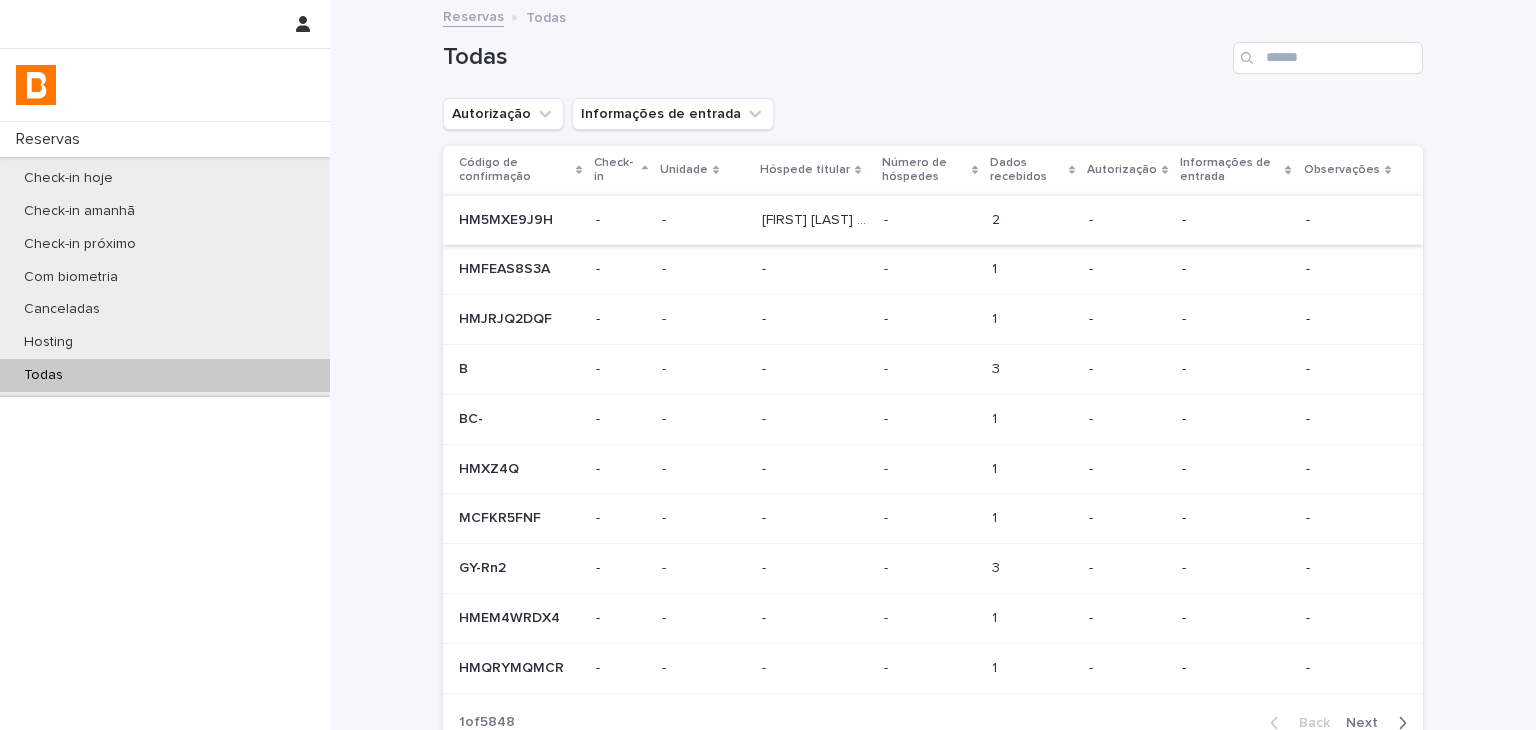 drag, startPoint x: 1455, startPoint y: 237, endPoint x: 1304, endPoint y: 238, distance: 151.00331 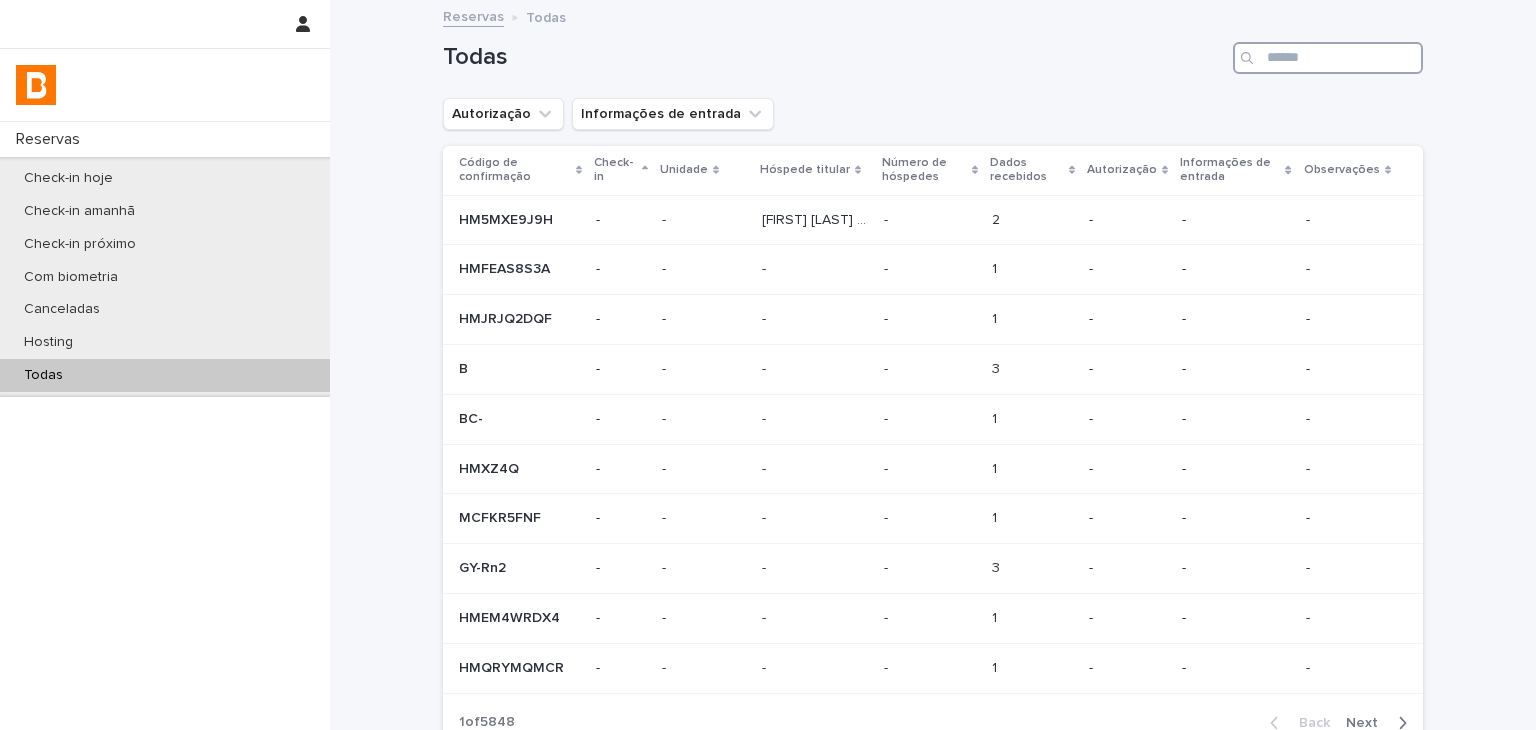 click at bounding box center [1328, 58] 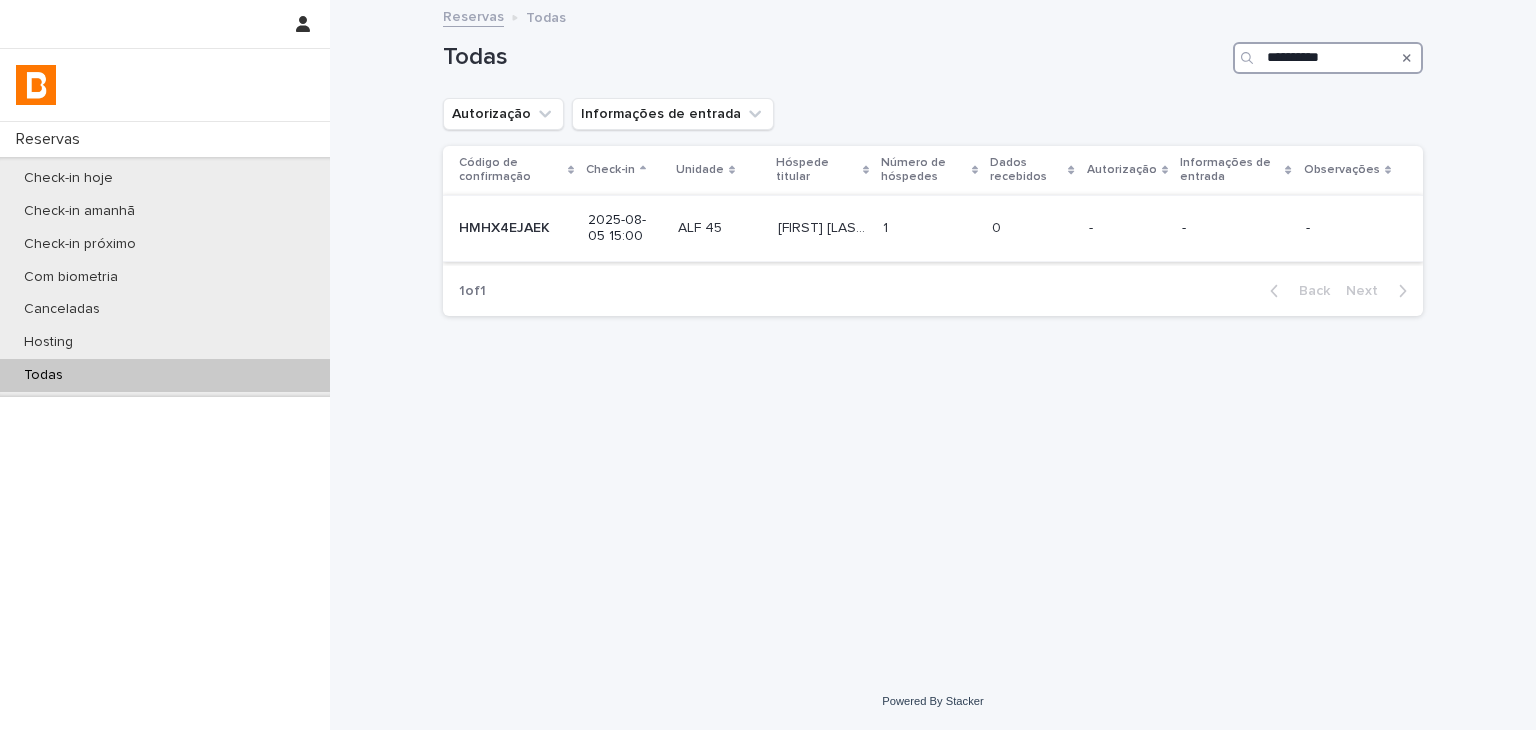 type on "**********" 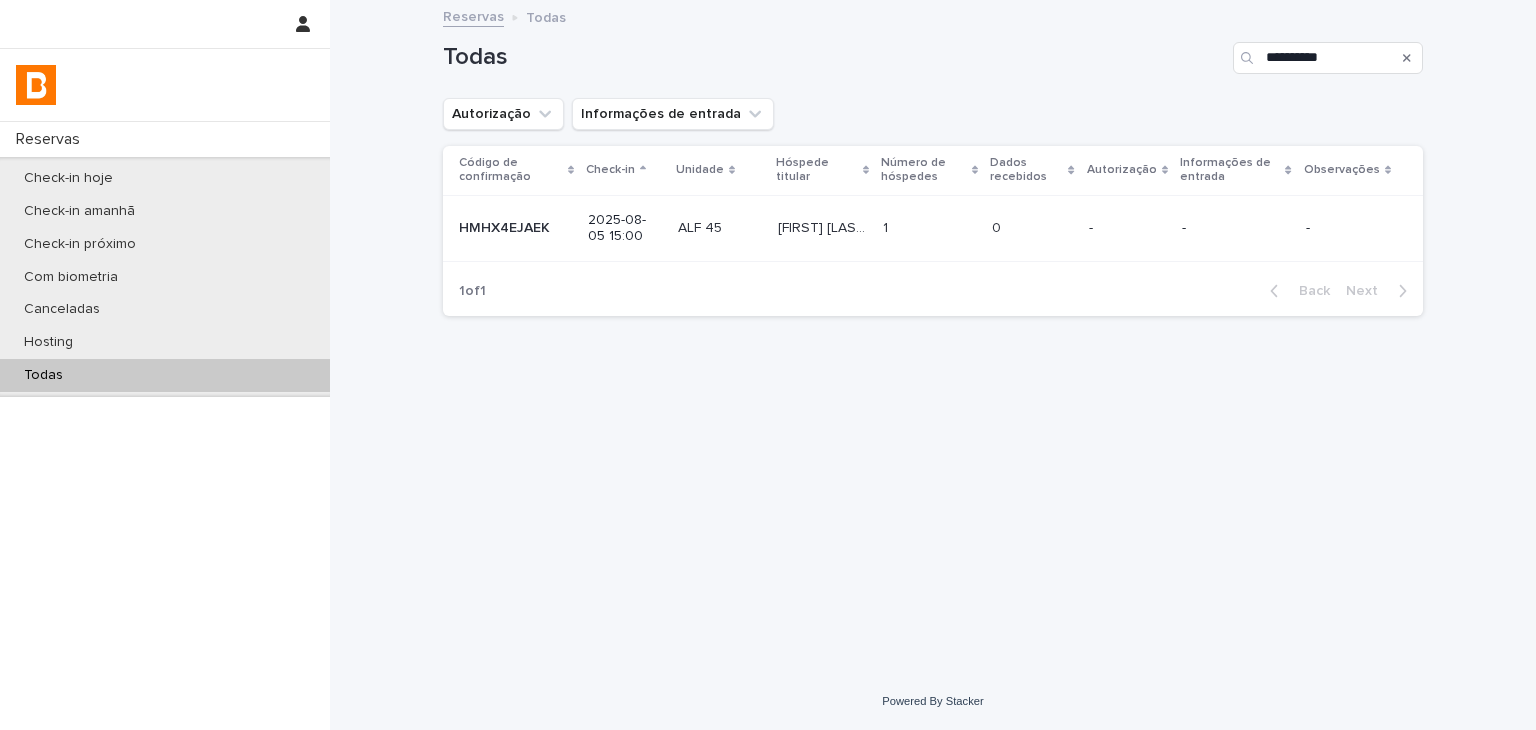 click on "-" at bounding box center [1127, 228] 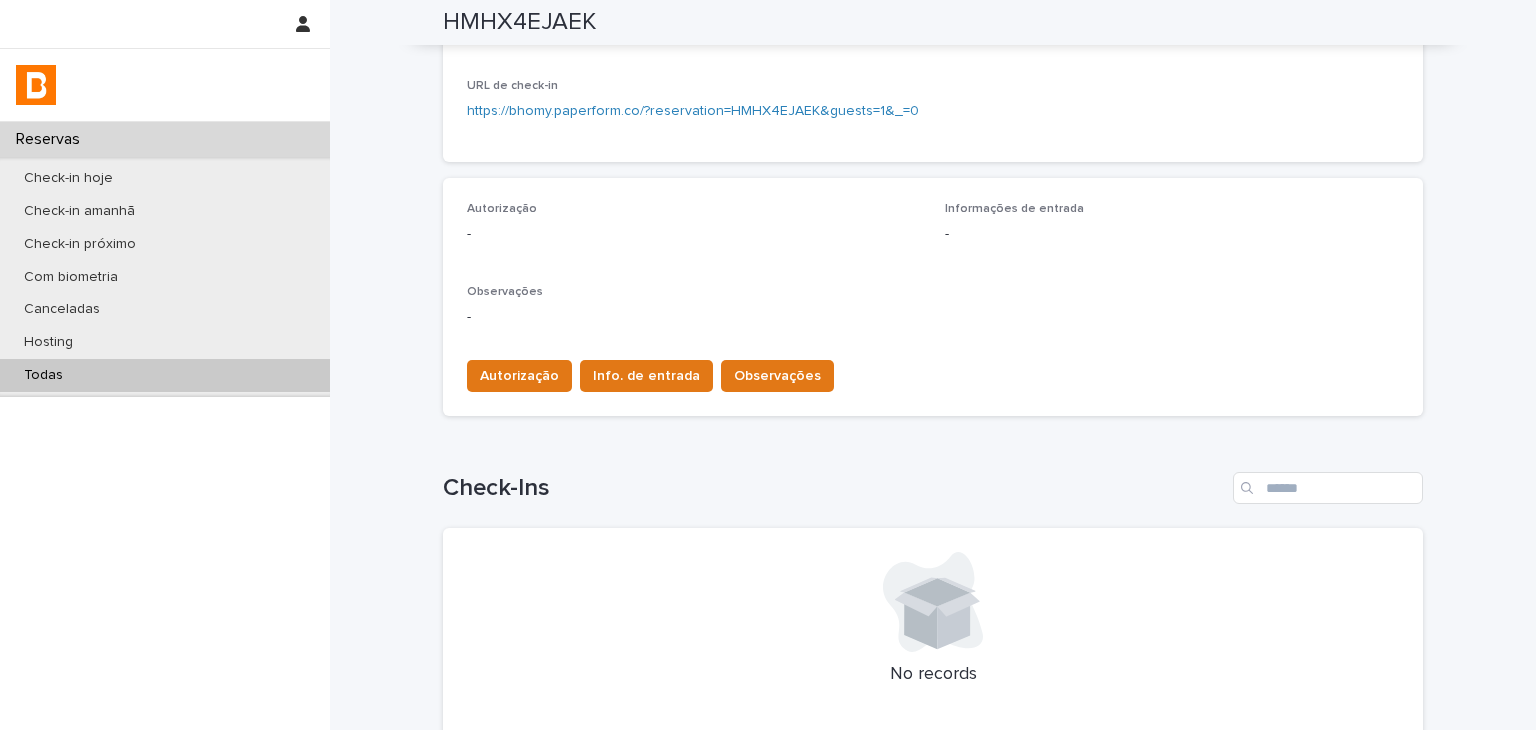 scroll, scrollTop: 524, scrollLeft: 0, axis: vertical 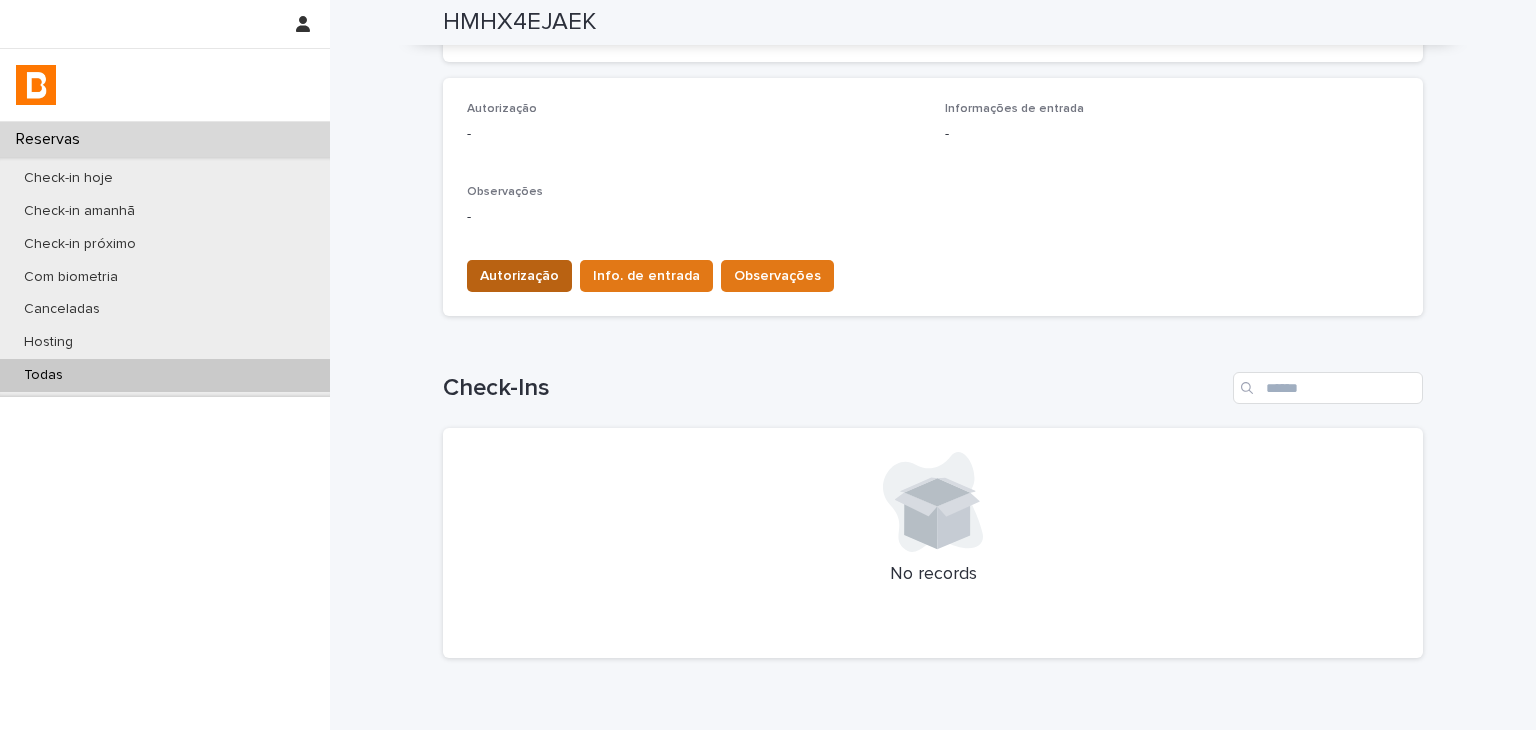 click on "Autorização" at bounding box center (519, 276) 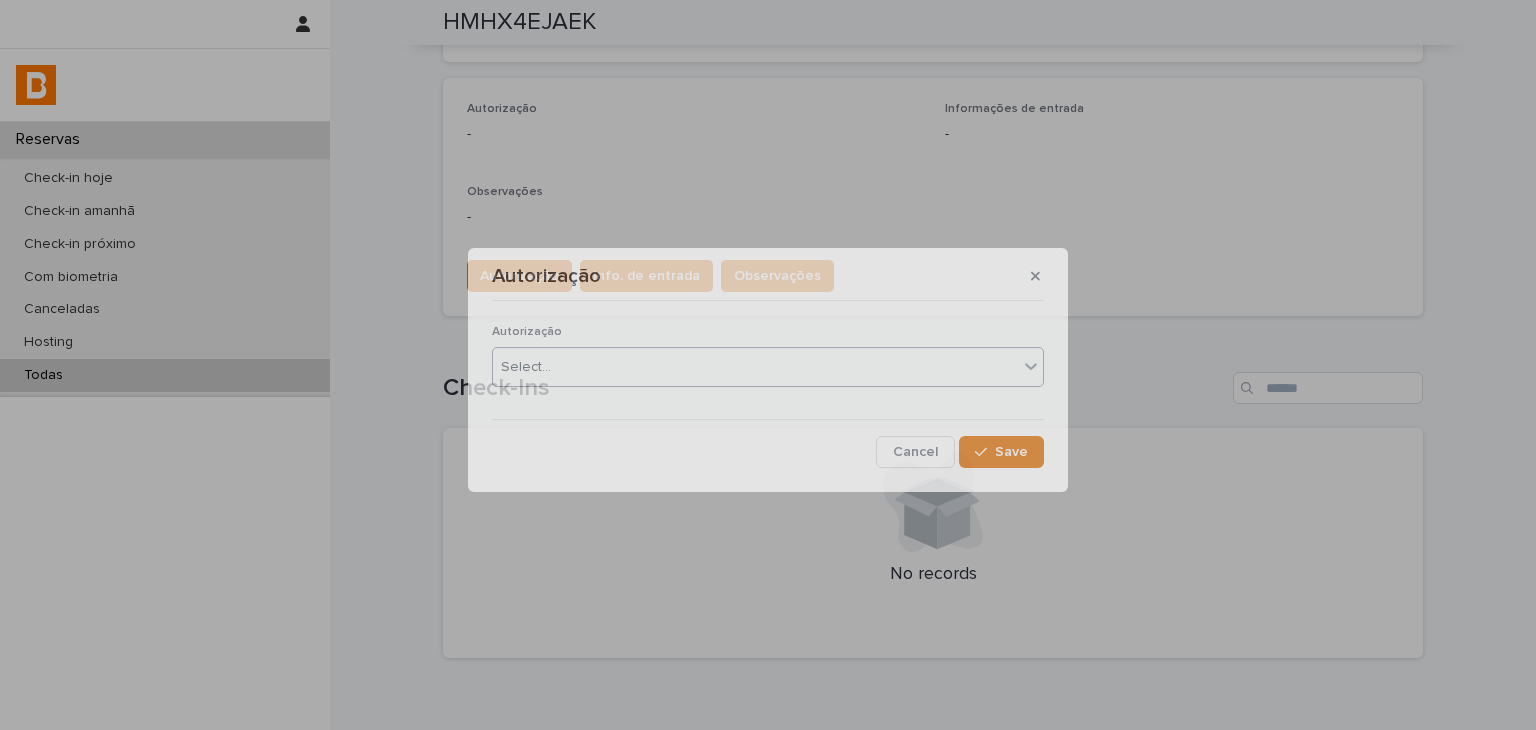 drag, startPoint x: 572, startPoint y: 340, endPoint x: 580, endPoint y: 362, distance: 23.409399 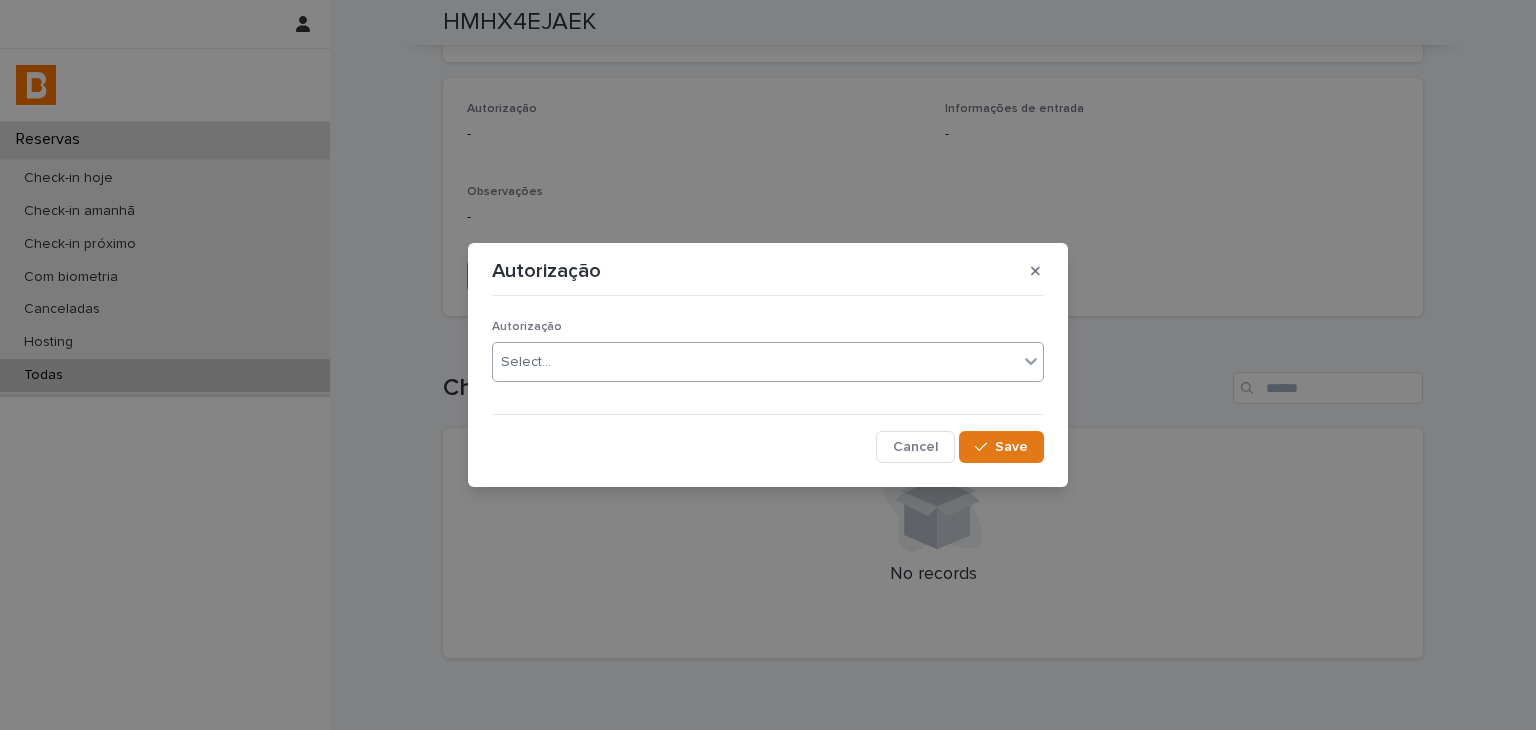 drag, startPoint x: 609, startPoint y: 368, endPoint x: 606, endPoint y: 378, distance: 10.440307 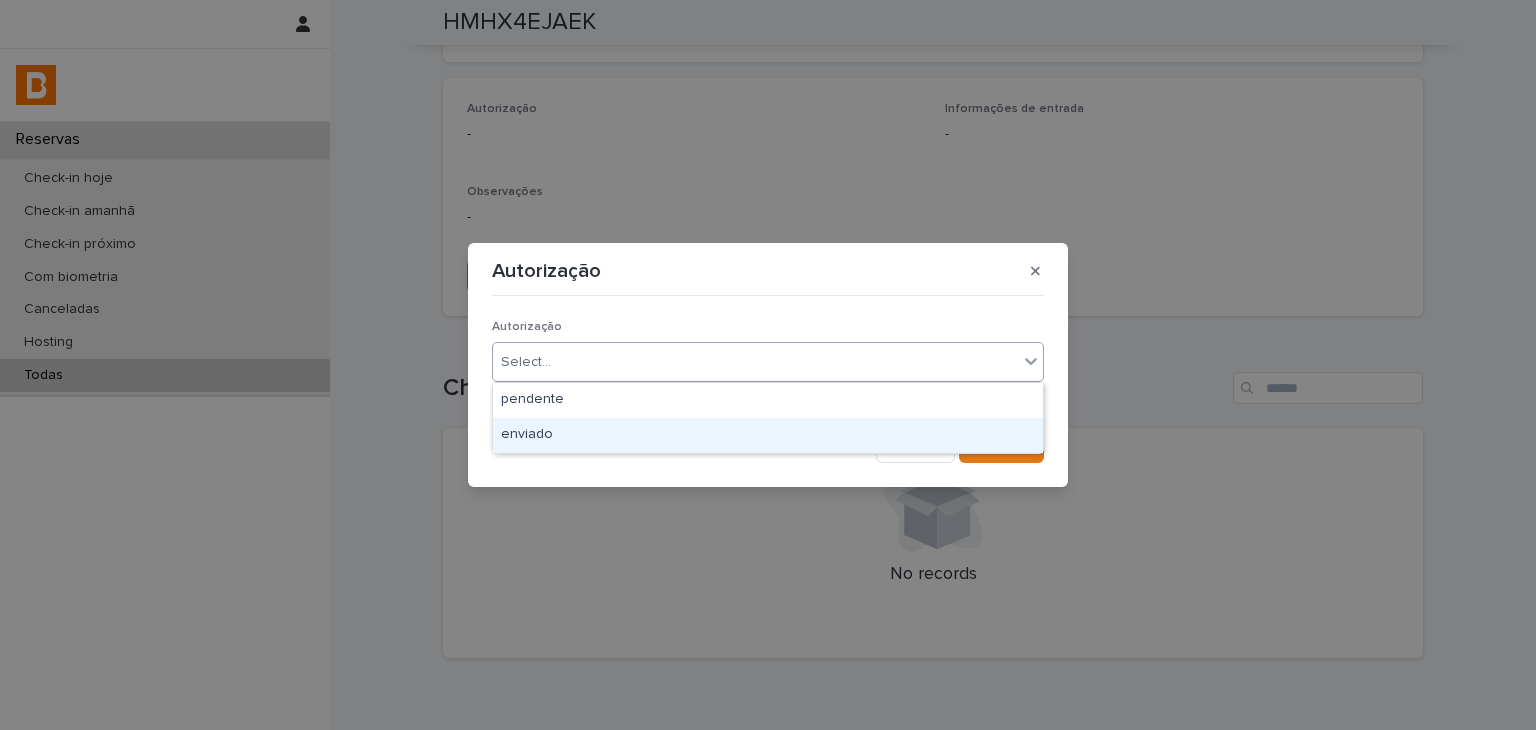 click on "enviado" at bounding box center [768, 435] 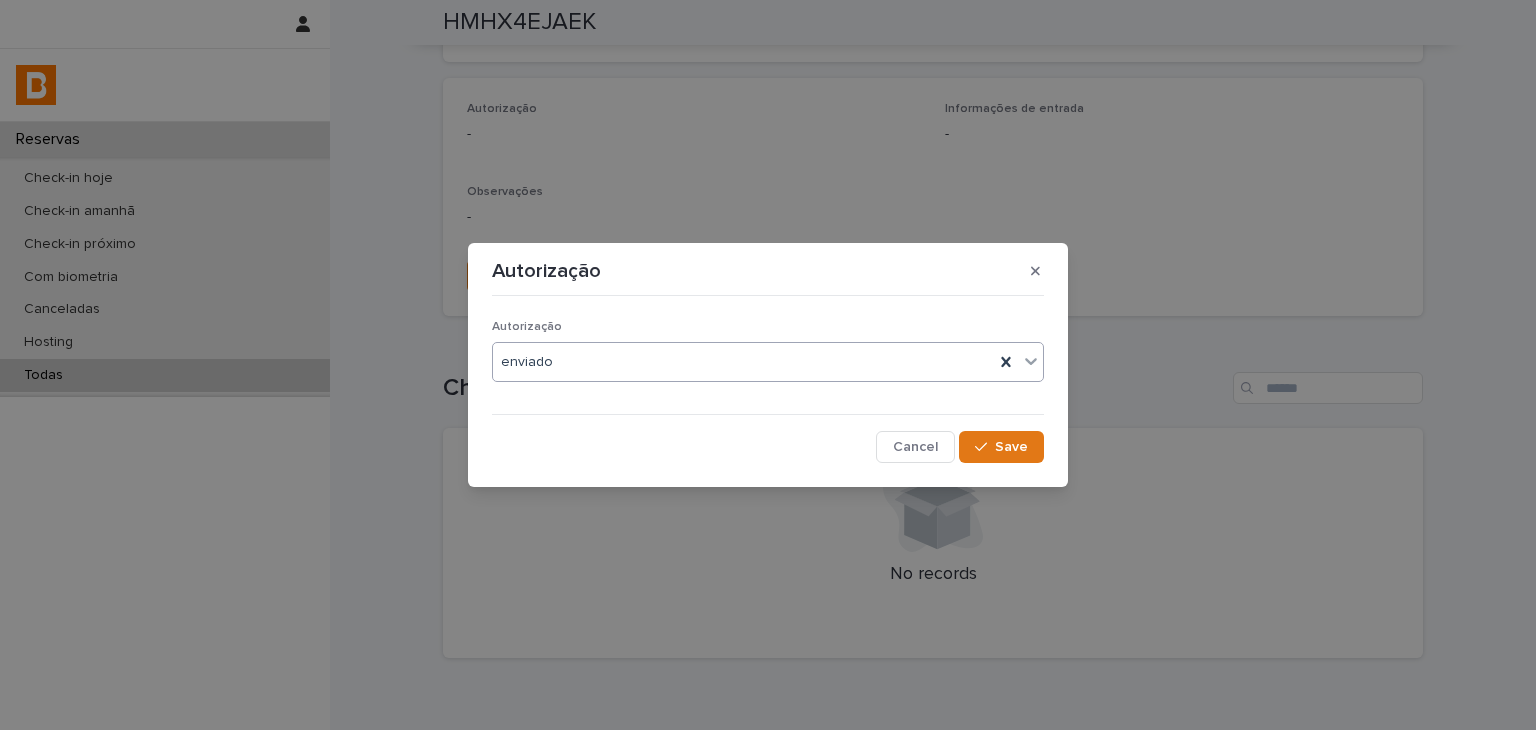 click on "enviado" at bounding box center (768, 362) 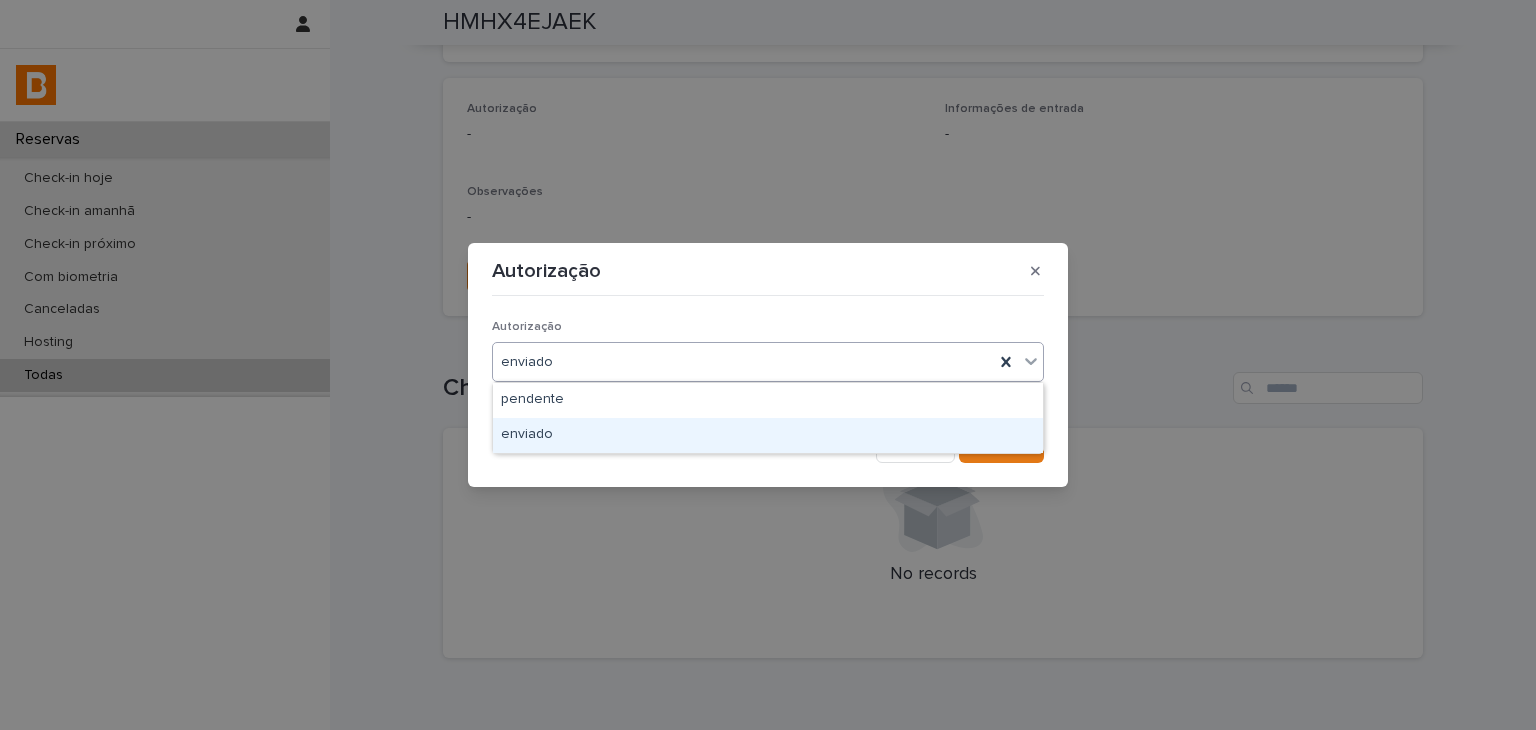 click on "enviado" at bounding box center [768, 435] 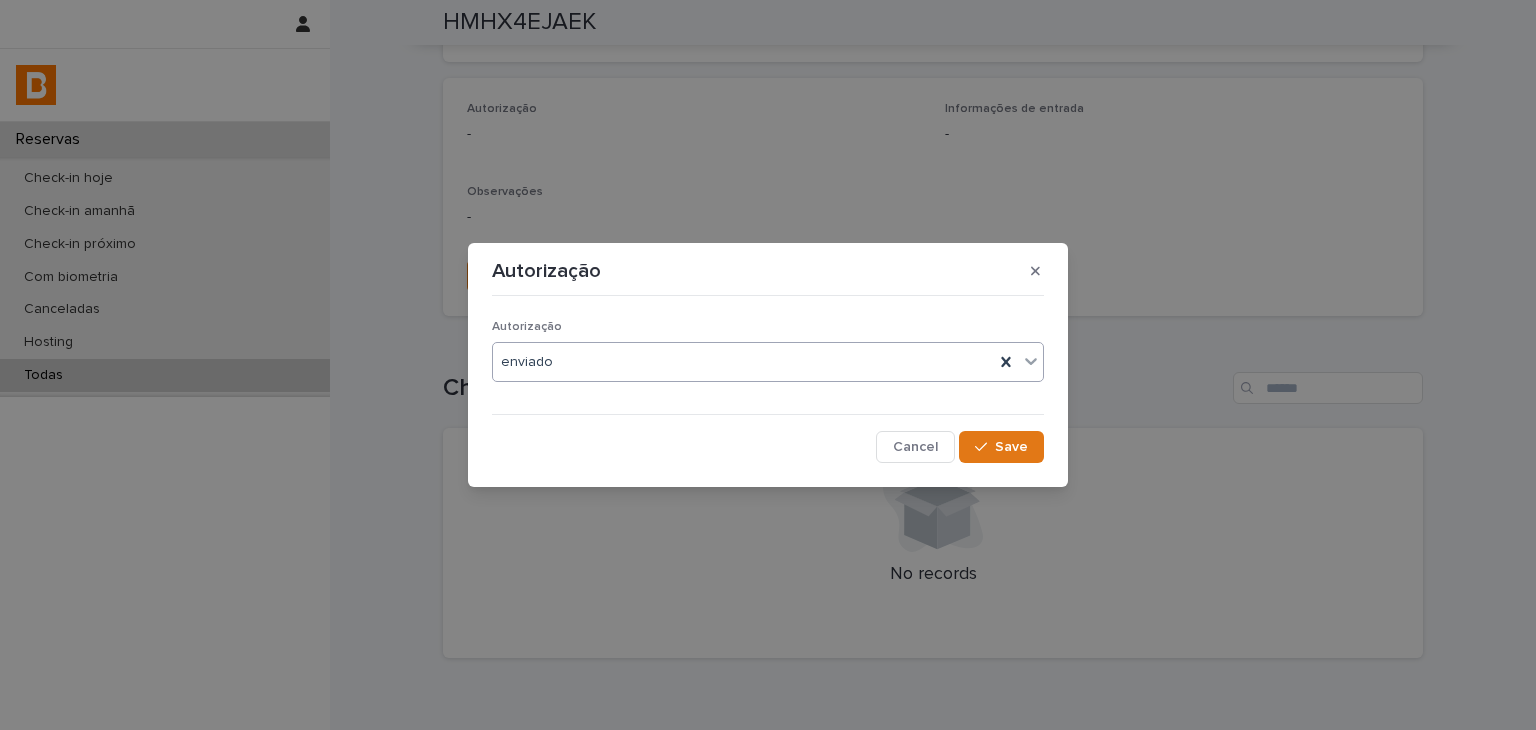 click on "Save" at bounding box center (1001, 447) 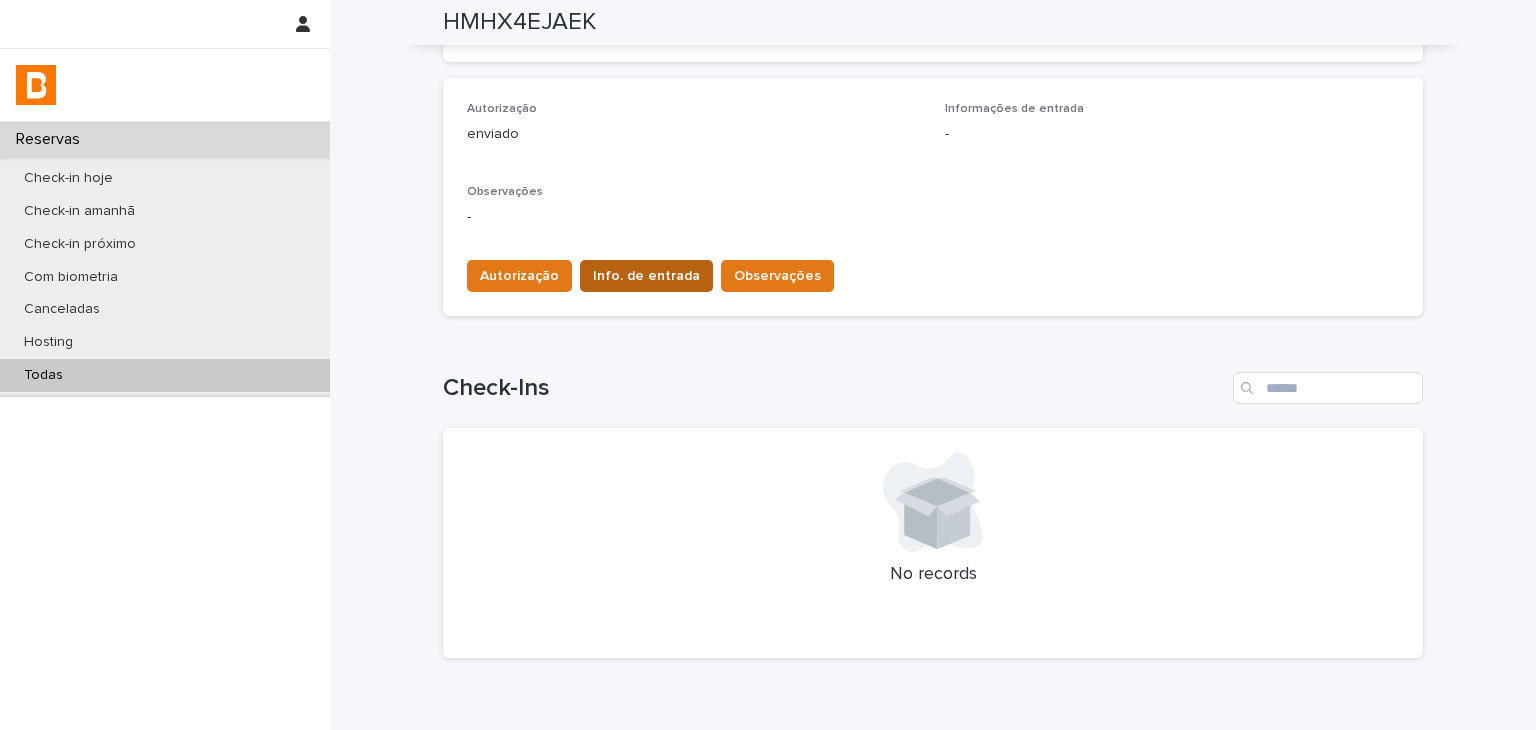 click on "Info. de entrada" at bounding box center [646, 276] 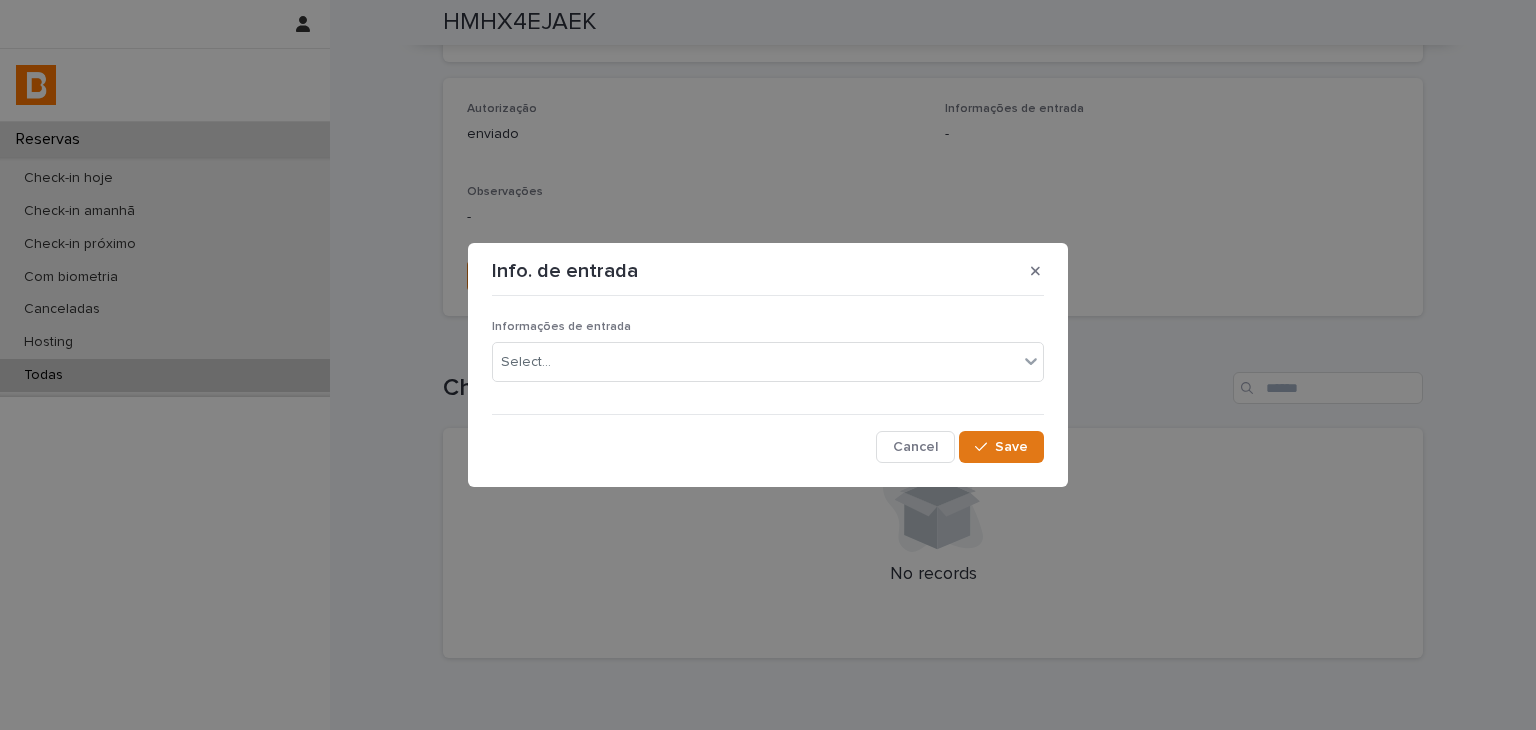 click on "Informações de entrada Select..." at bounding box center [768, 359] 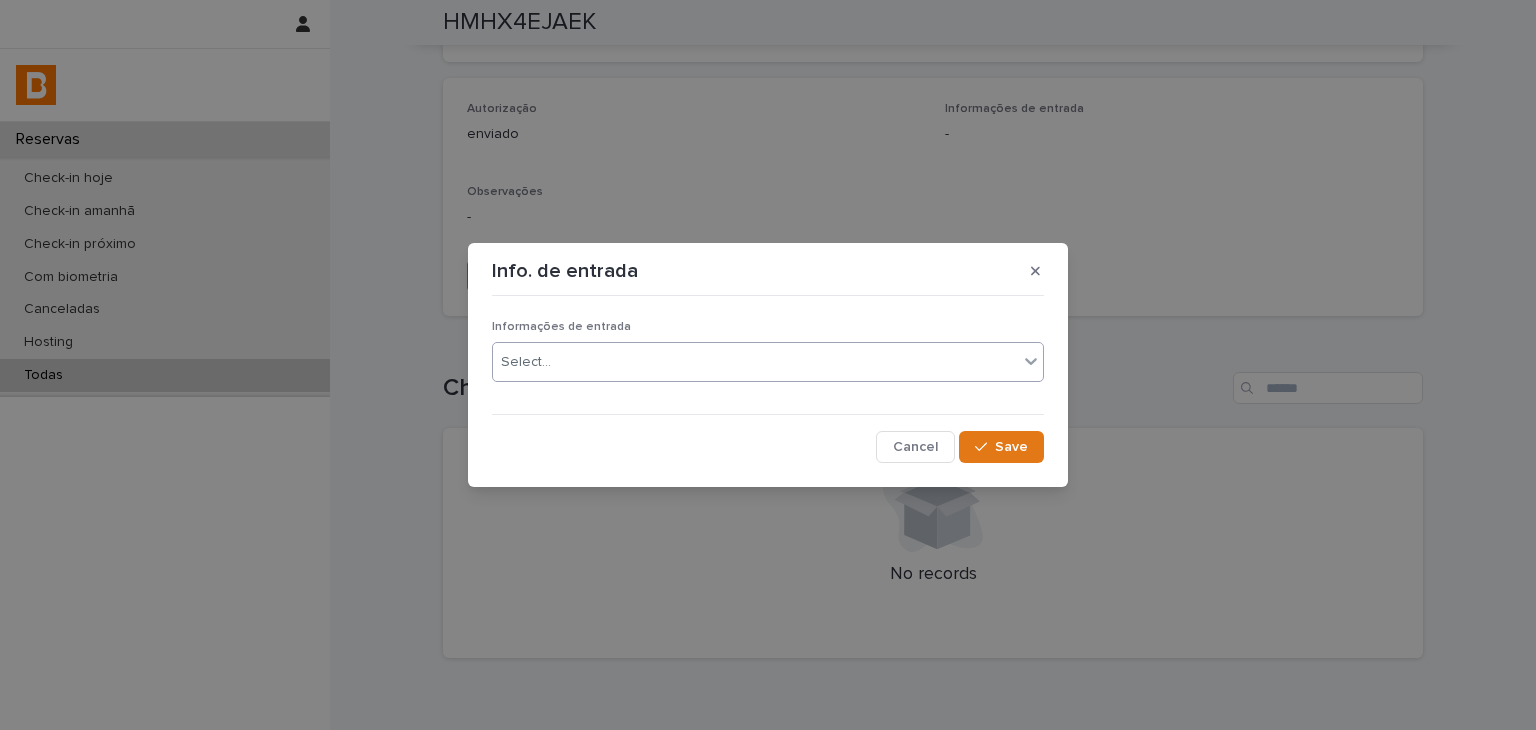 click on "Select..." at bounding box center [755, 362] 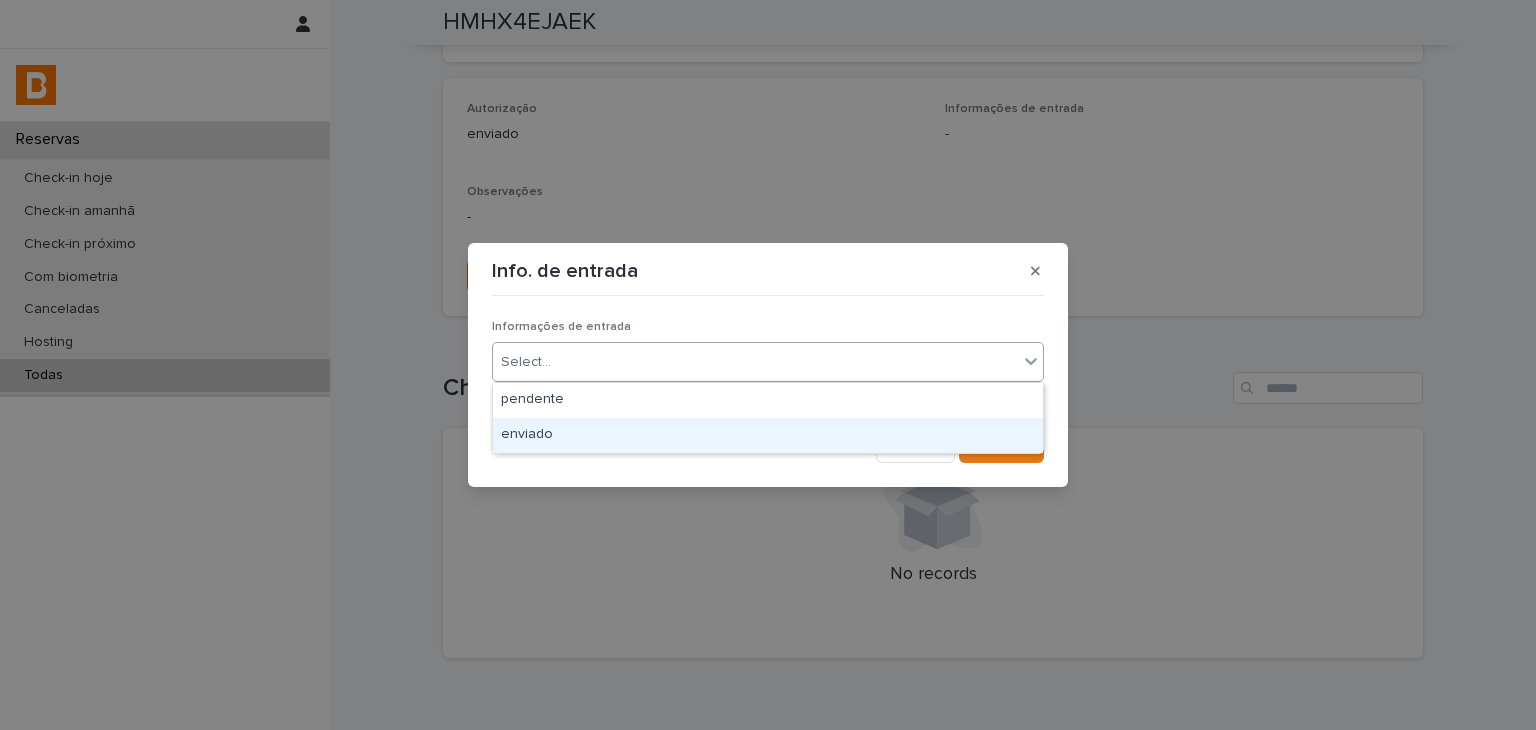 drag, startPoint x: 605, startPoint y: 422, endPoint x: 1000, endPoint y: 411, distance: 395.15314 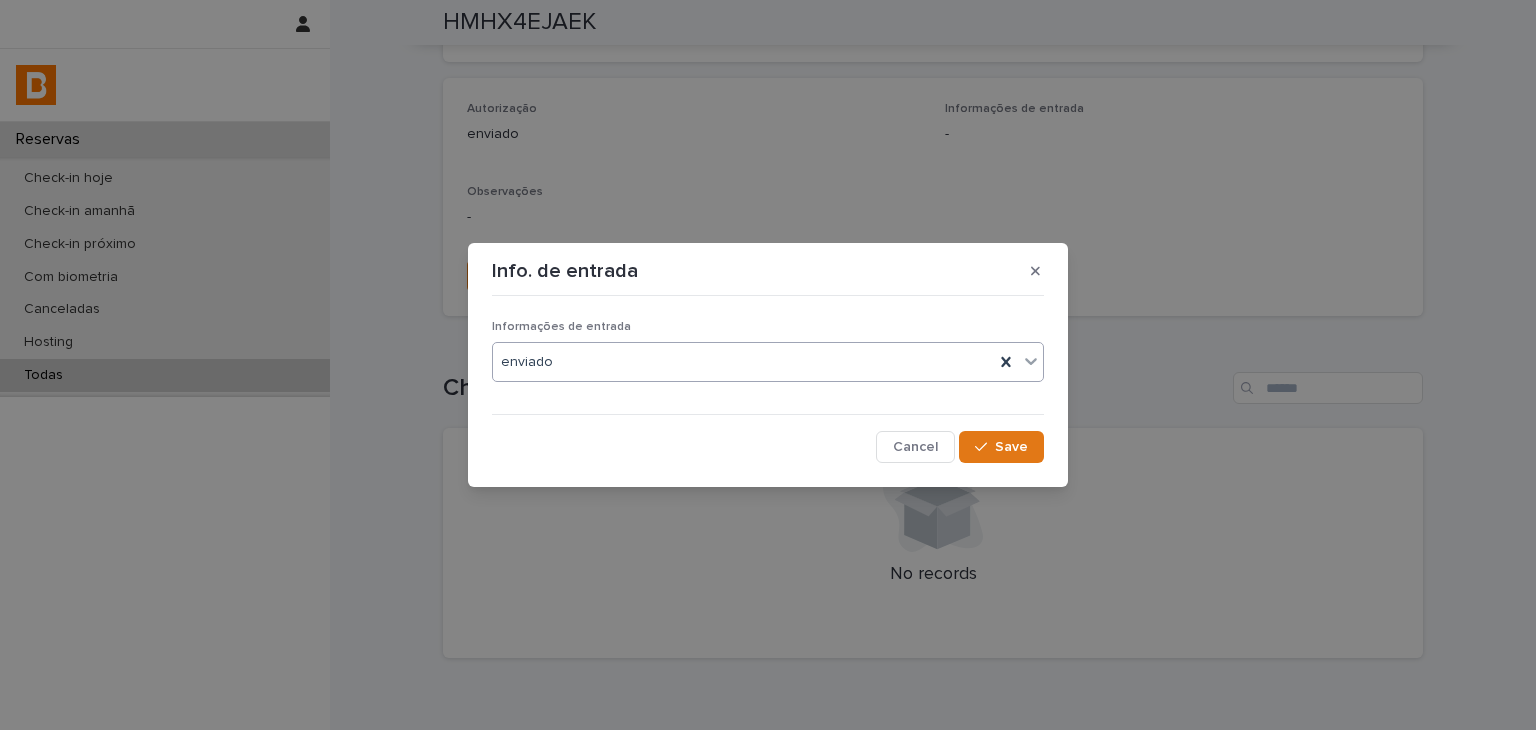 drag, startPoint x: 978, startPoint y: 434, endPoint x: 802, endPoint y: 5, distance: 463.69925 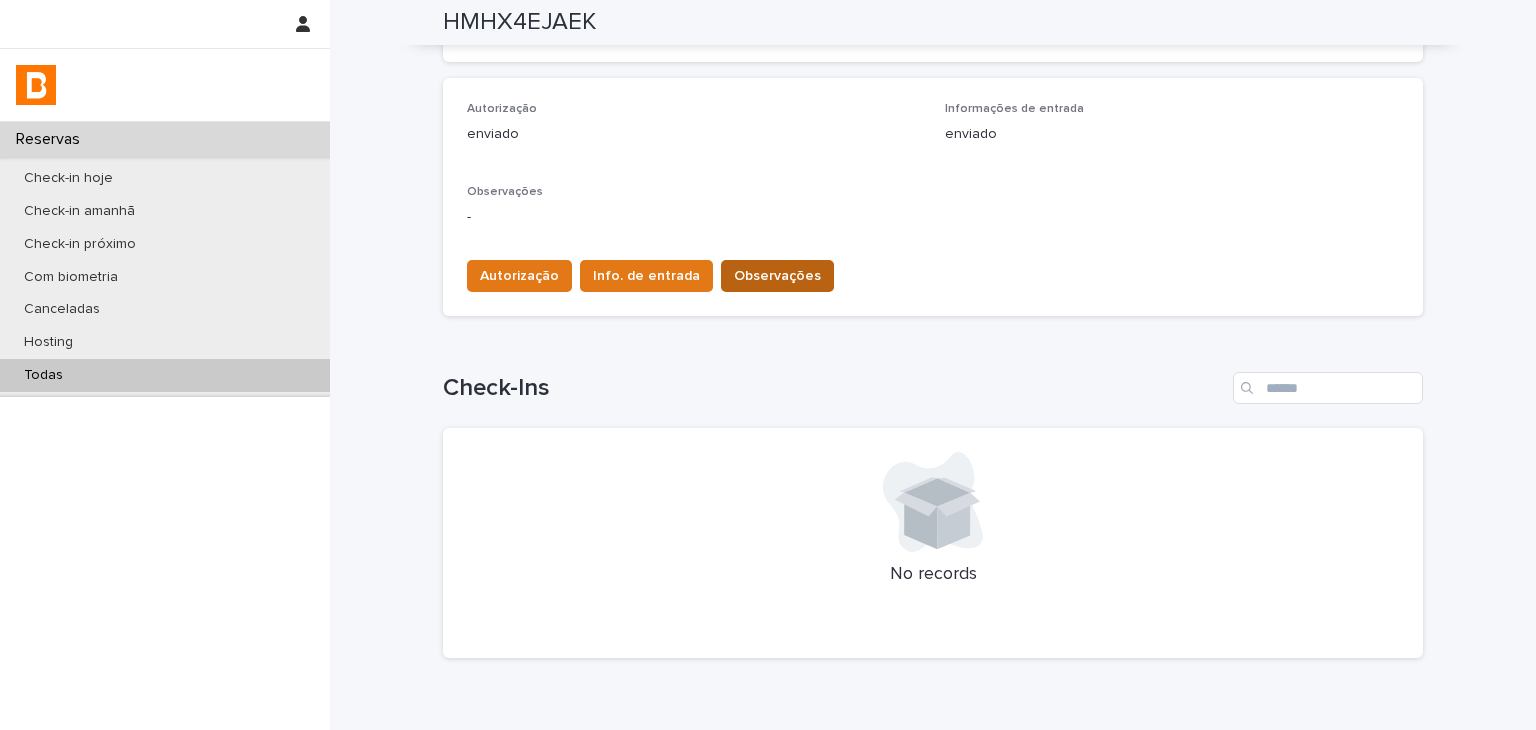 click on "Observações" at bounding box center (777, 276) 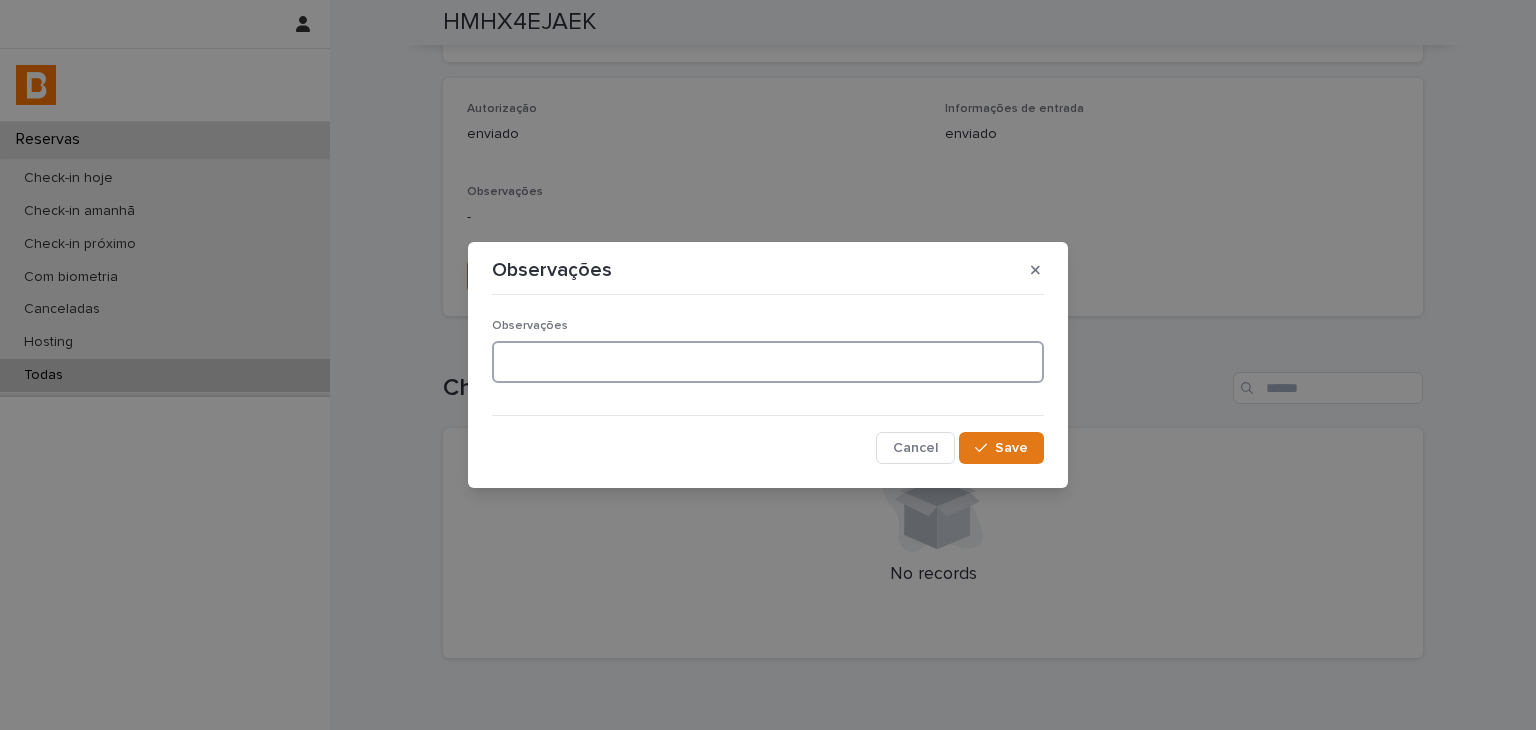 click at bounding box center (768, 362) 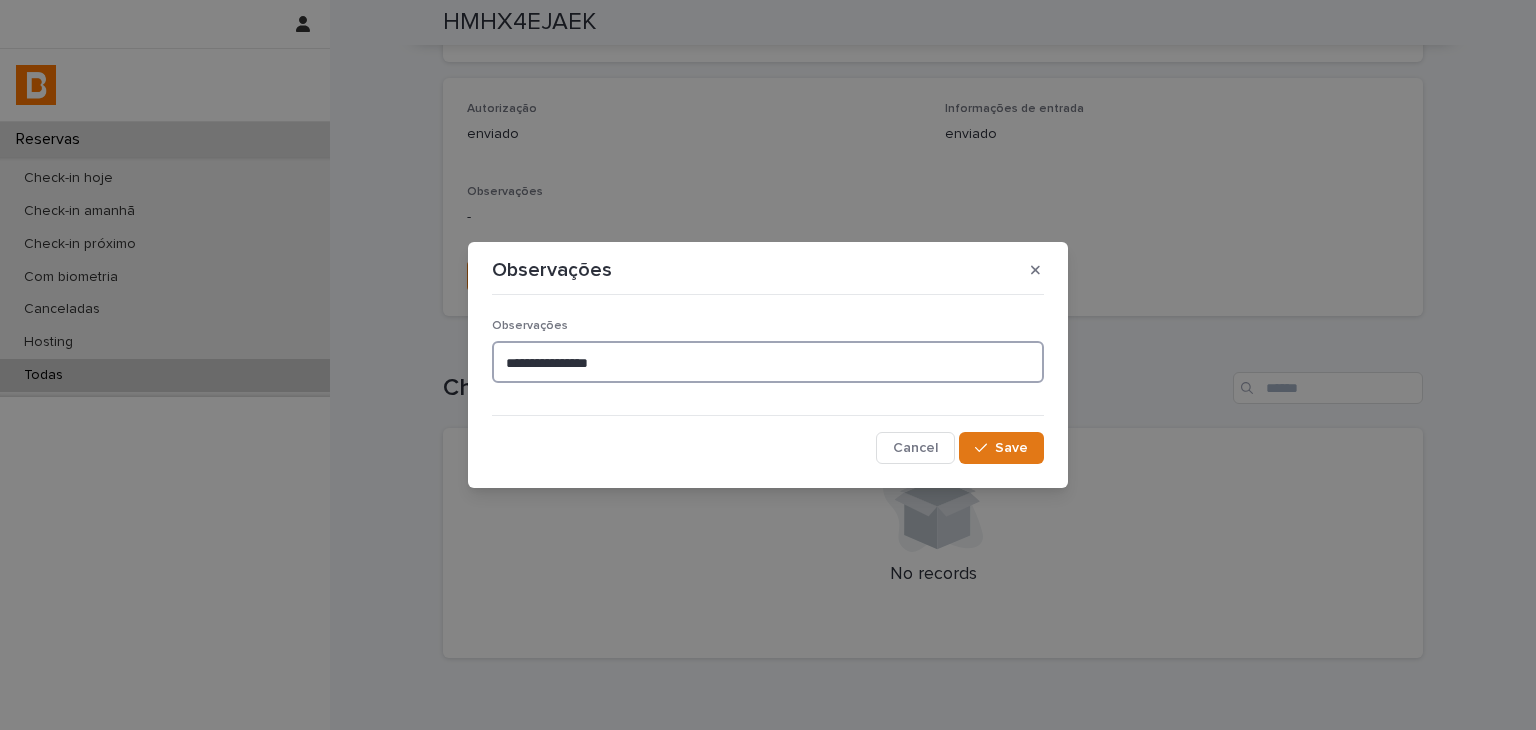 type on "**********" 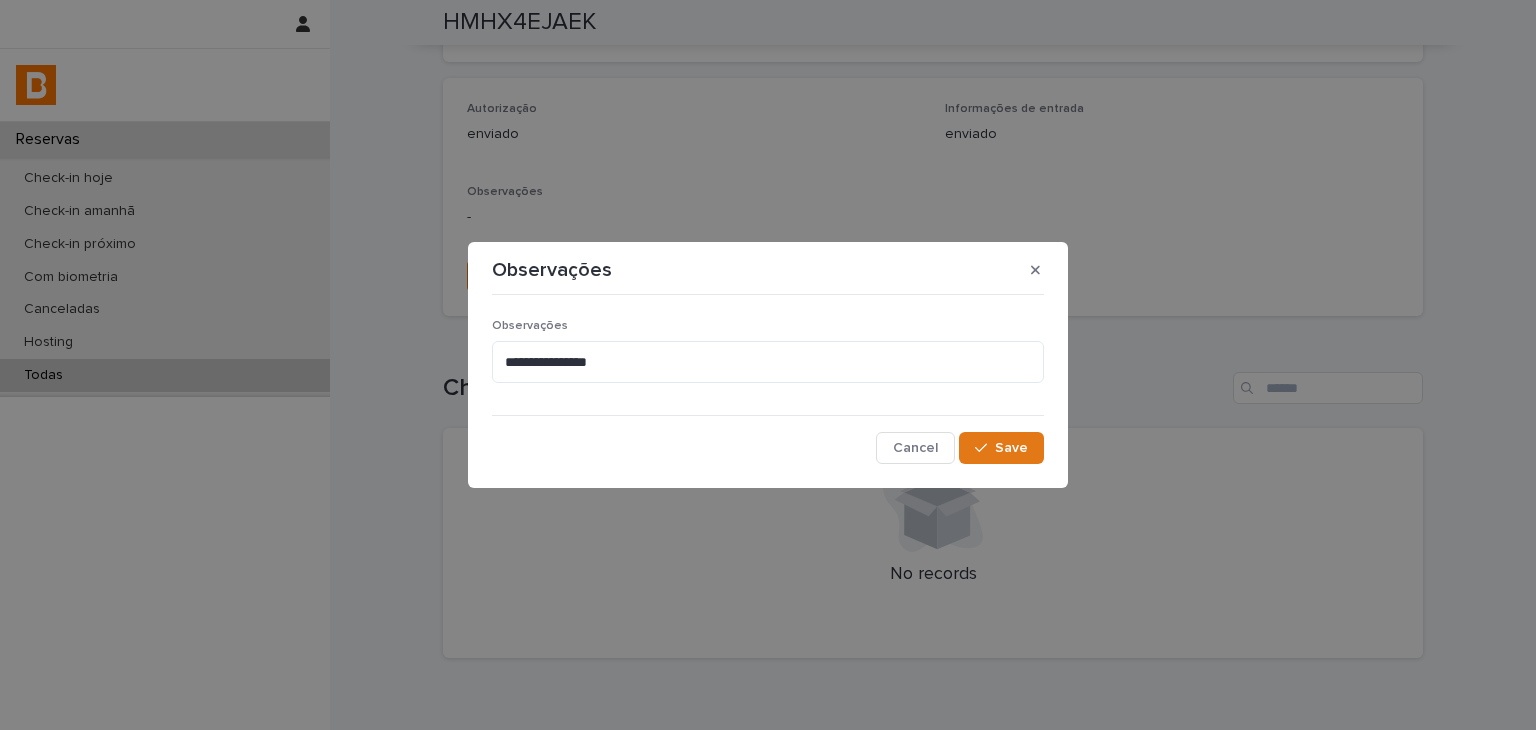 click on "**********" at bounding box center (768, 365) 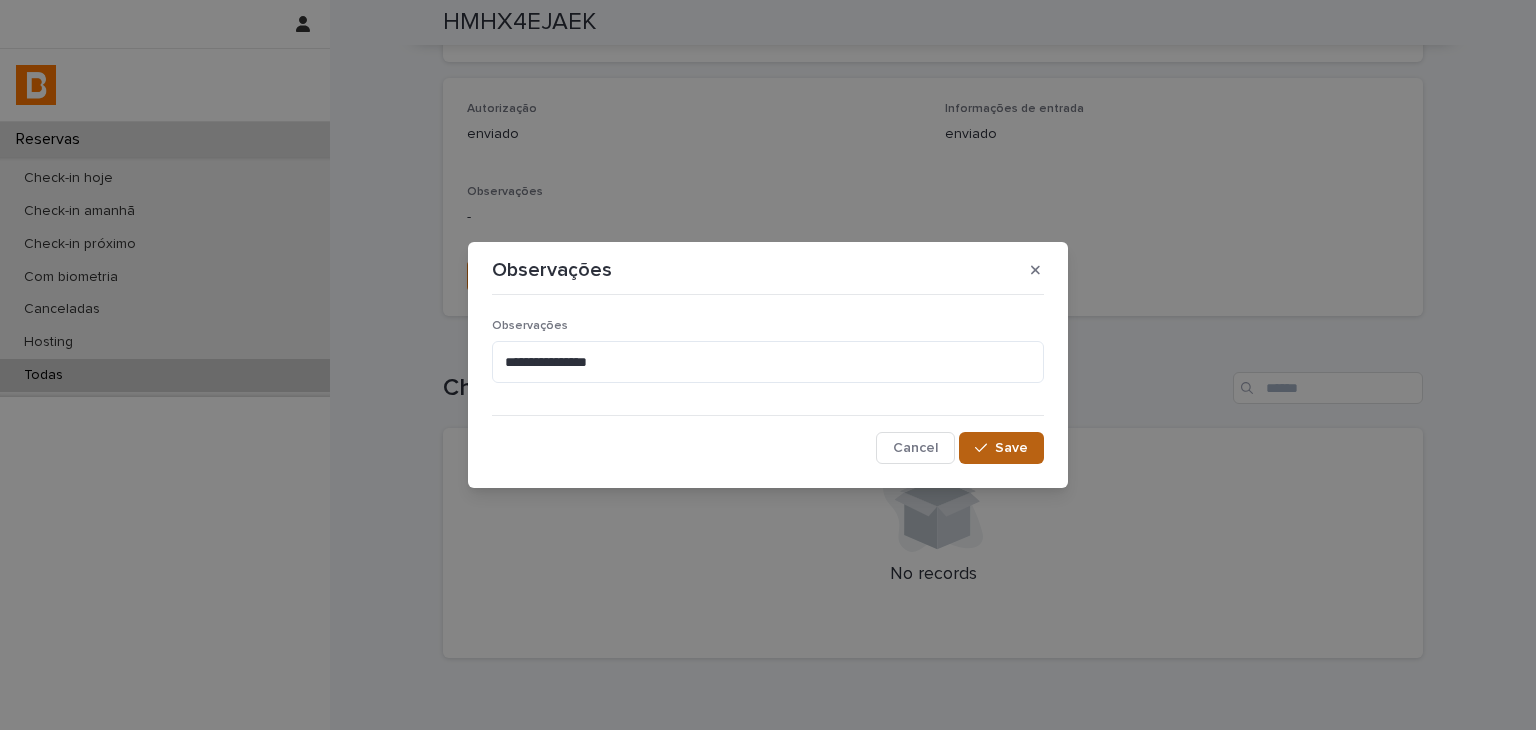 click on "Save" at bounding box center [1001, 448] 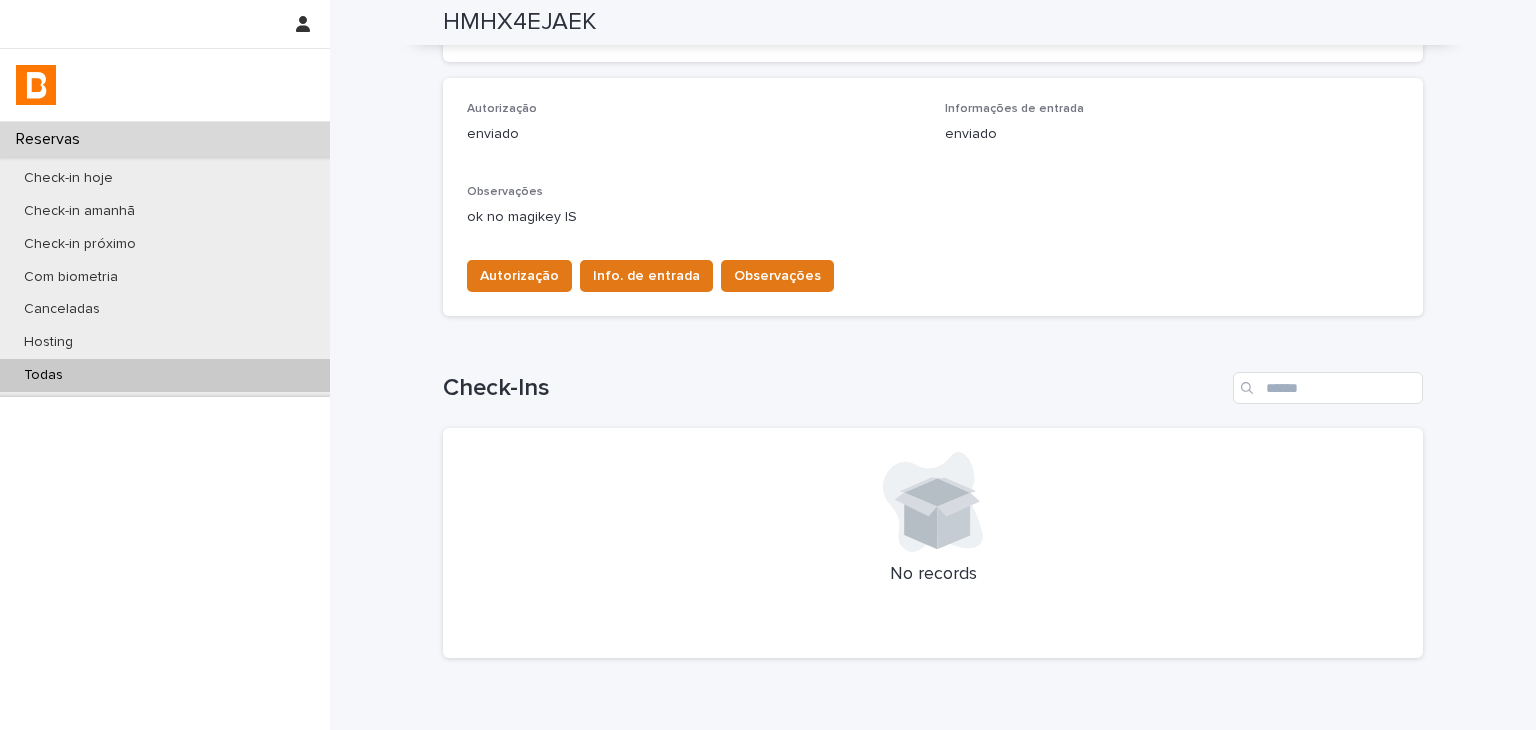 click on "Todas" at bounding box center [165, 375] 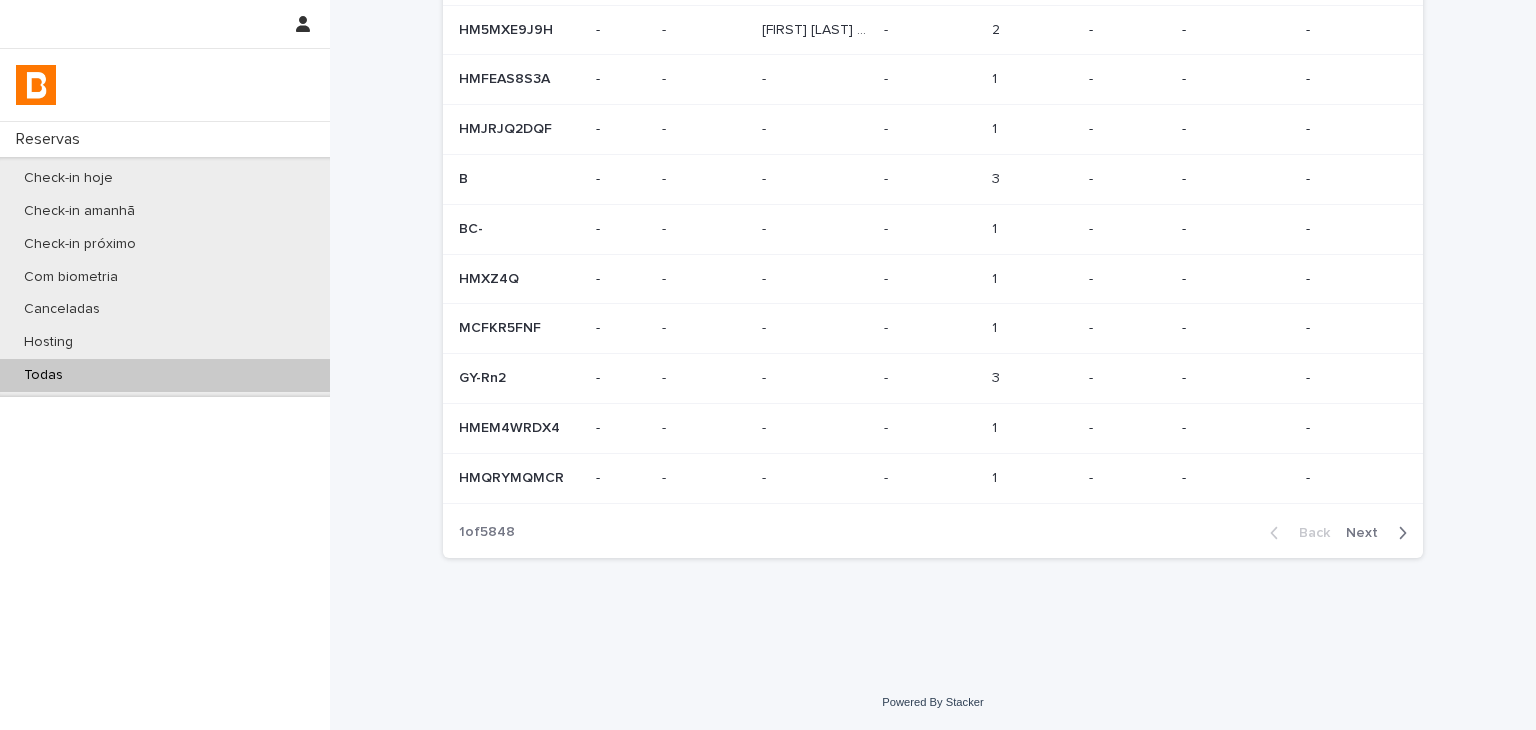 scroll, scrollTop: 0, scrollLeft: 0, axis: both 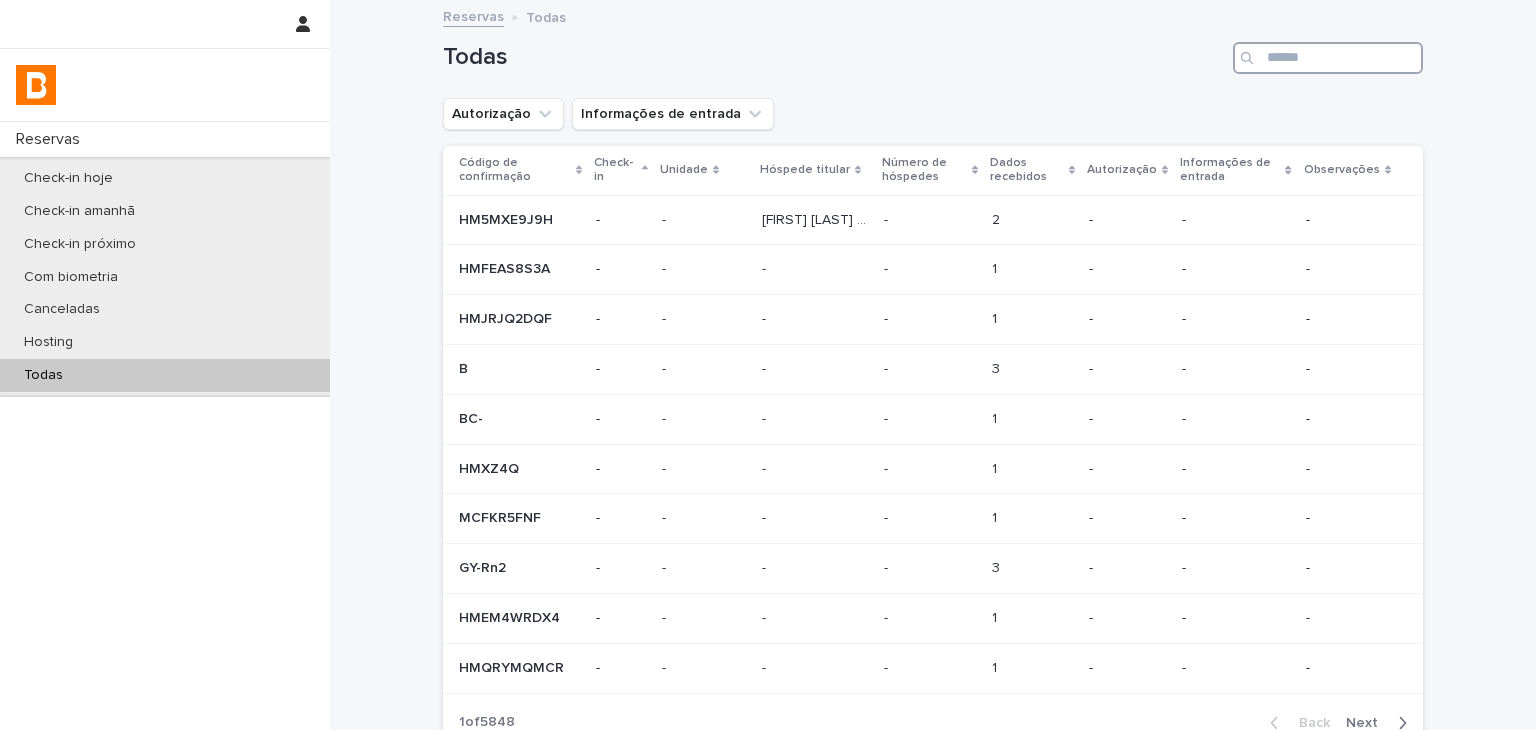 click at bounding box center [1328, 58] 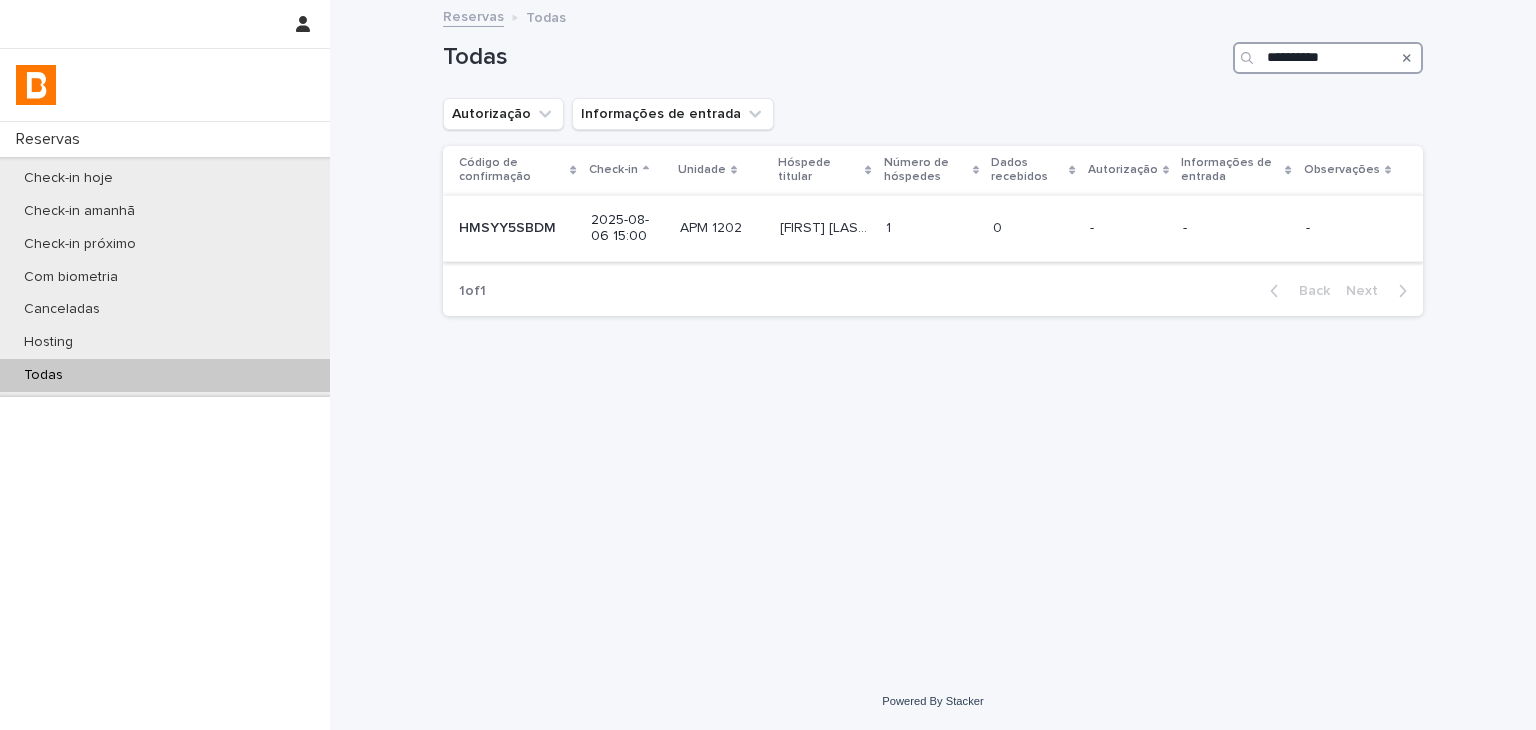 type on "**********" 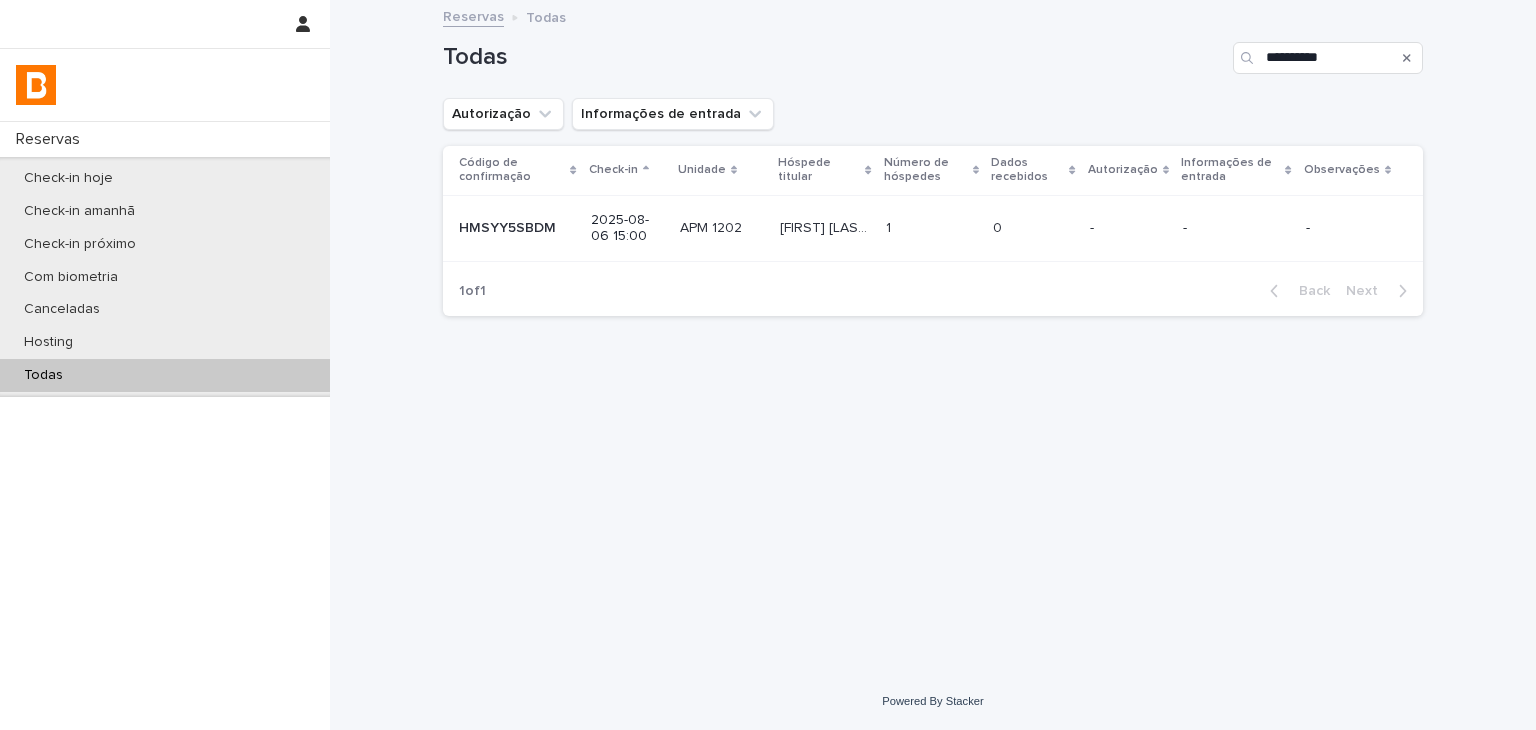 click on "0 0" at bounding box center (1033, 228) 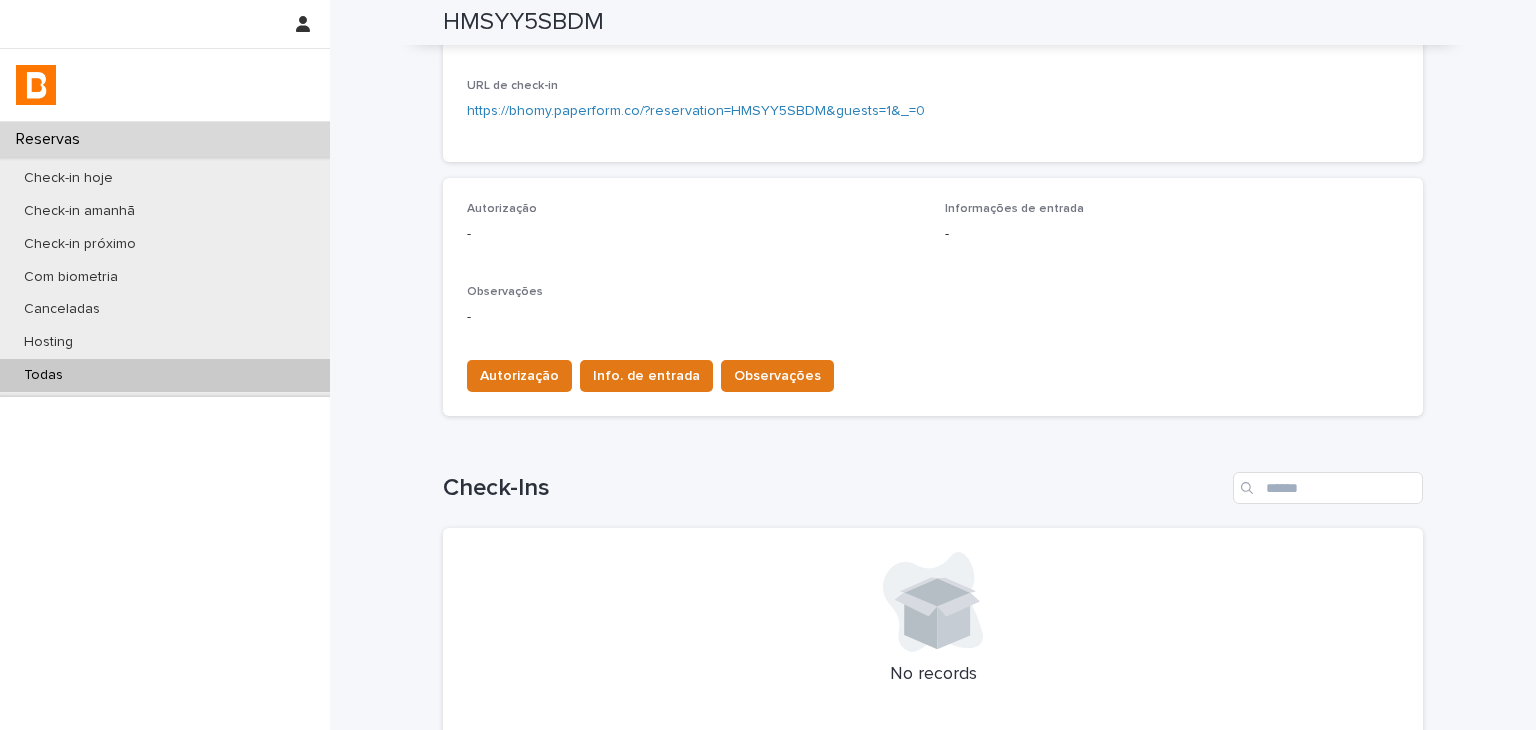 scroll, scrollTop: 524, scrollLeft: 0, axis: vertical 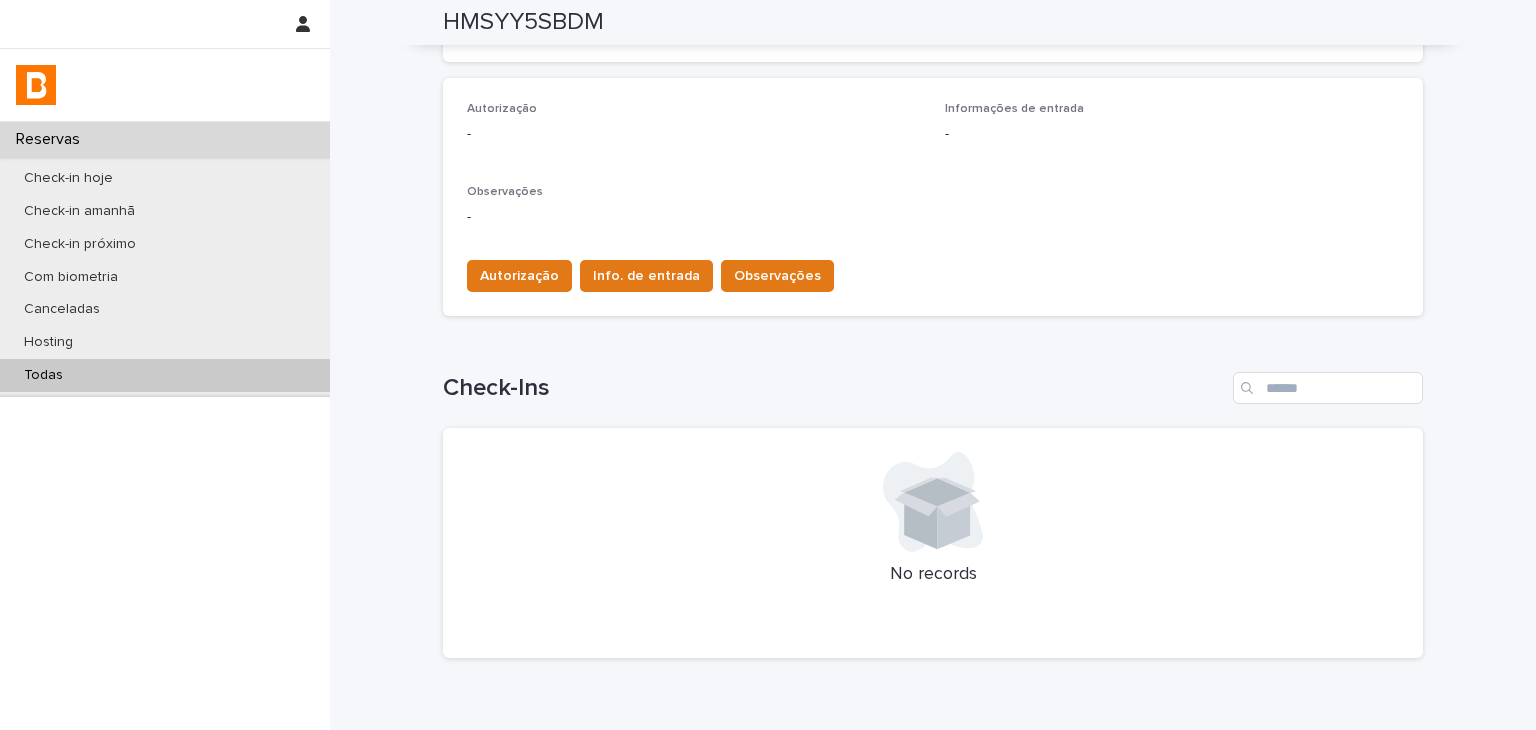 drag, startPoint x: 782, startPoint y: 353, endPoint x: 758, endPoint y: 309, distance: 50.119858 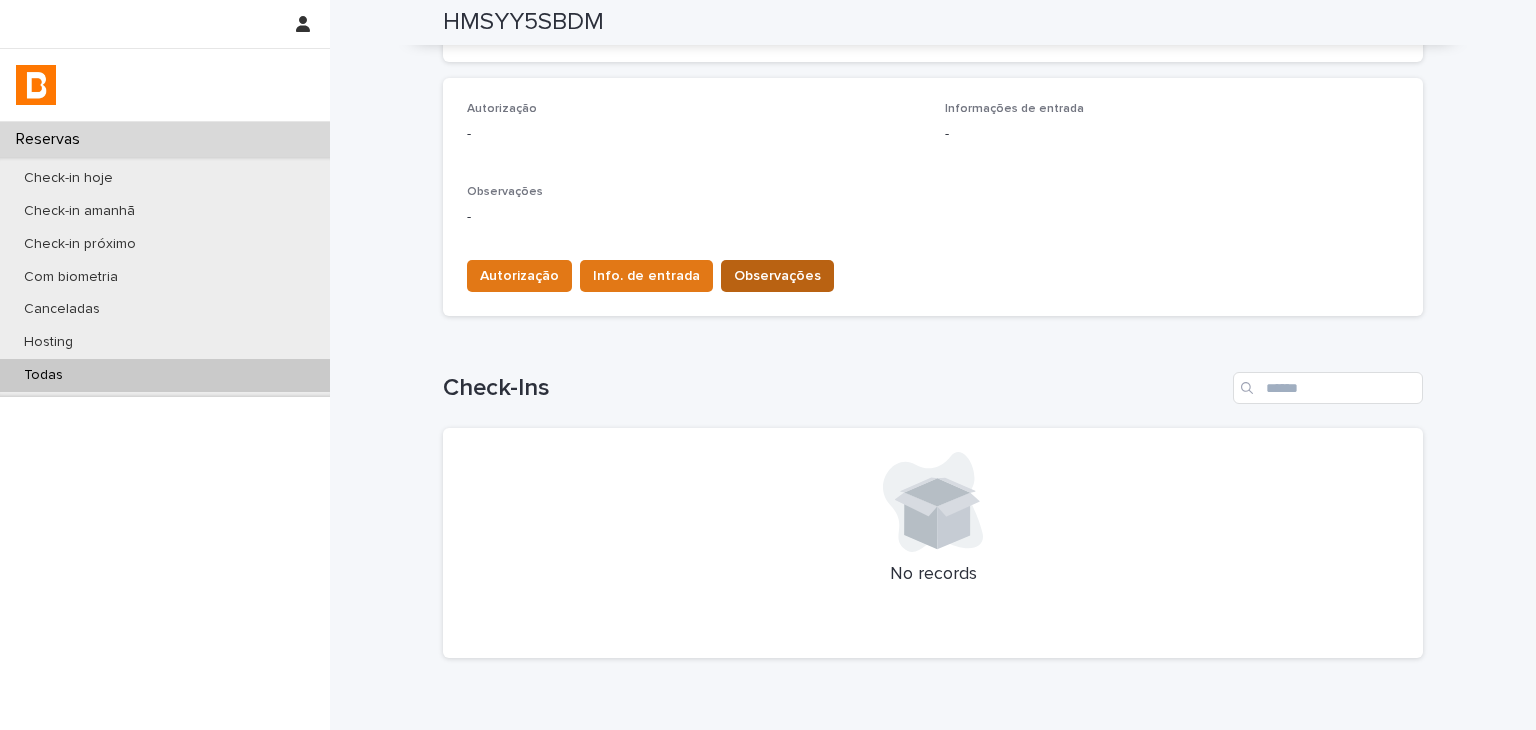 click on "Observações" at bounding box center (777, 276) 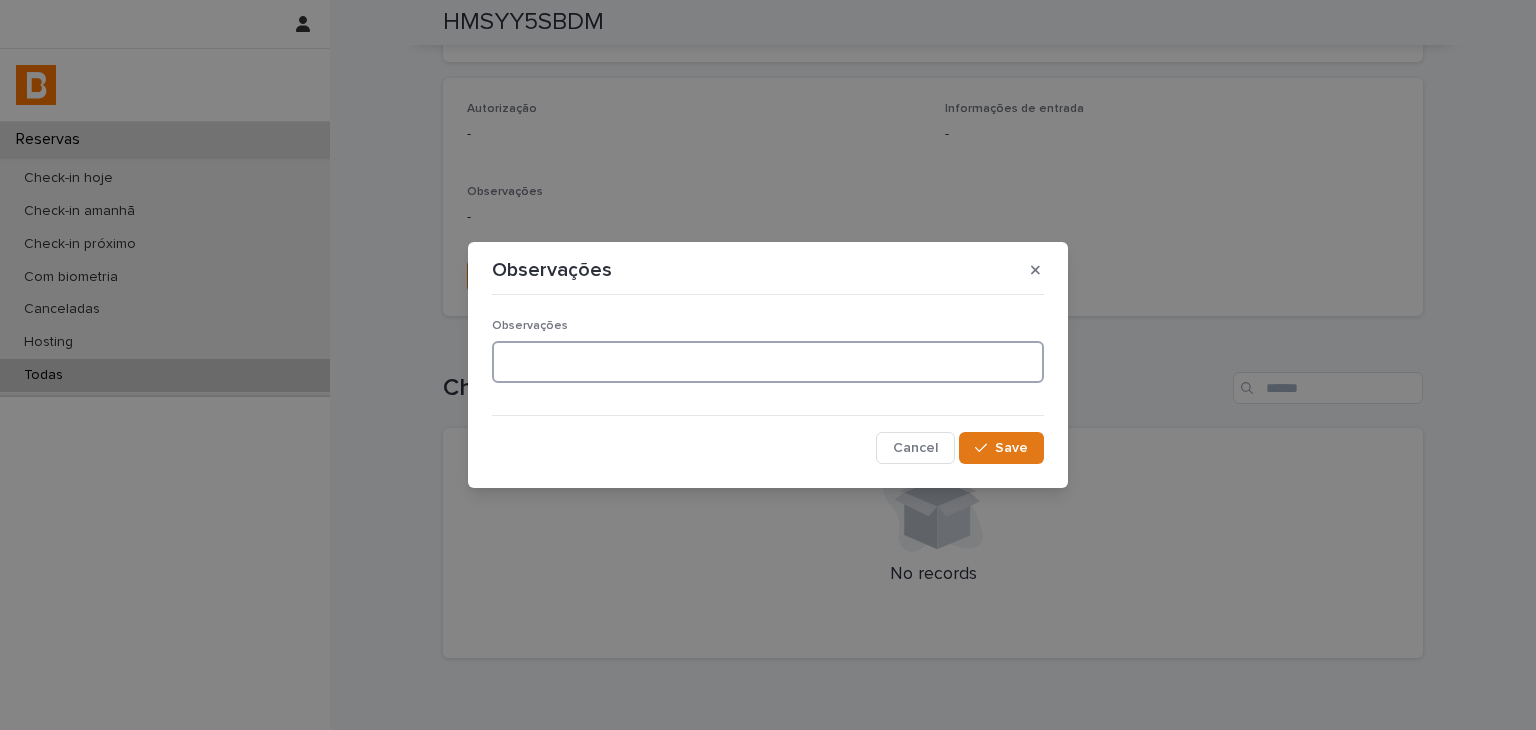 click at bounding box center (768, 362) 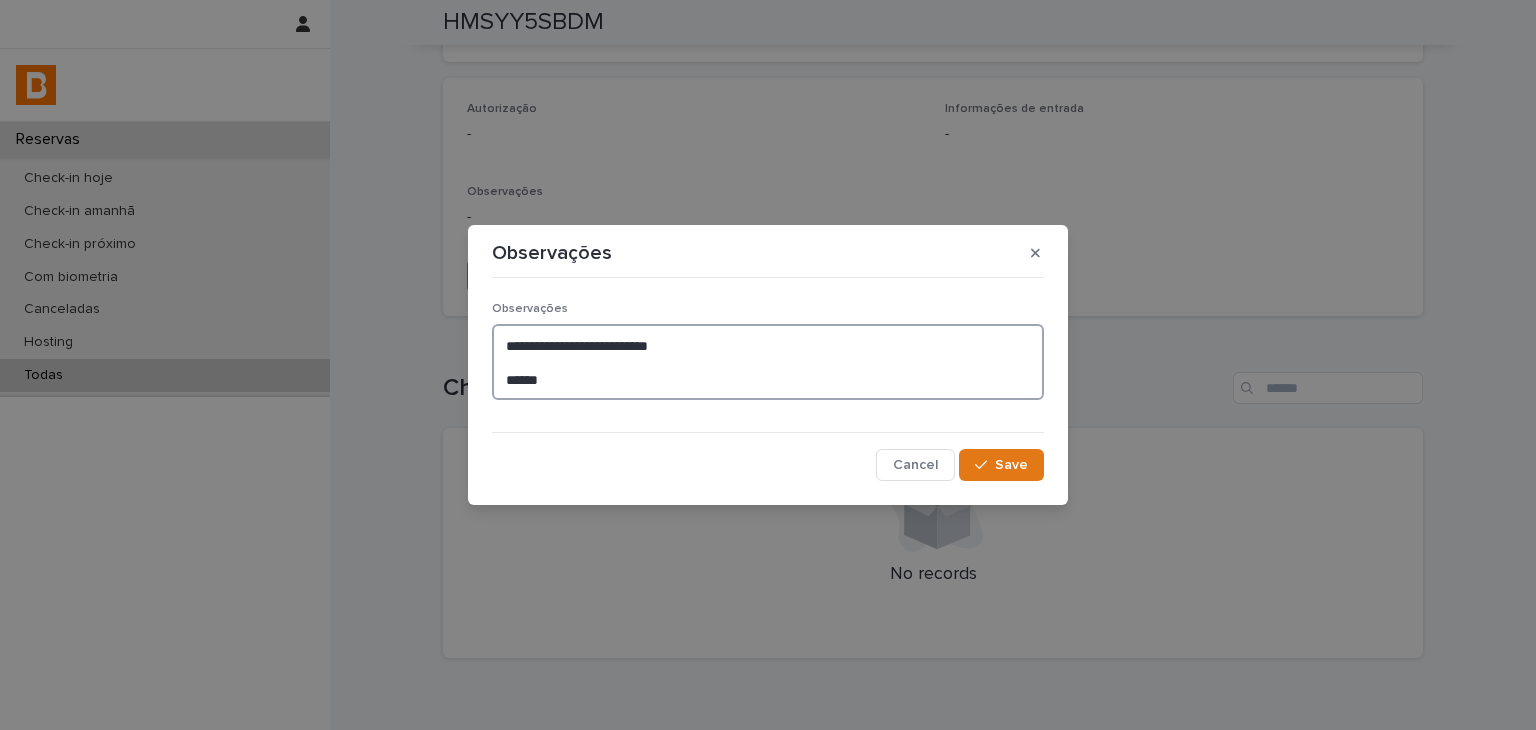 paste on "**********" 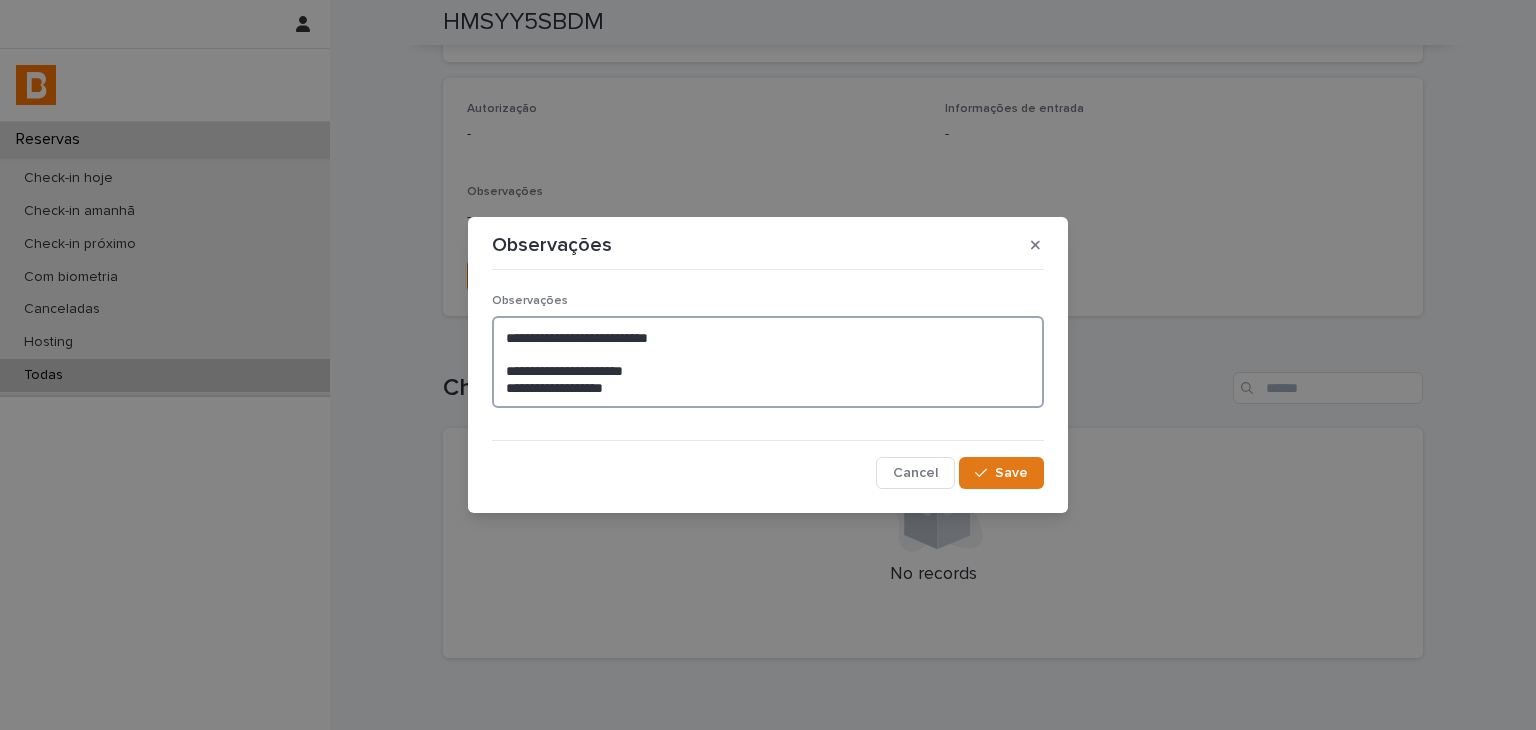 type on "**********" 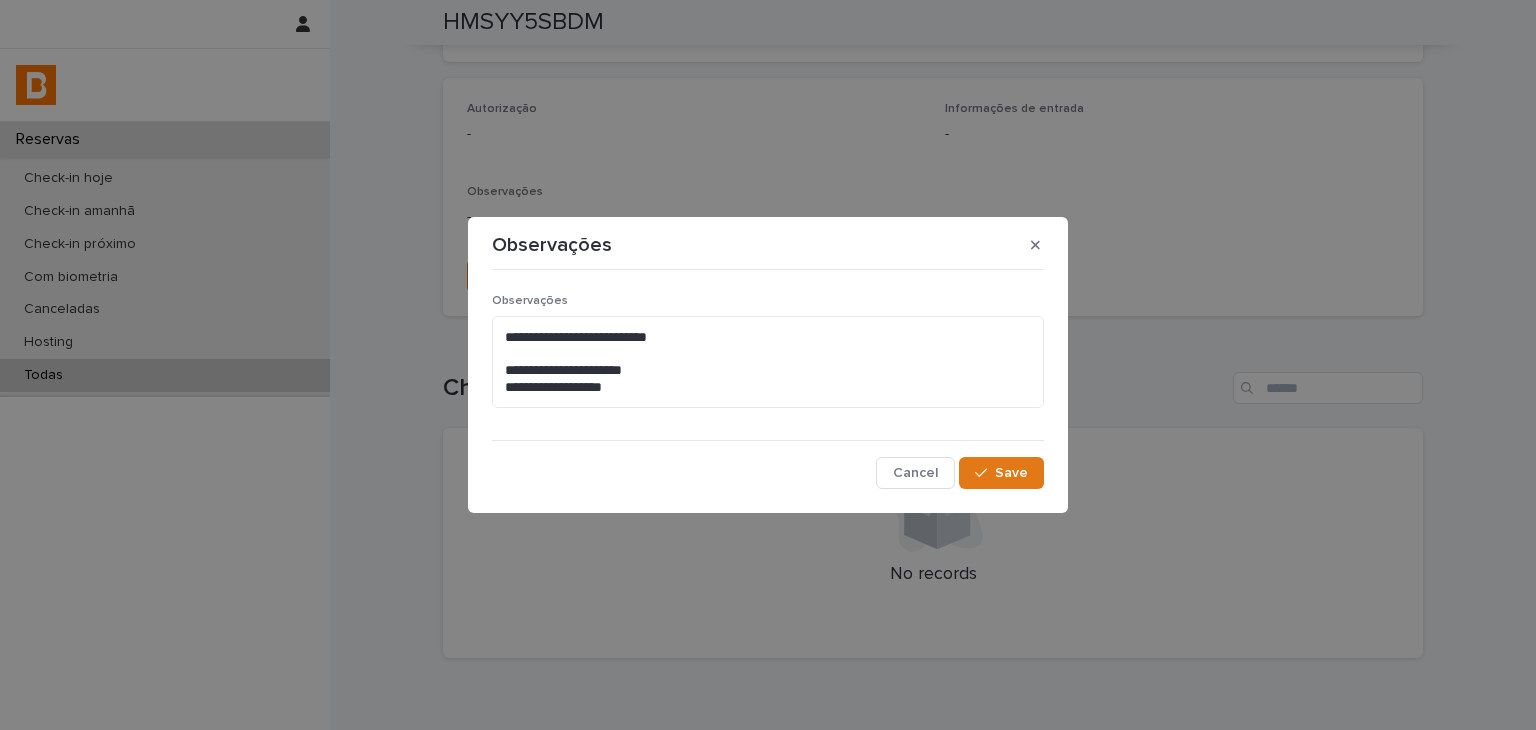 drag, startPoint x: 1055, startPoint y: 481, endPoint x: 1072, endPoint y: 473, distance: 18.788294 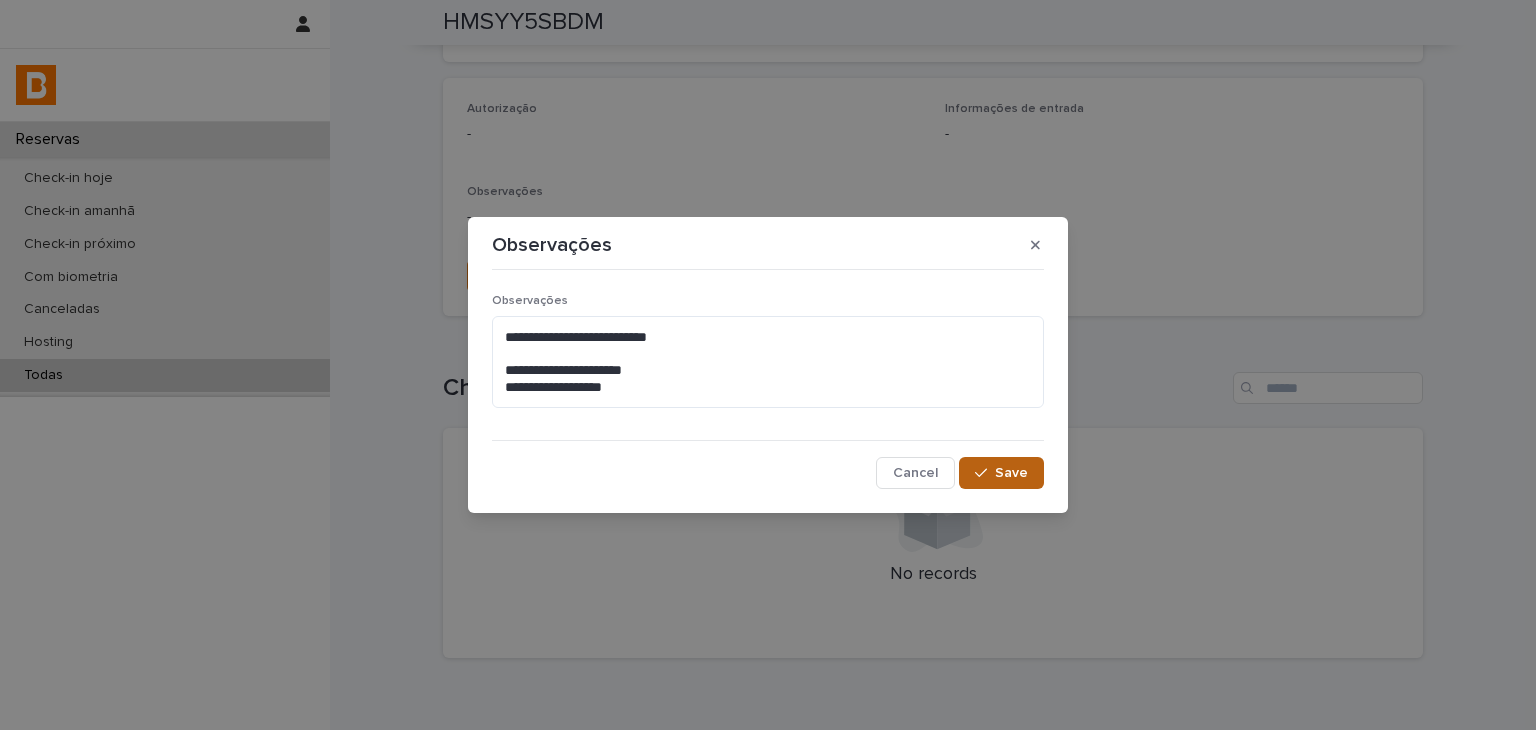 click on "Save" at bounding box center (1001, 473) 